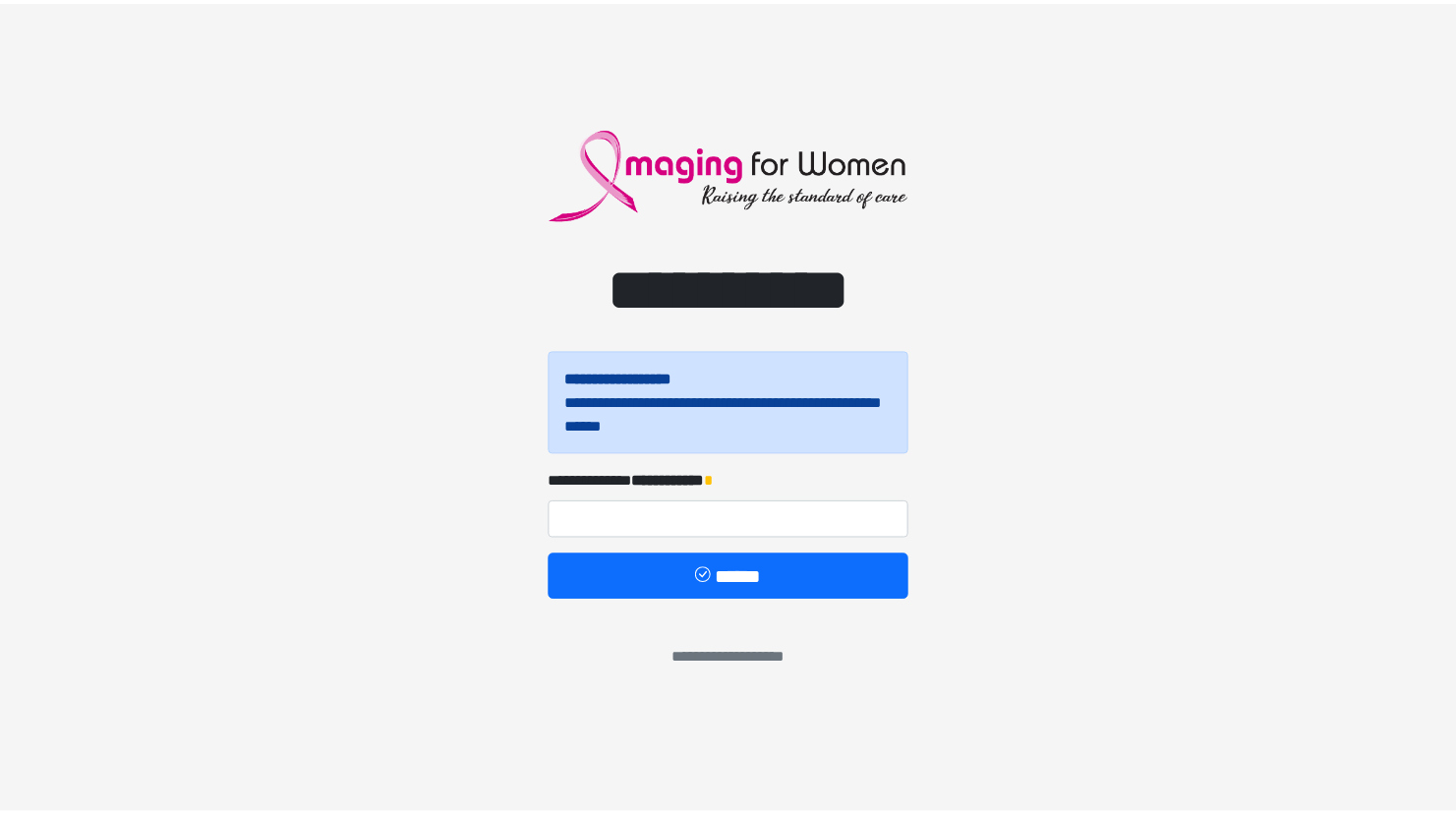 scroll, scrollTop: 0, scrollLeft: 0, axis: both 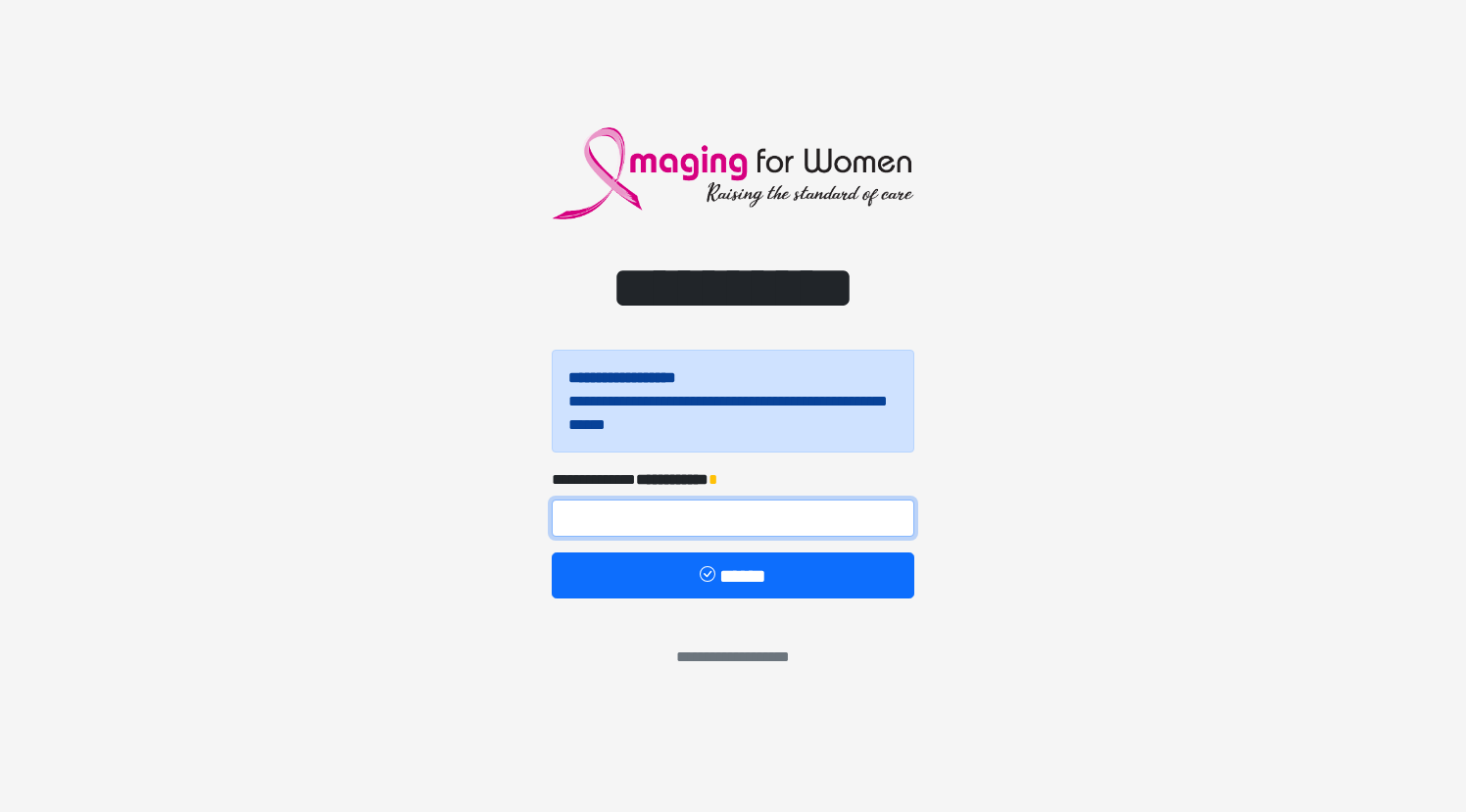 click at bounding box center [733, 518] 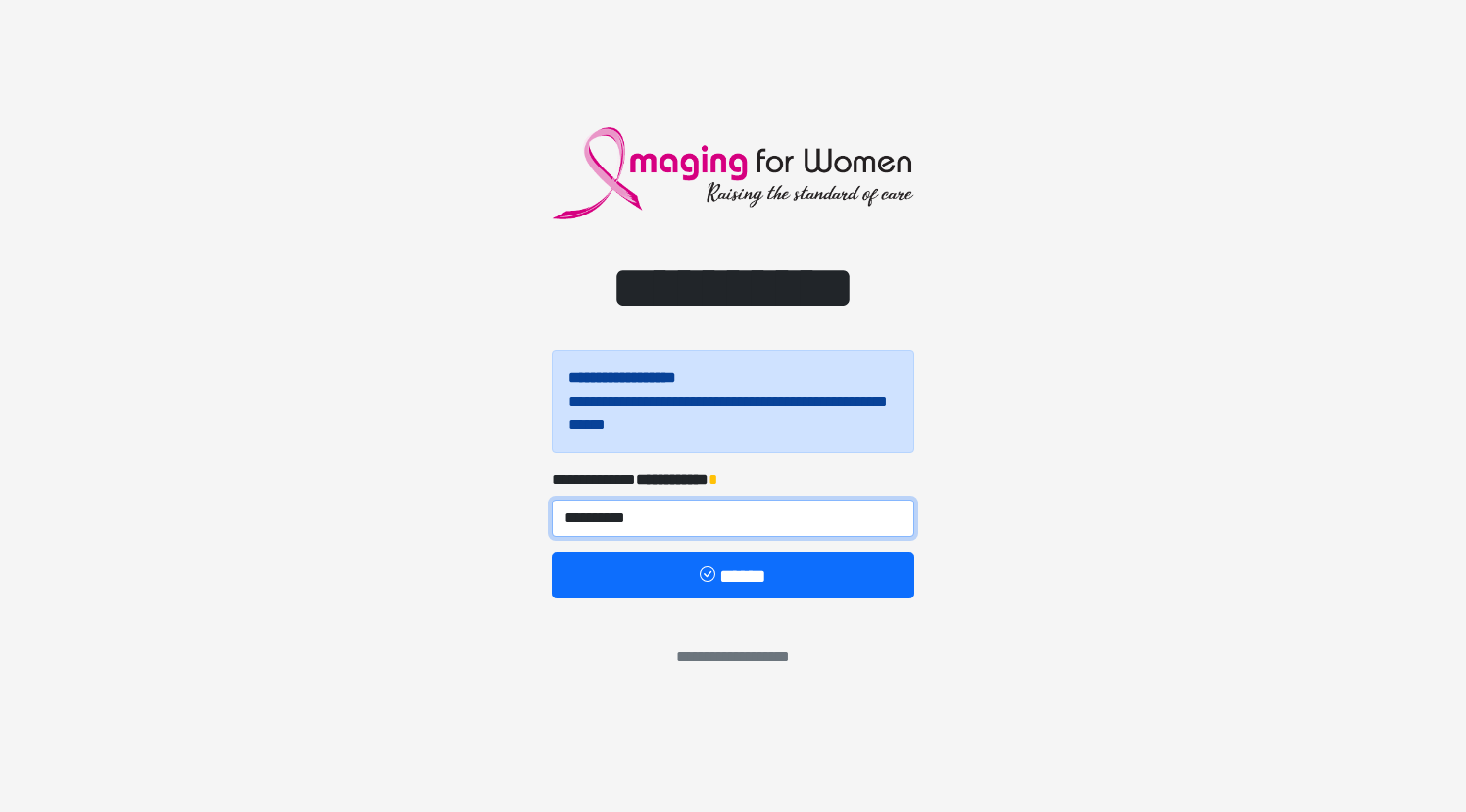 type on "**********" 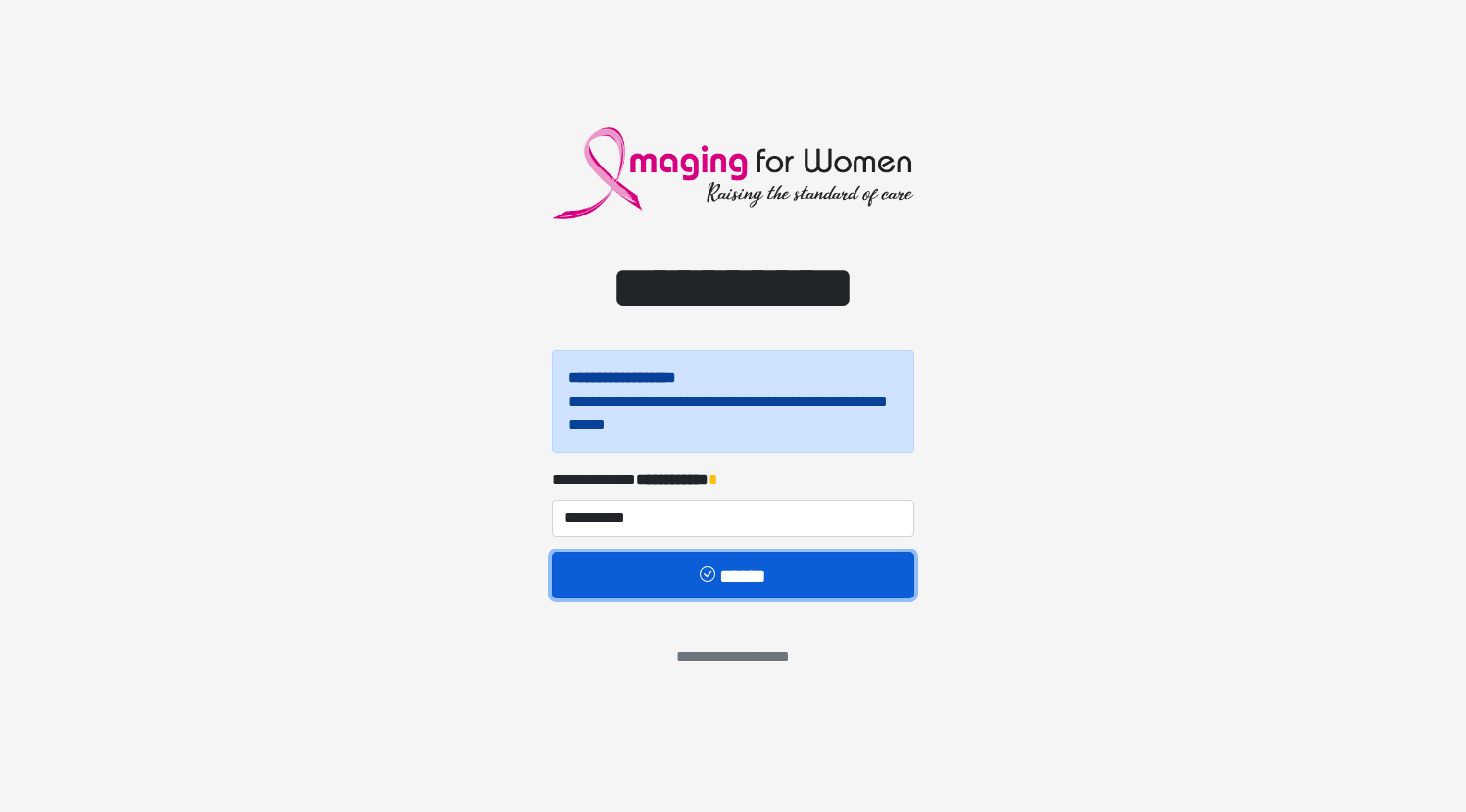 type 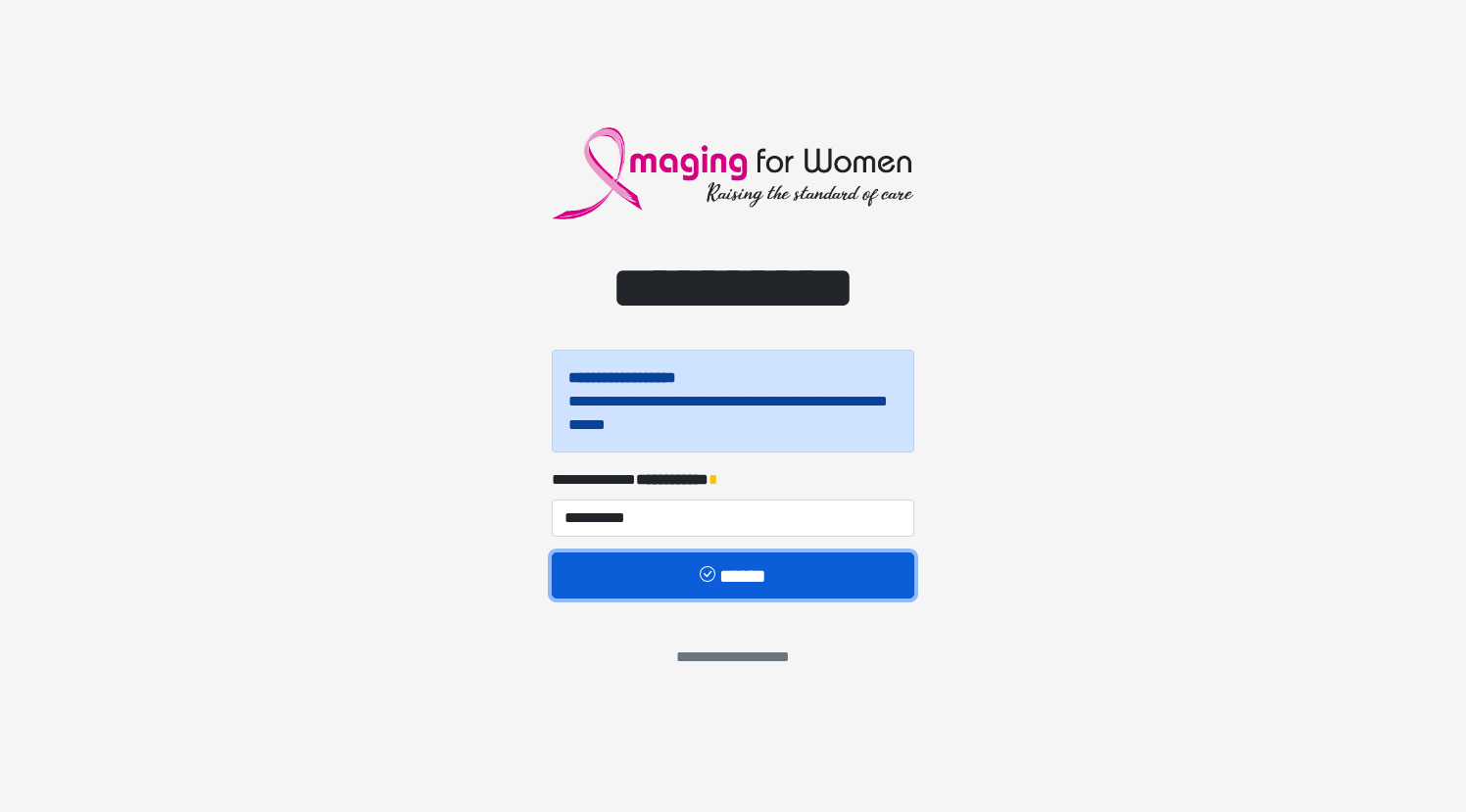 click on "******" at bounding box center [733, 575] 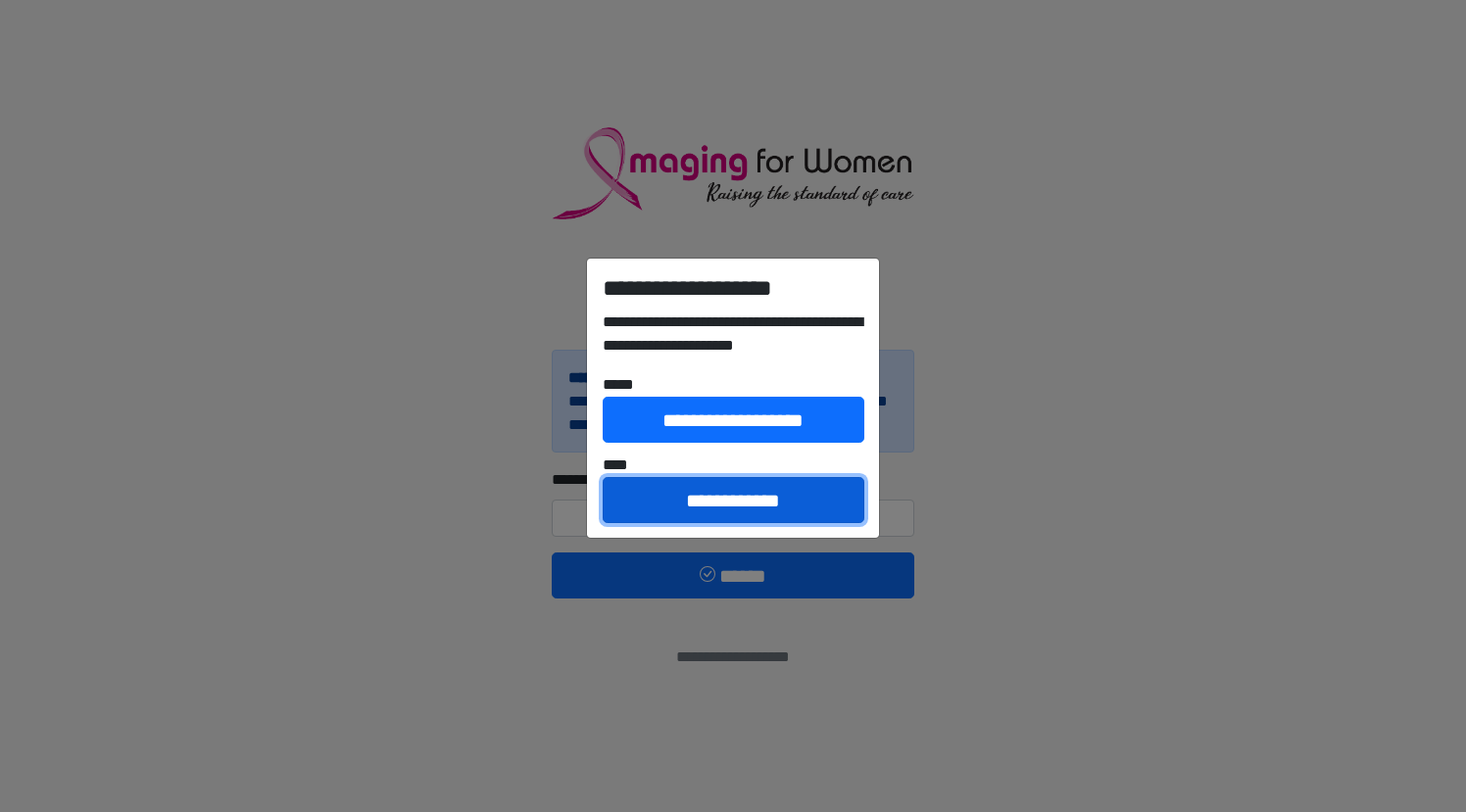 click on "**********" at bounding box center [733, 500] 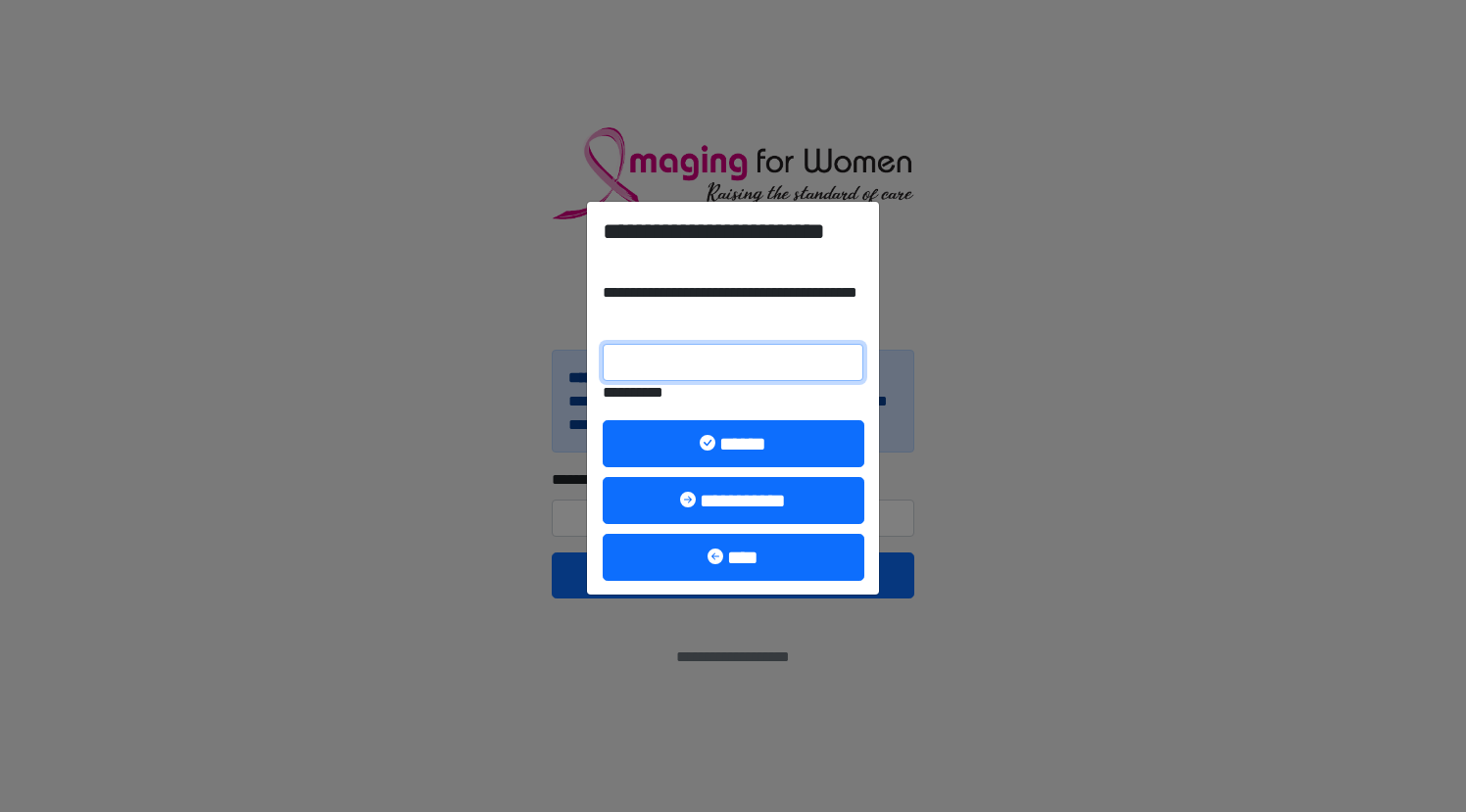 click on "**********" at bounding box center [733, 362] 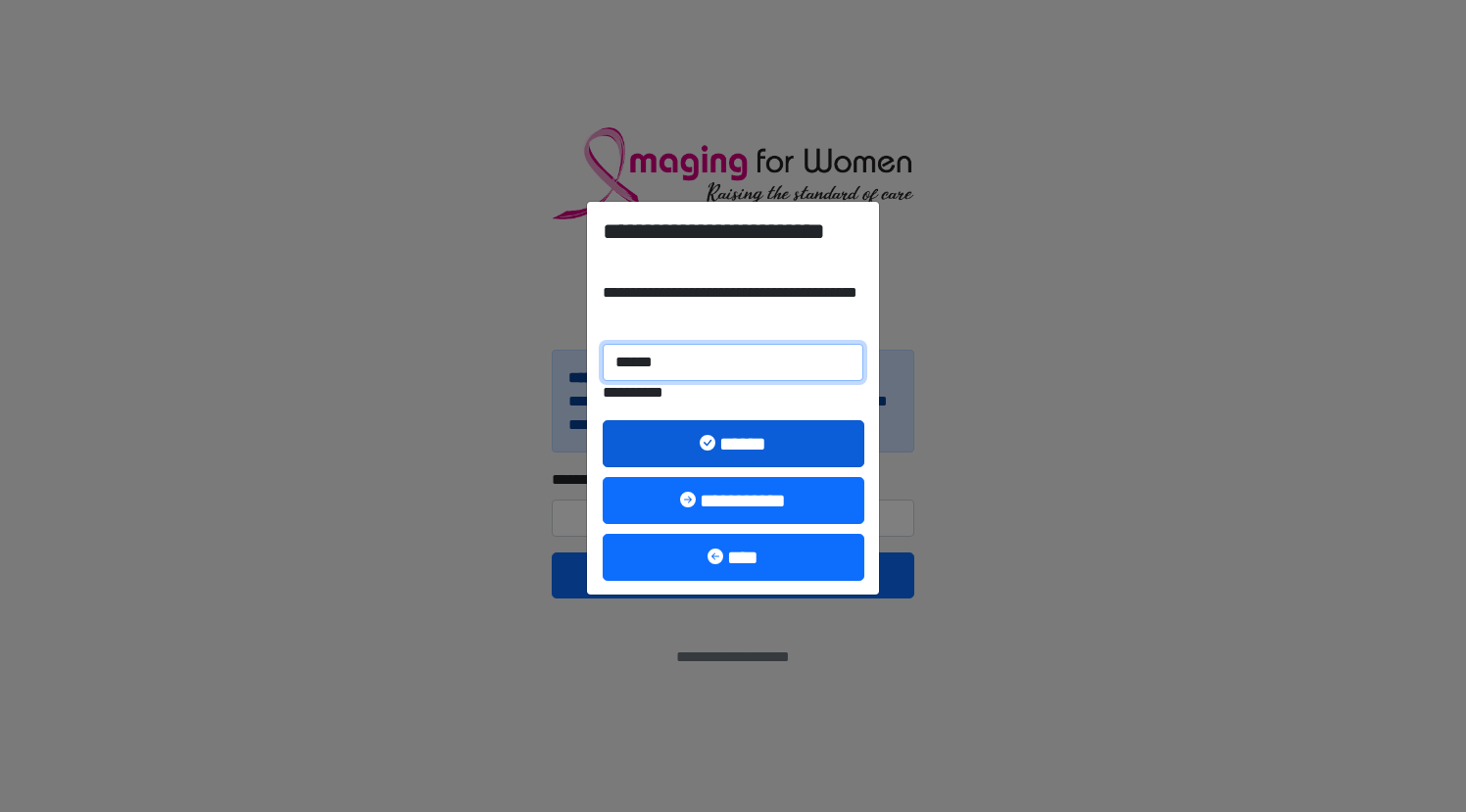 type on "******" 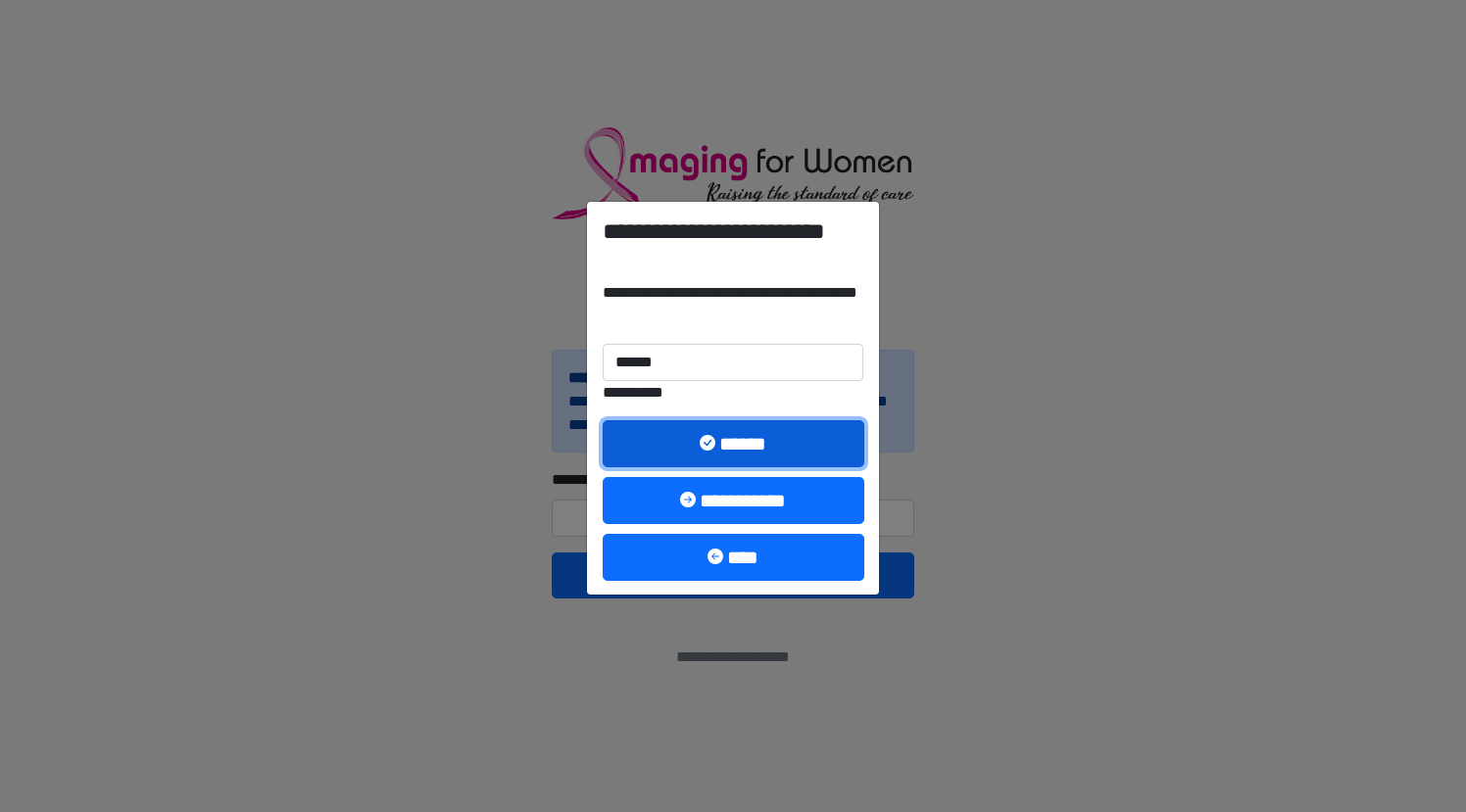 click on "******" at bounding box center (733, 443) 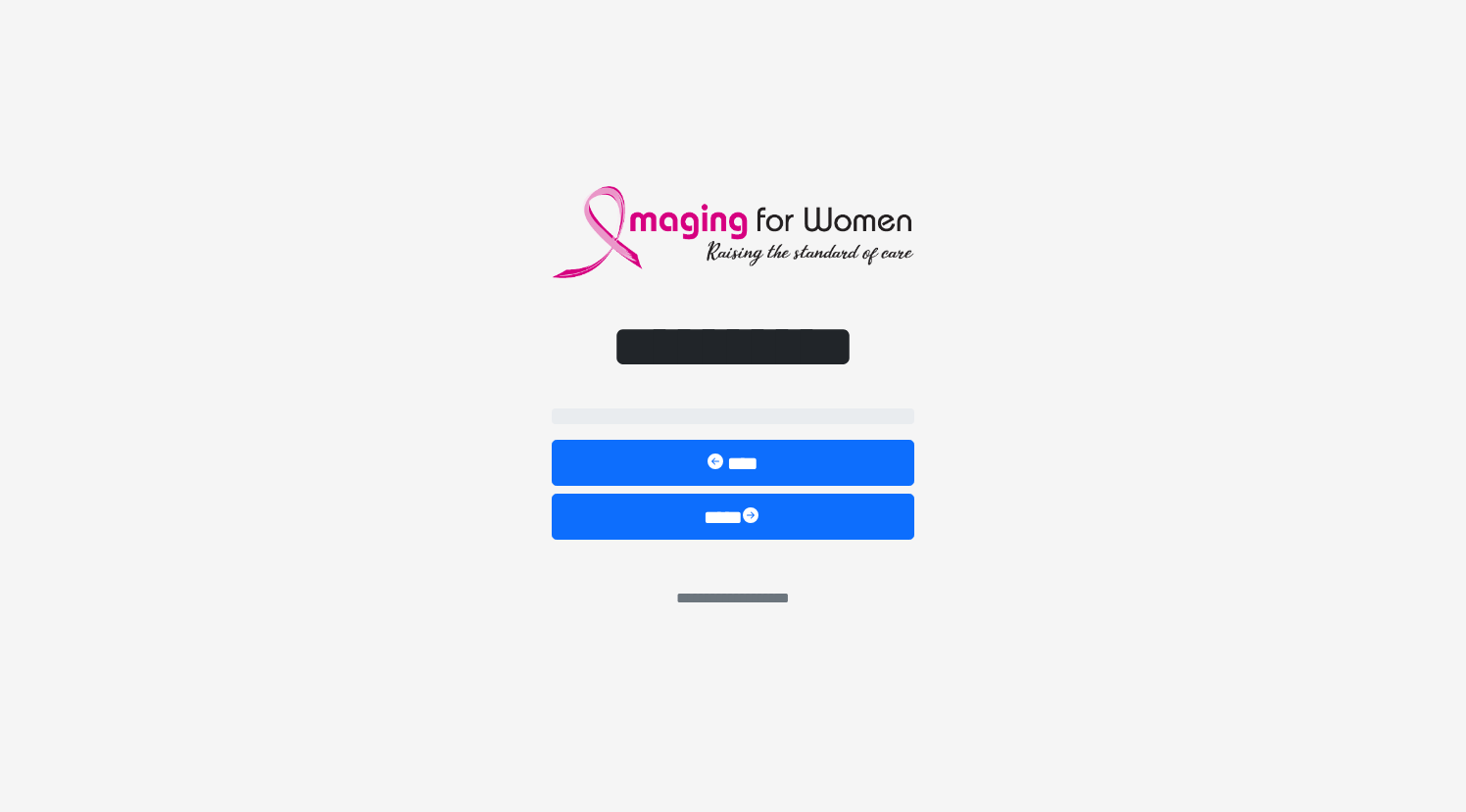 select on "**" 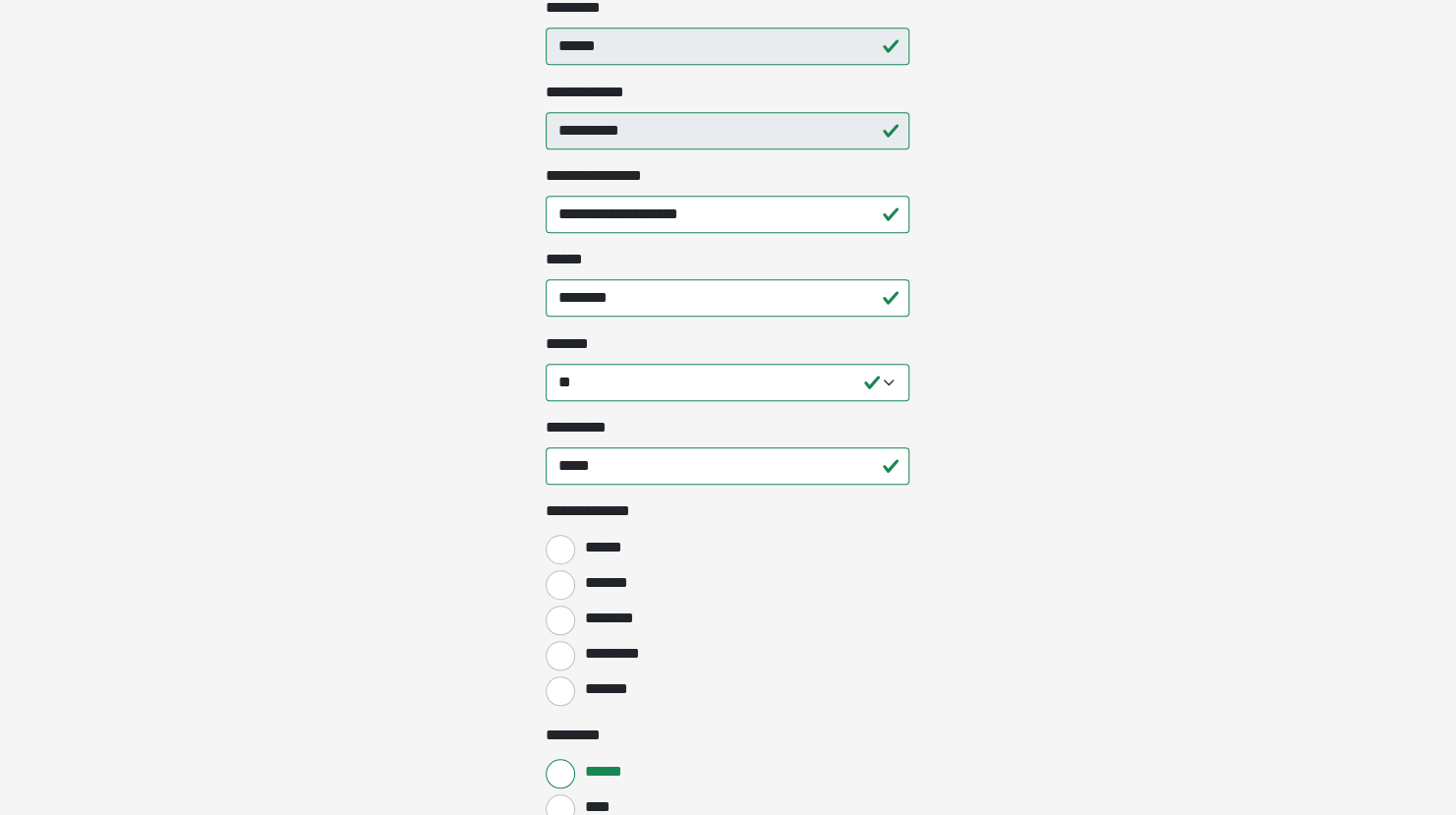 scroll, scrollTop: 590, scrollLeft: 0, axis: vertical 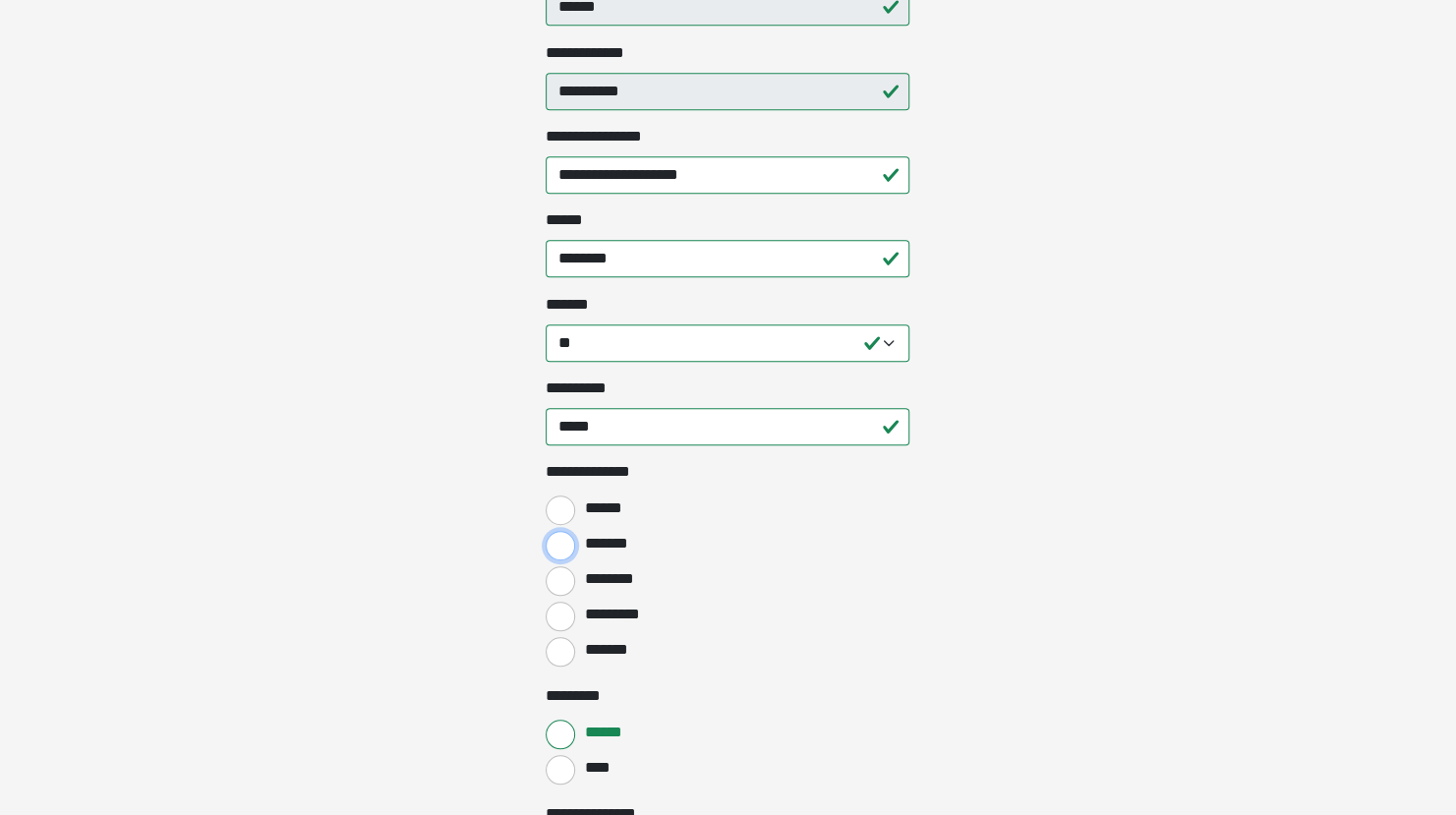 click on "*******" at bounding box center (560, 546) 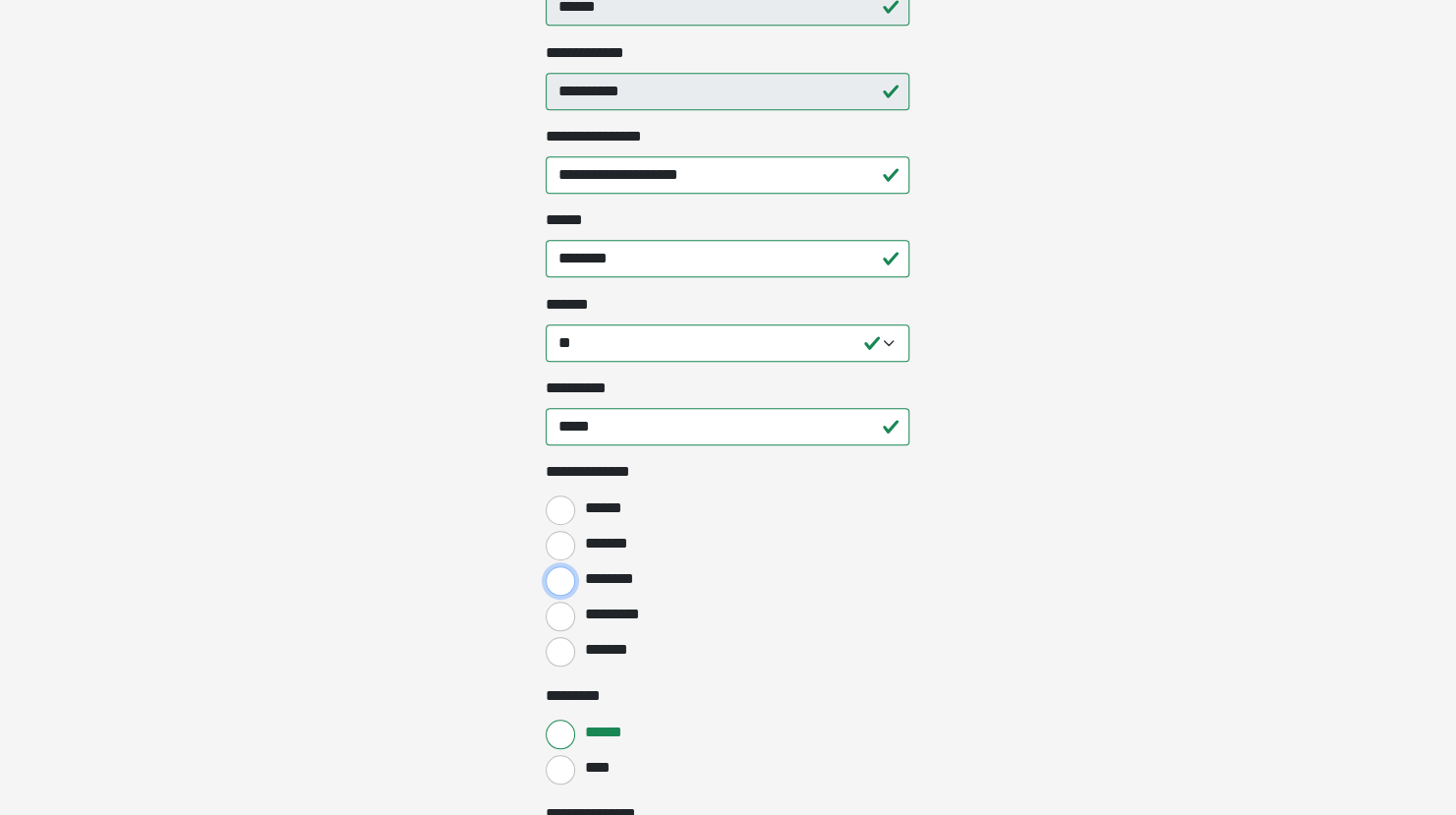 click on "********" at bounding box center (560, 581) 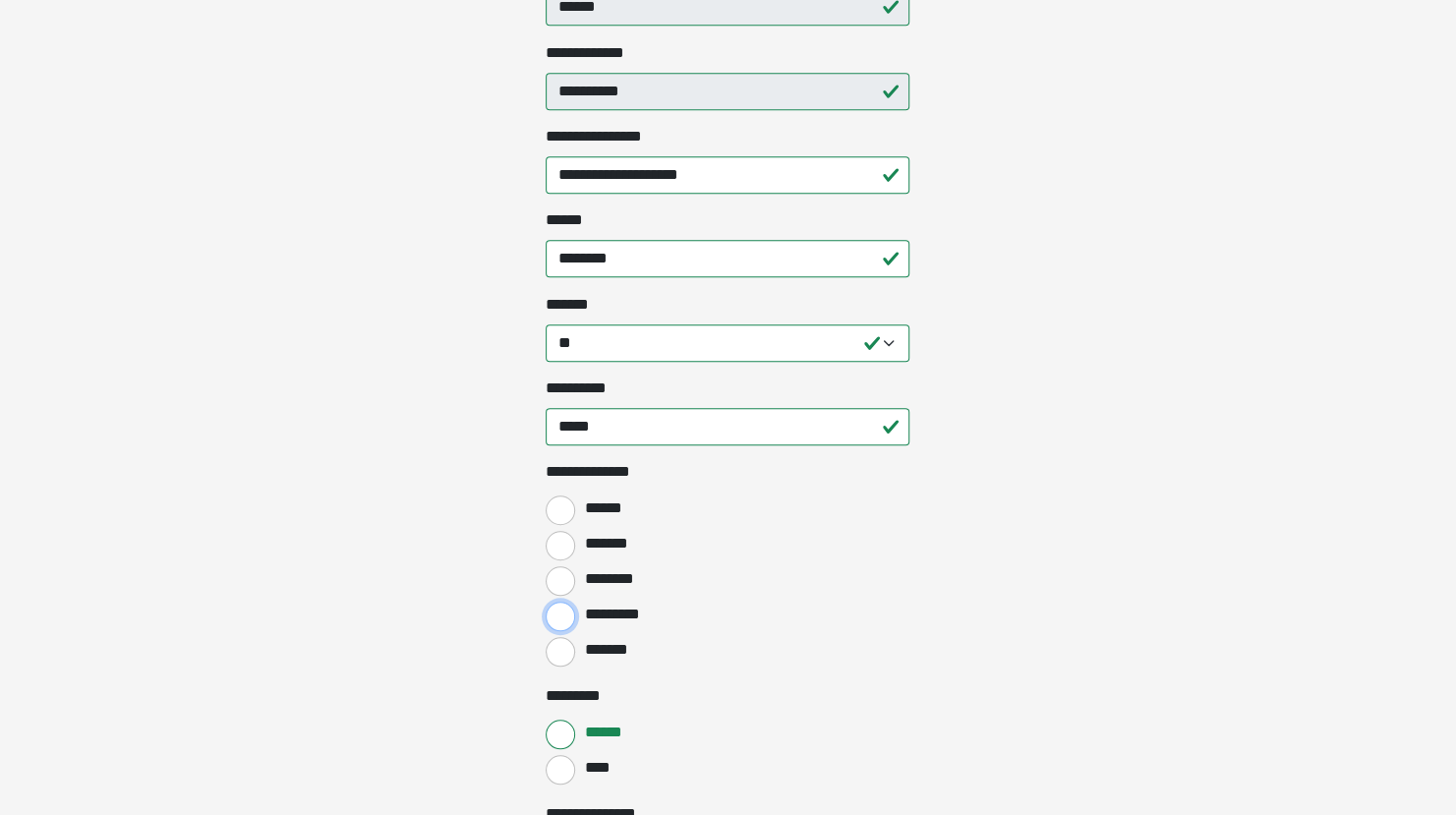 click on "*********" at bounding box center (560, 616) 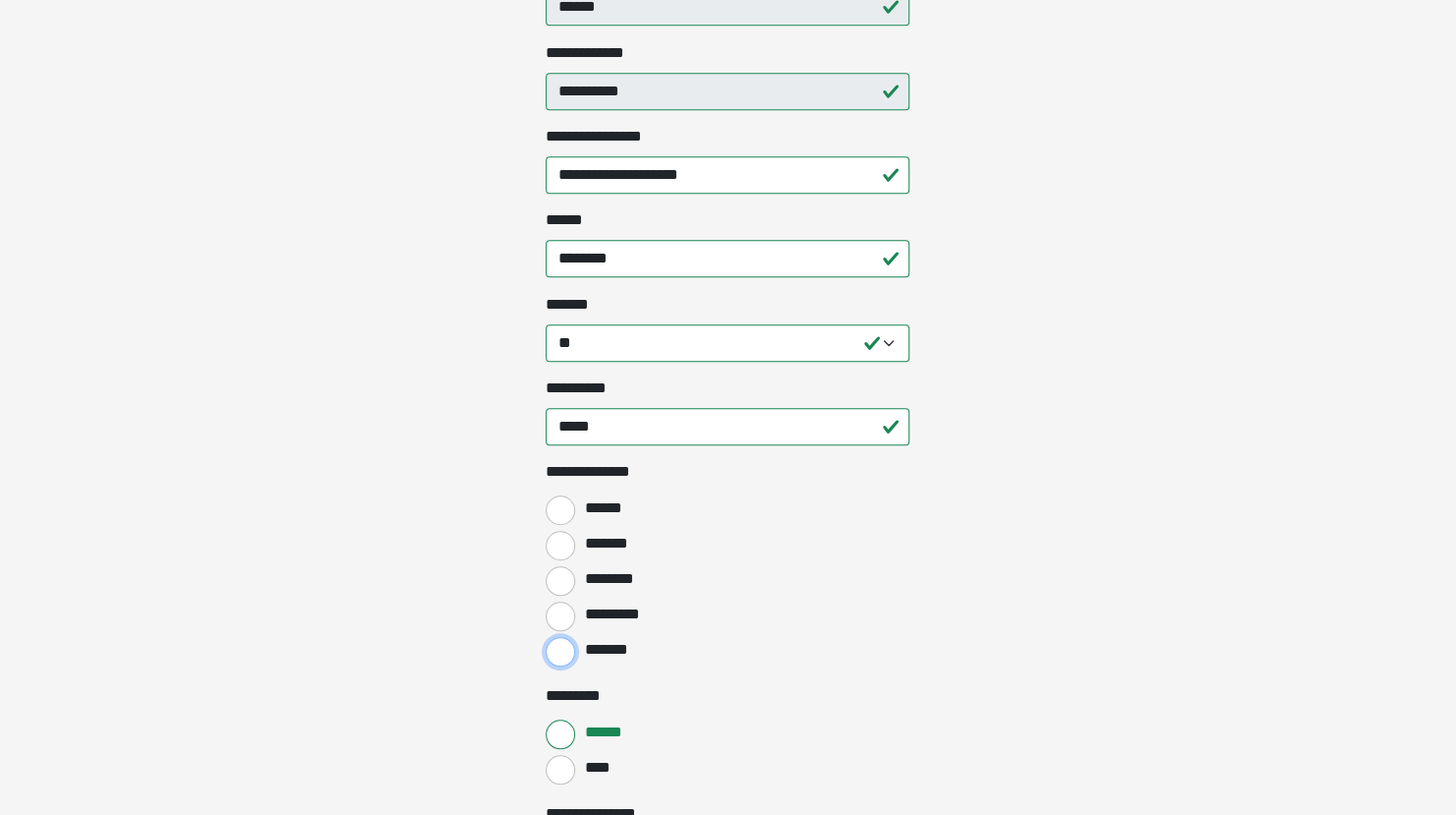 click on "*******" at bounding box center (560, 652) 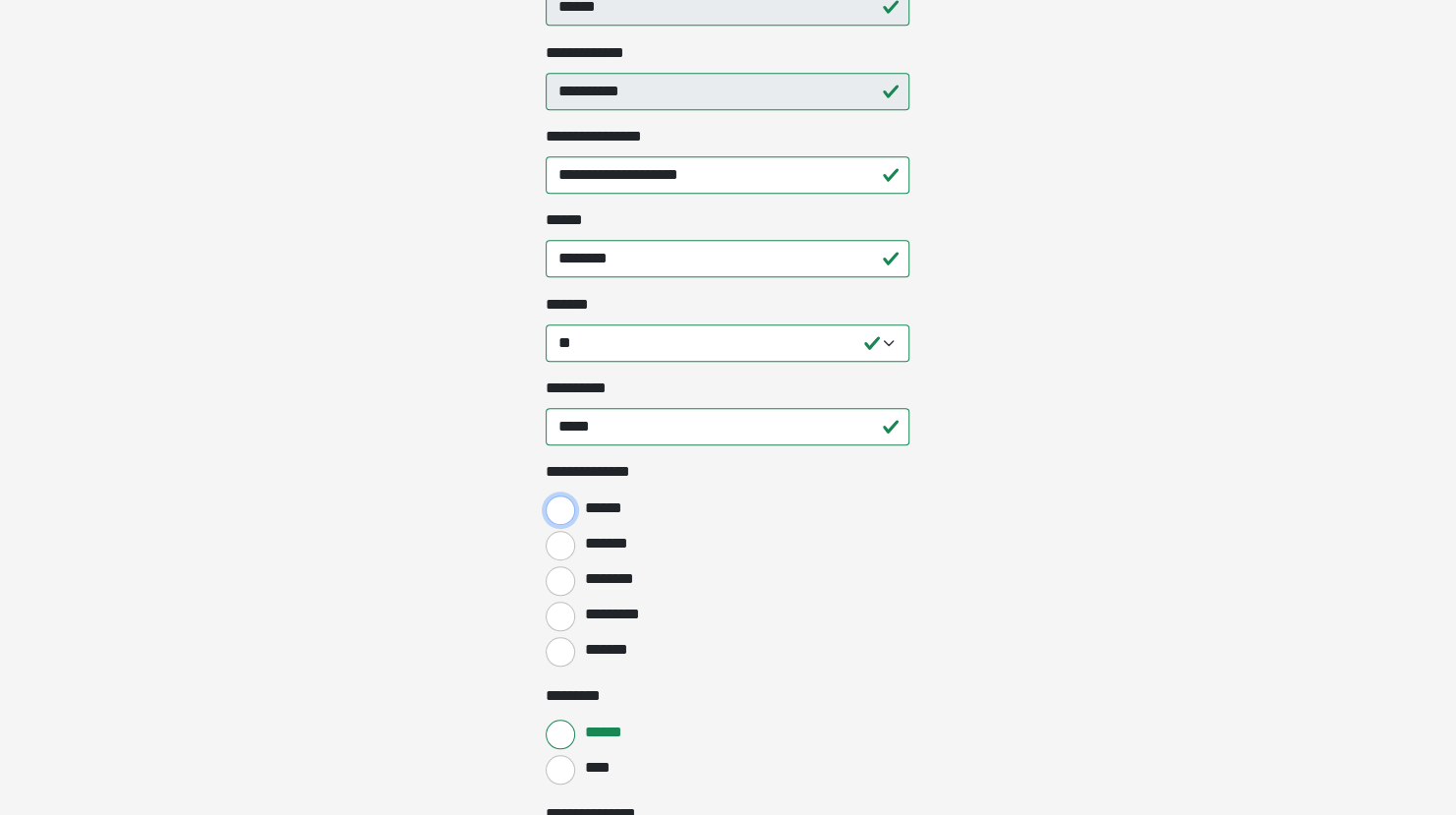 click on "******" at bounding box center [560, 510] 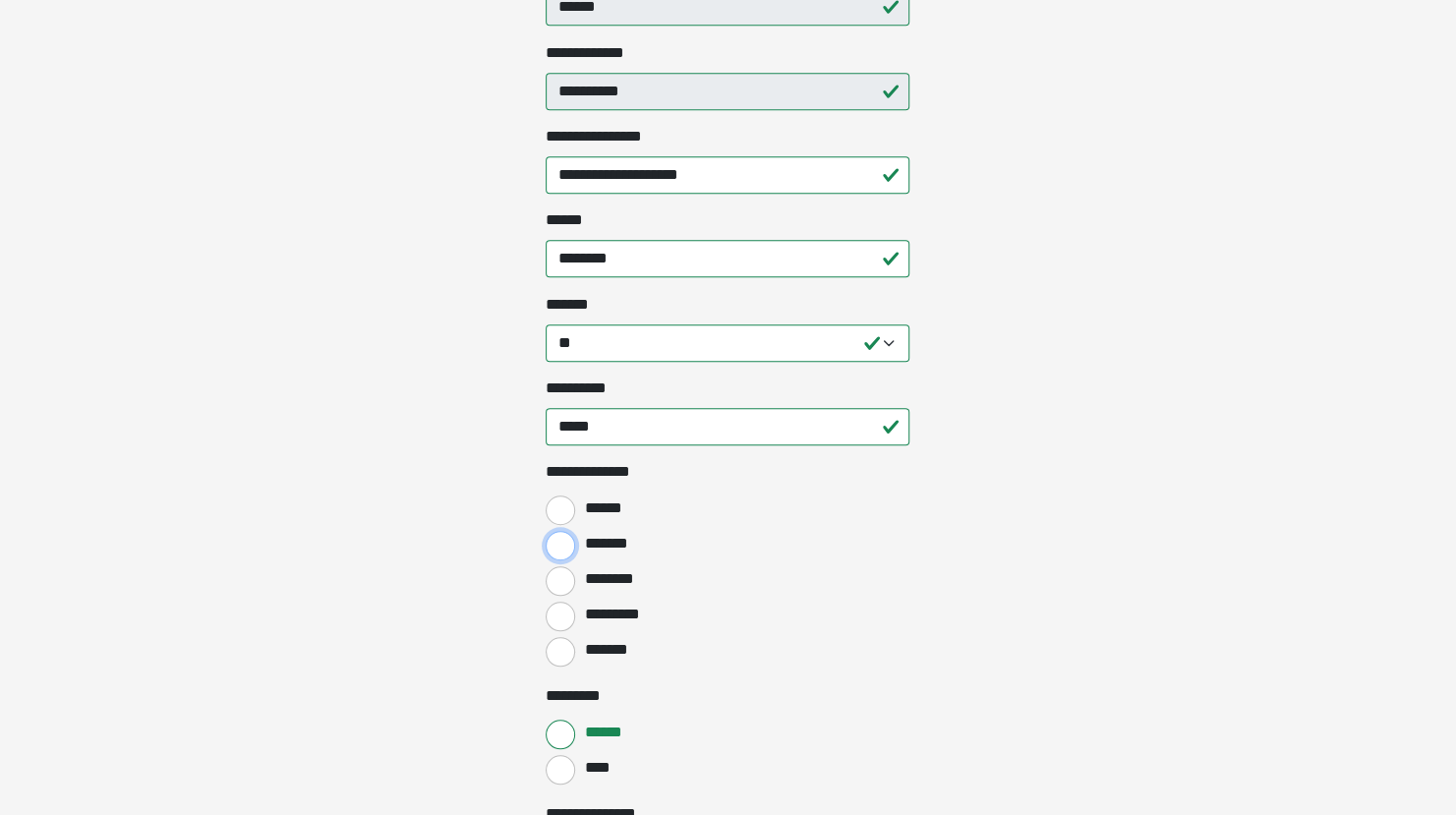 click on "*******" at bounding box center (560, 546) 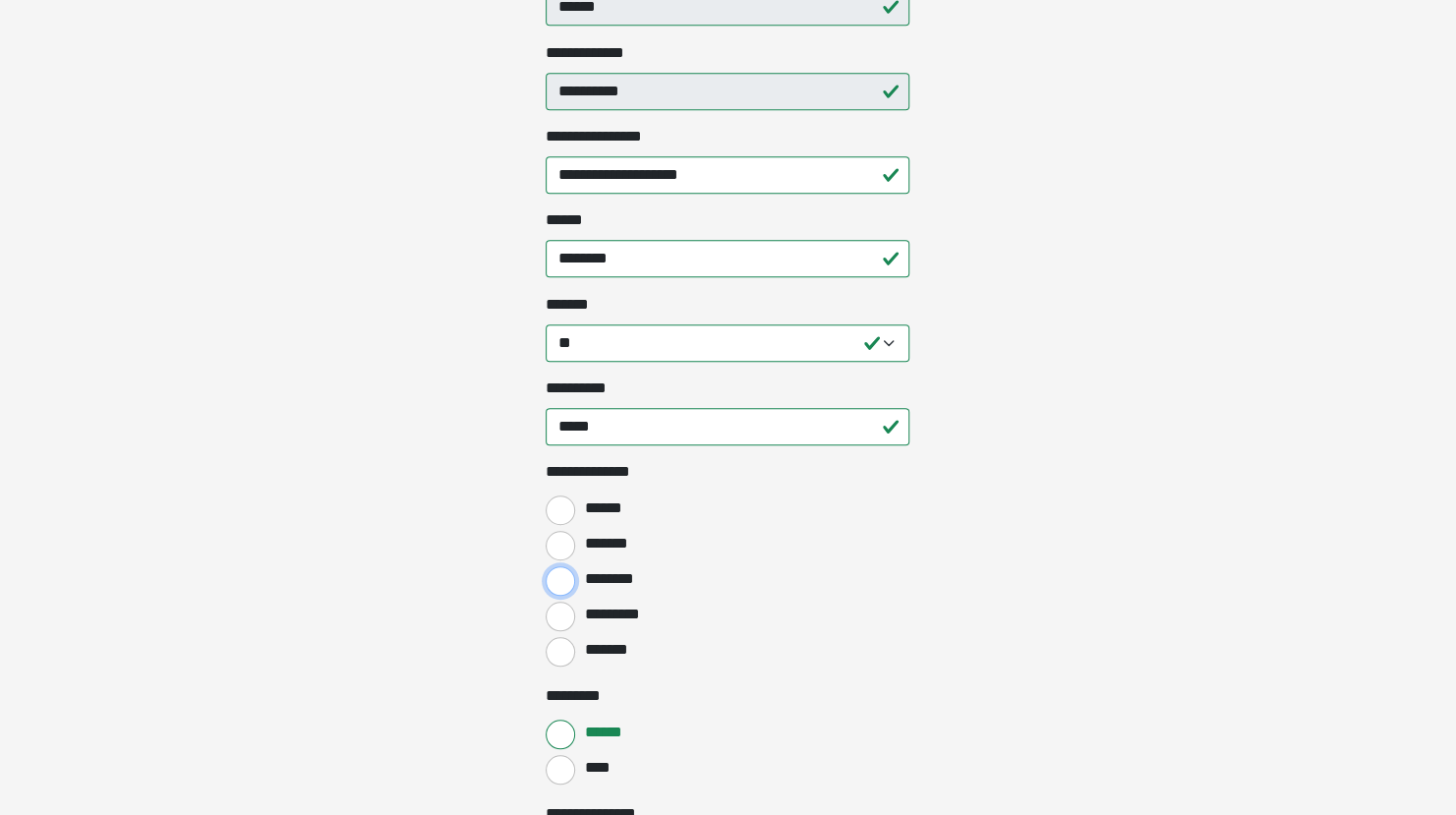 click on "********" at bounding box center (560, 581) 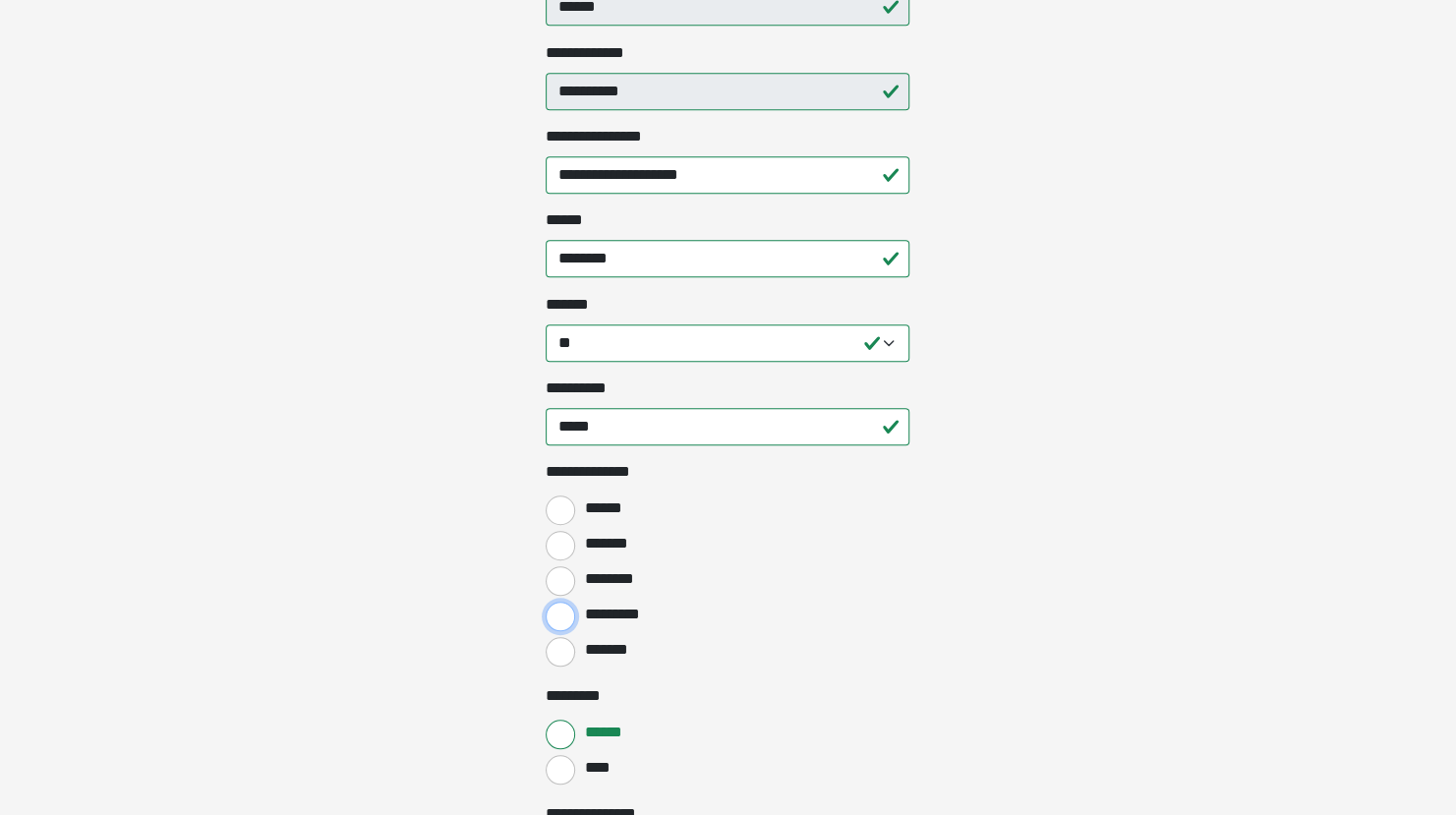 click on "*********" at bounding box center [560, 616] 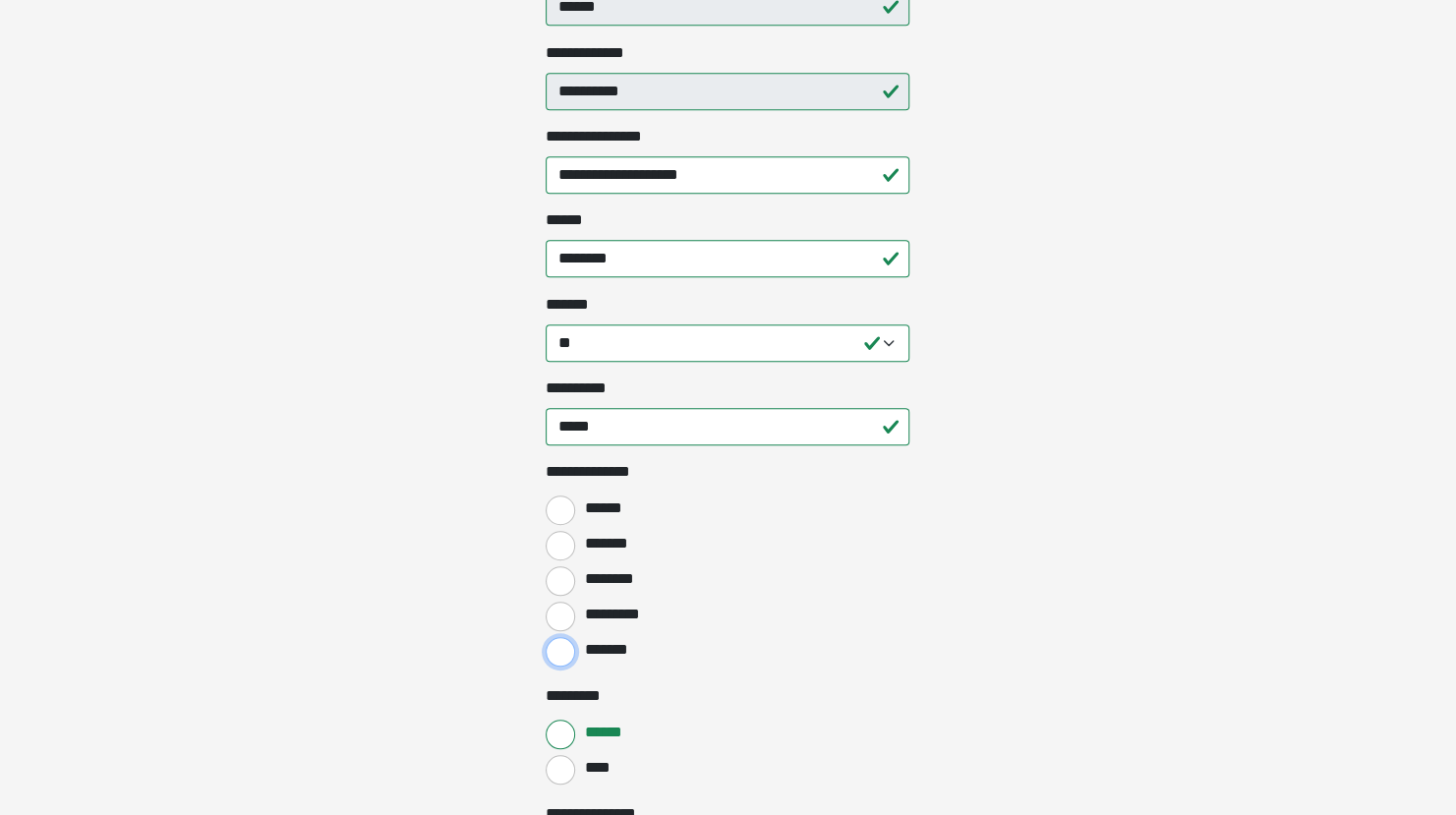 click on "*******" at bounding box center [560, 652] 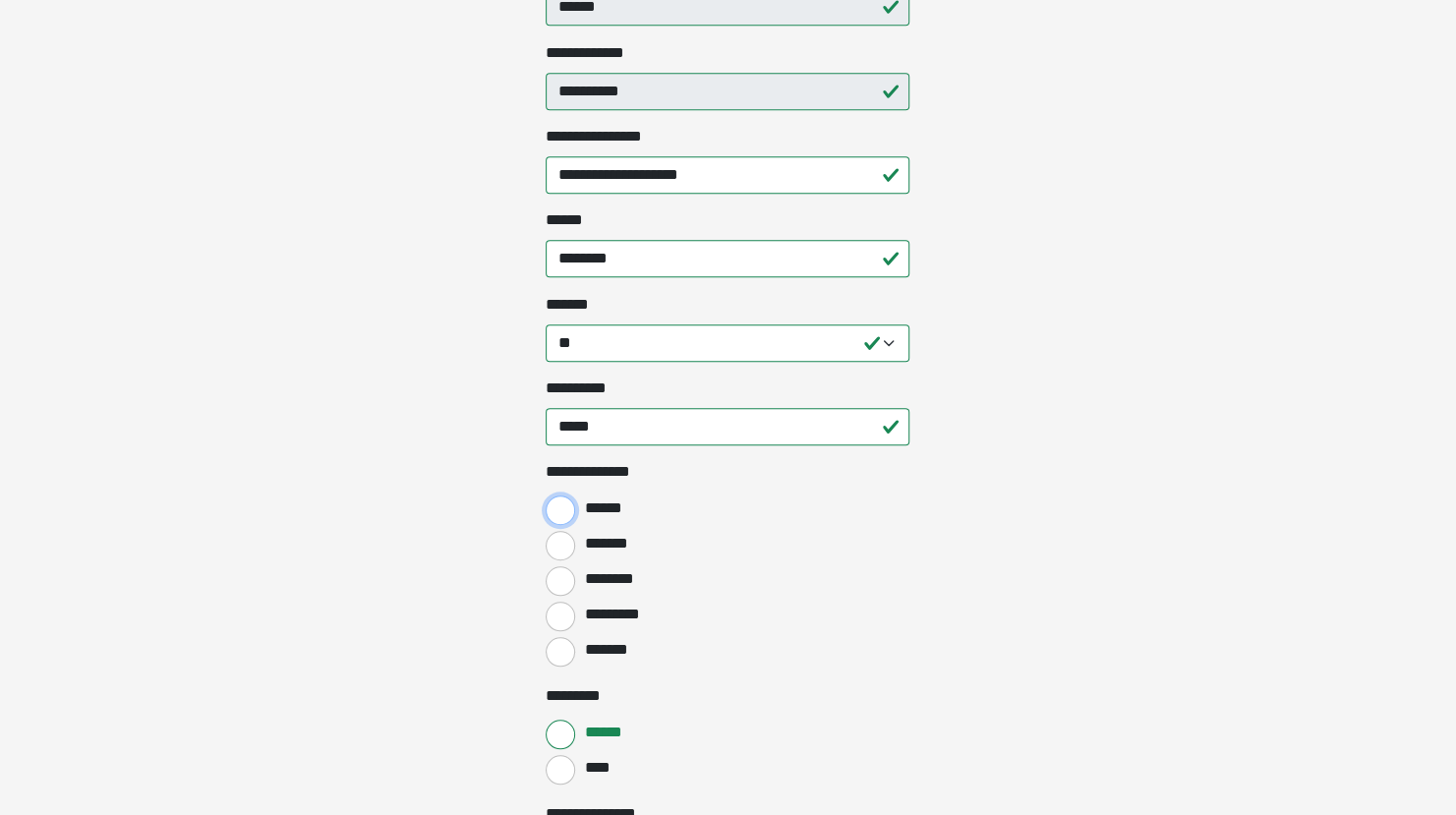 click on "******" at bounding box center (560, 510) 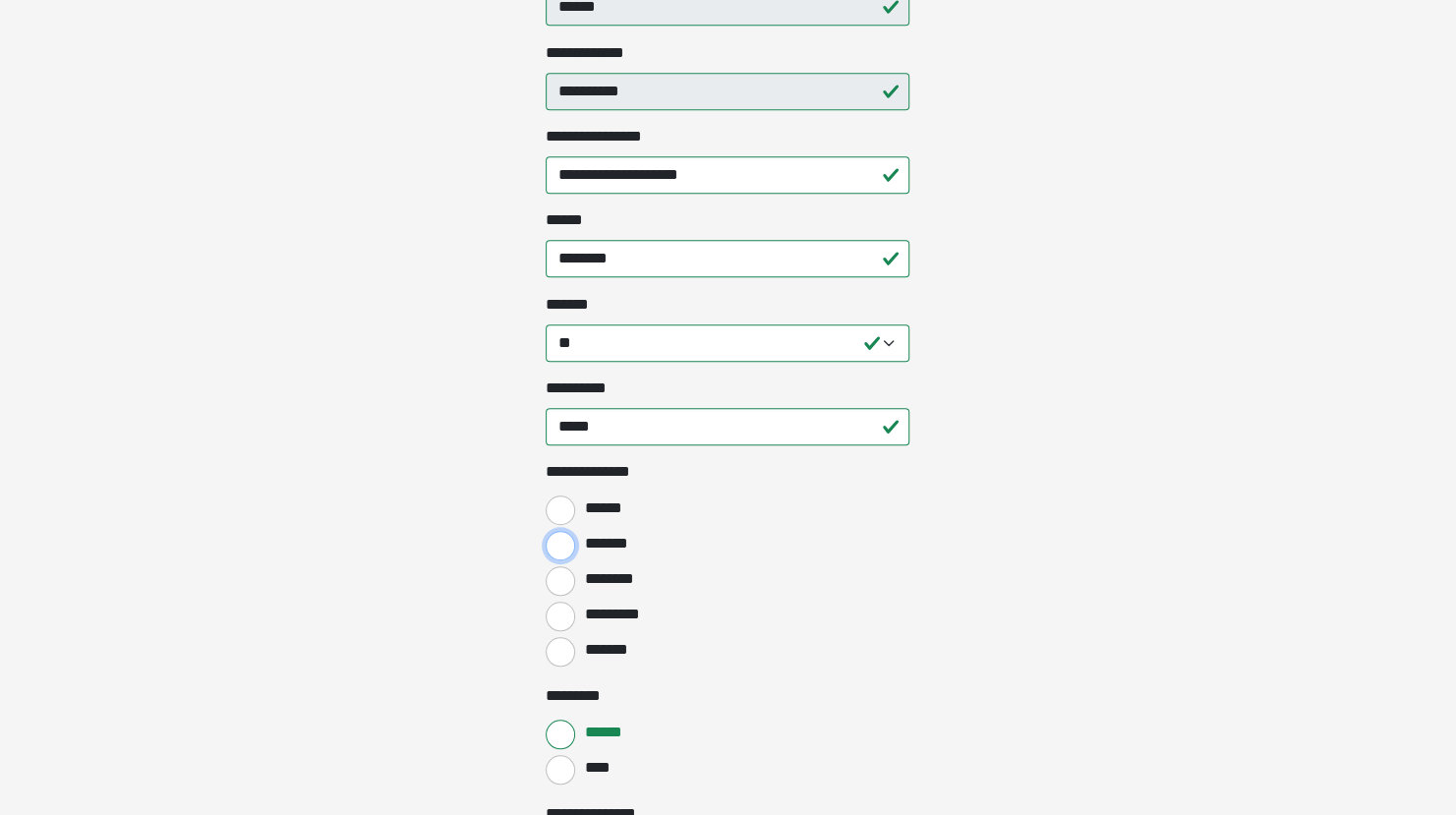 click on "*******" at bounding box center (560, 546) 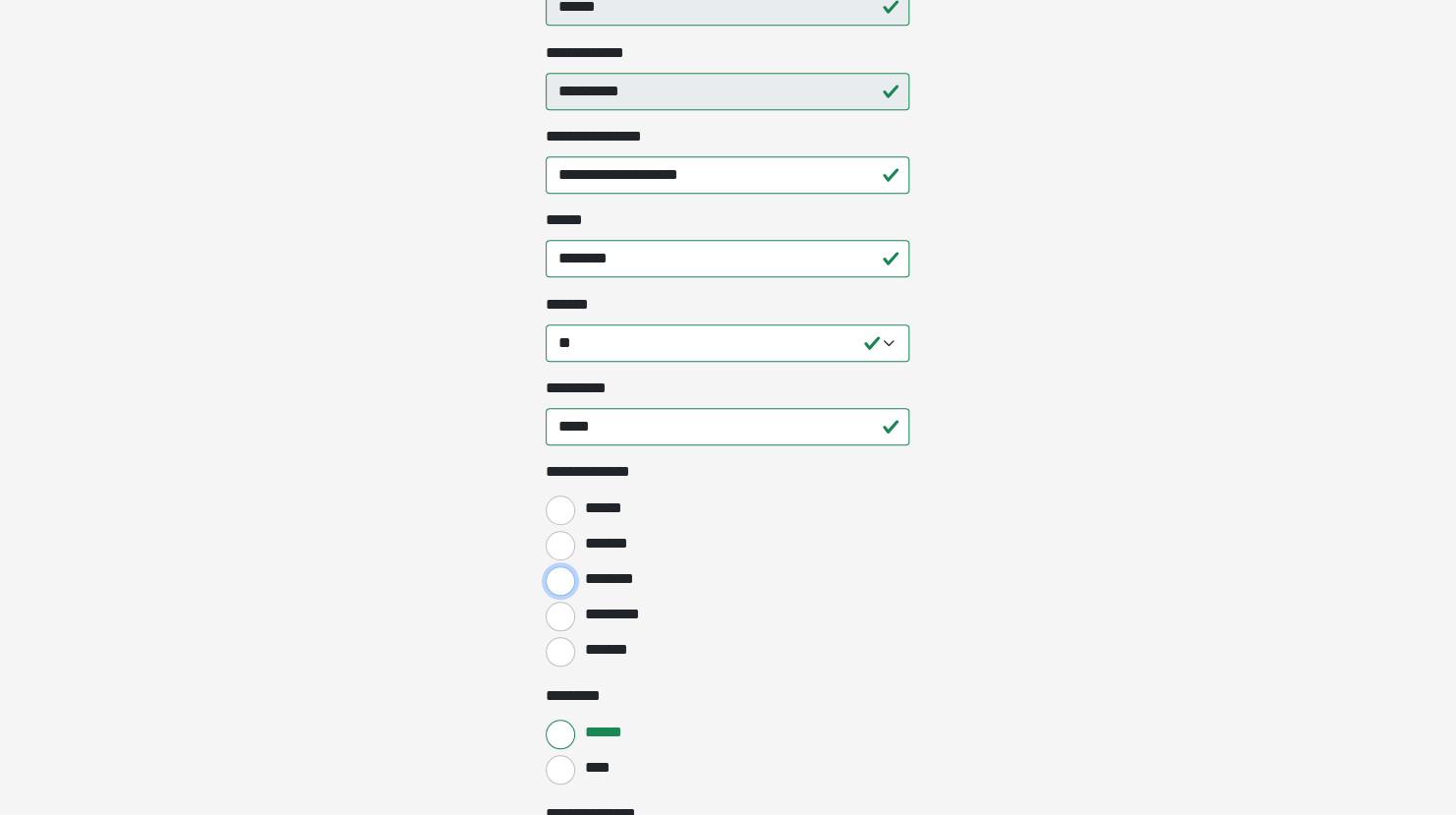 click on "********" at bounding box center (560, 581) 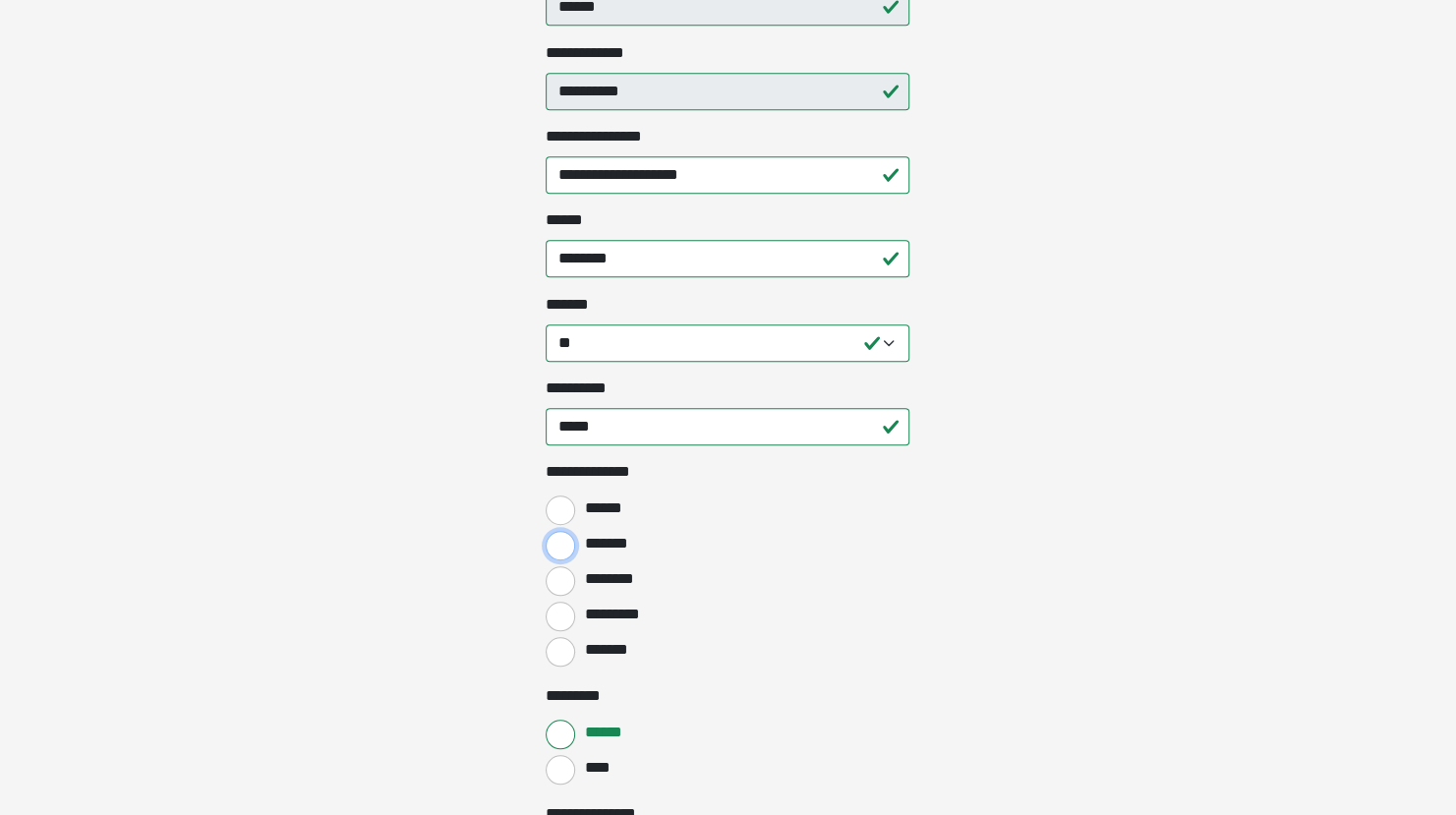 click on "*******" at bounding box center [560, 546] 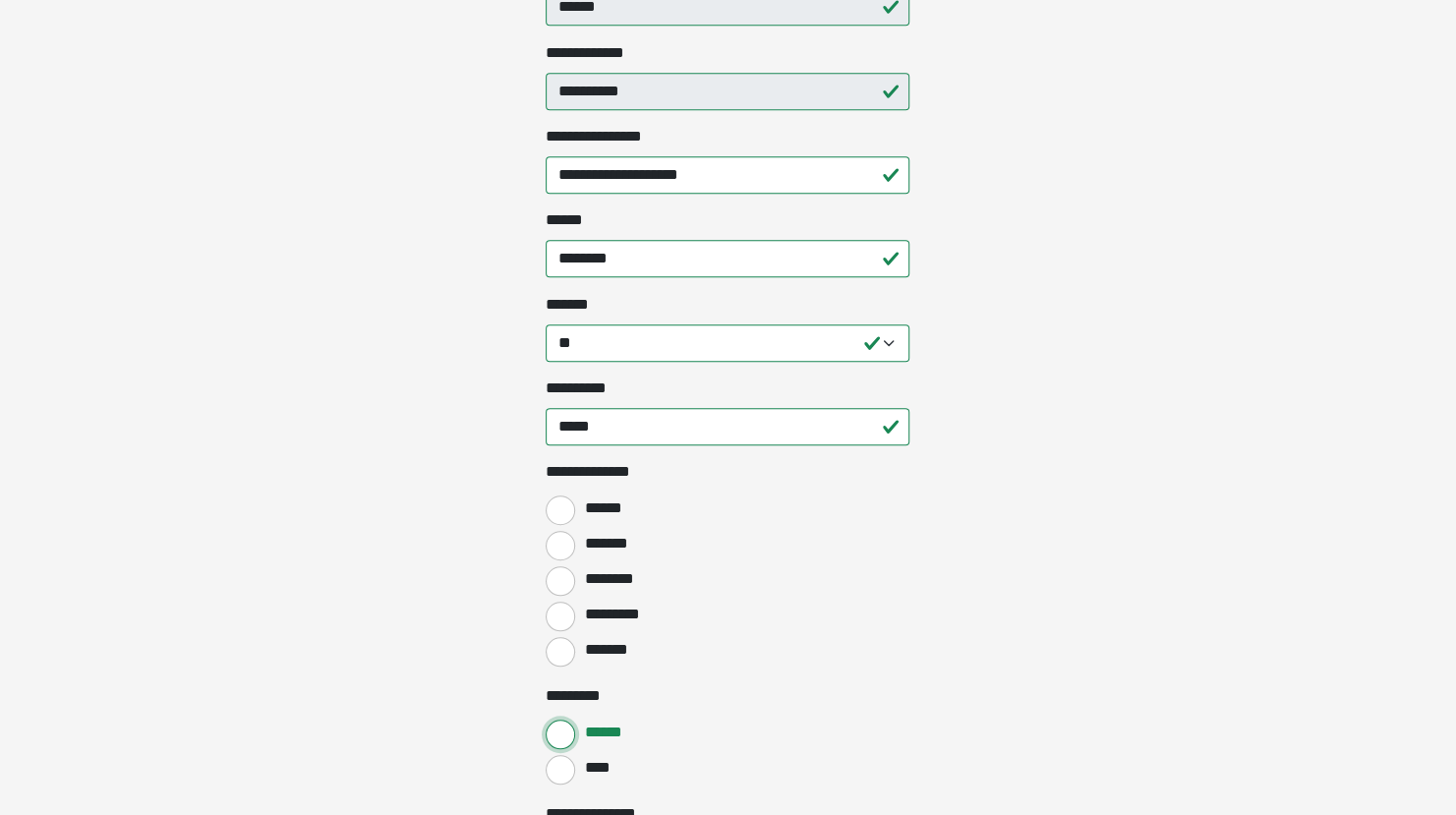 click on "******" at bounding box center (560, 734) 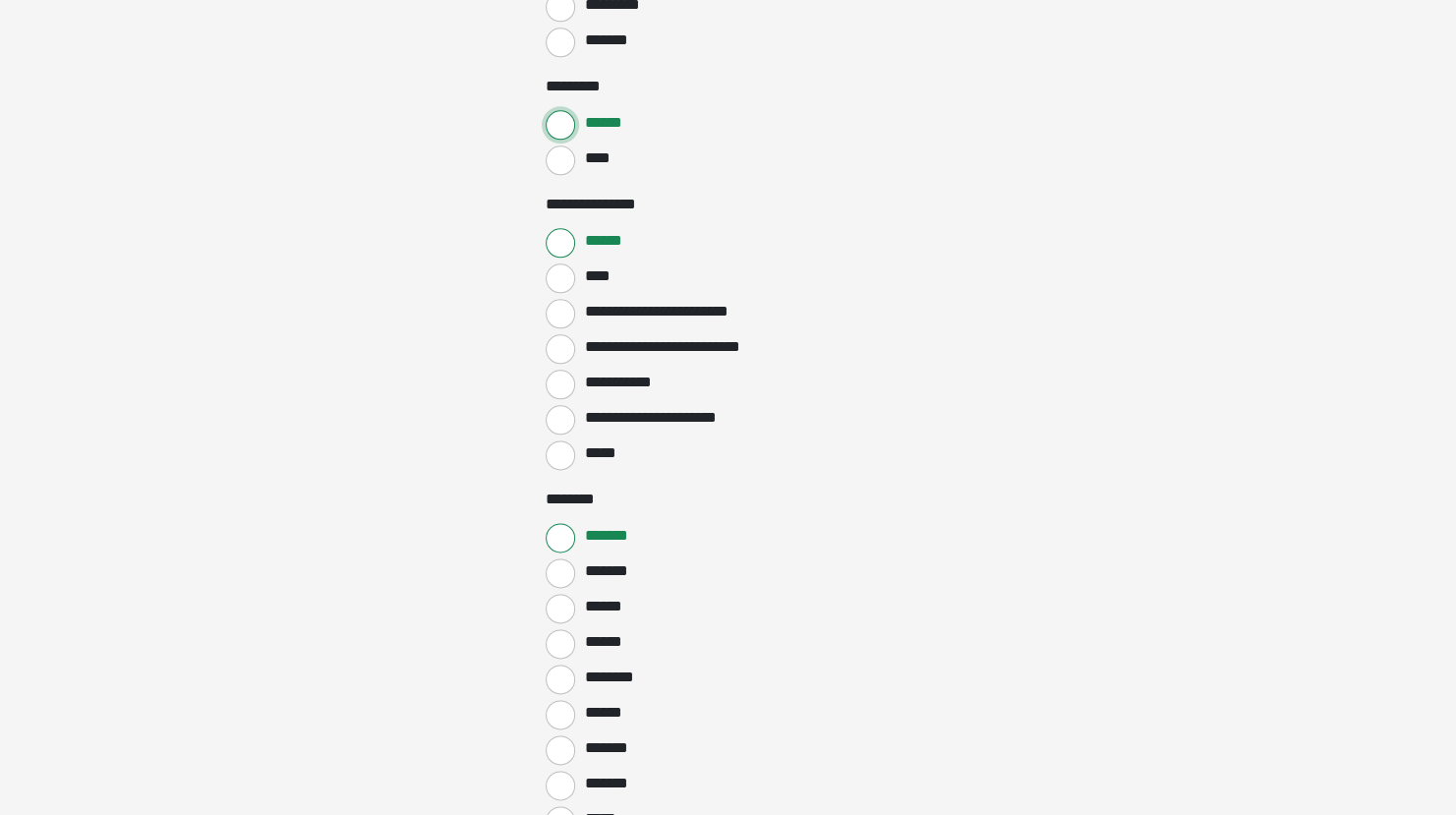 scroll, scrollTop: 1215, scrollLeft: 0, axis: vertical 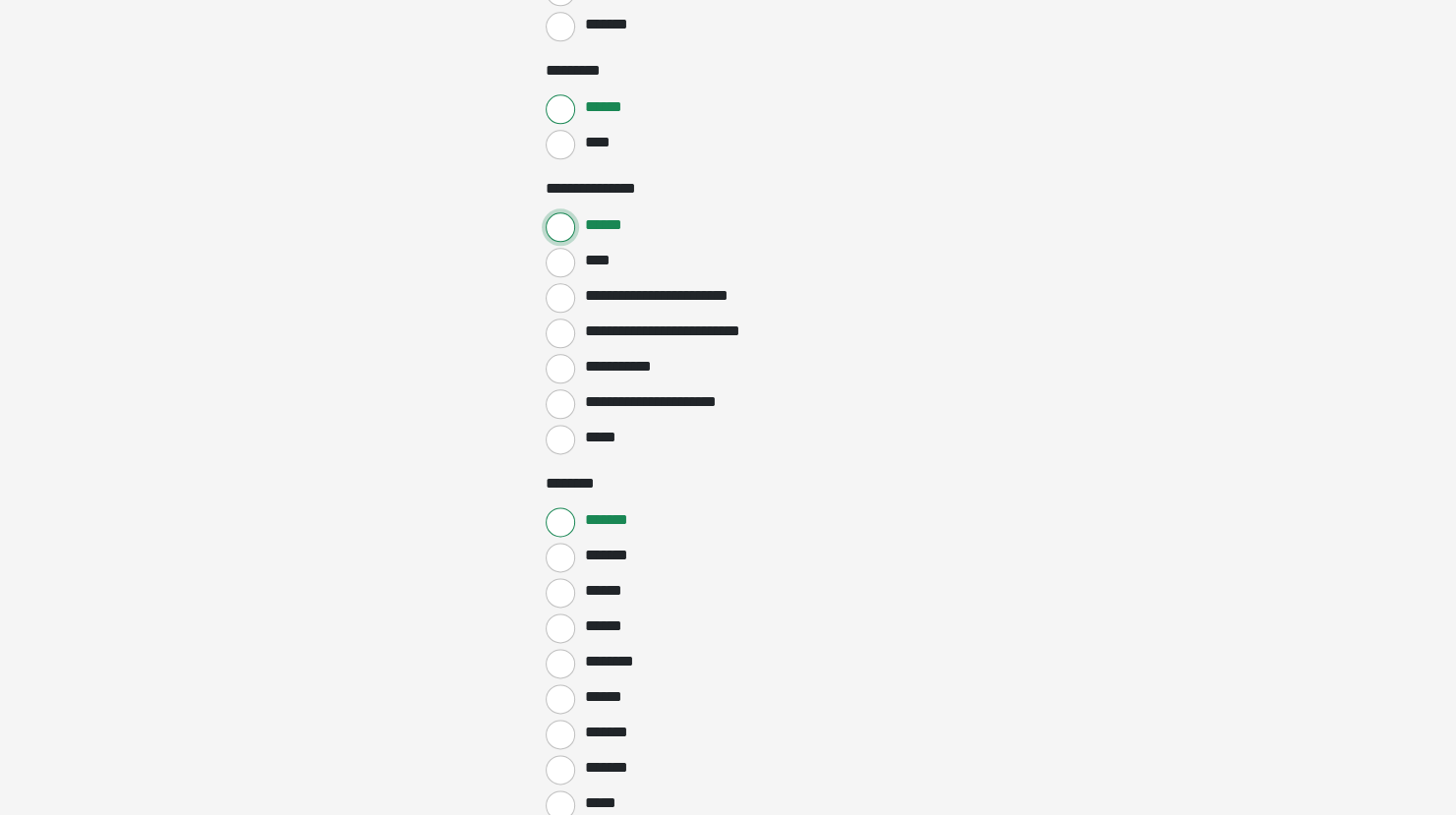 click on "******" at bounding box center (560, 227) 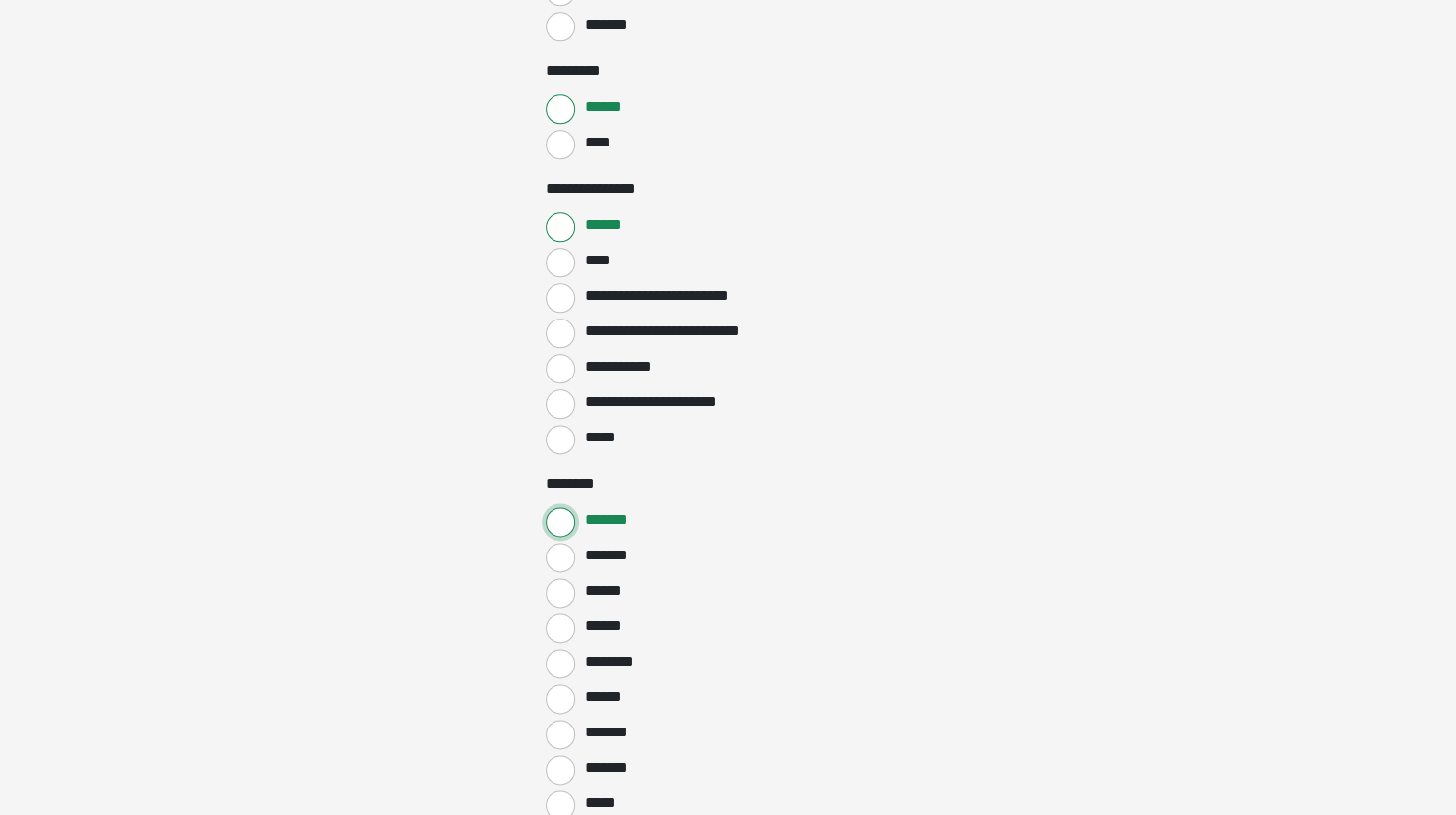 click on "*******" at bounding box center [560, 522] 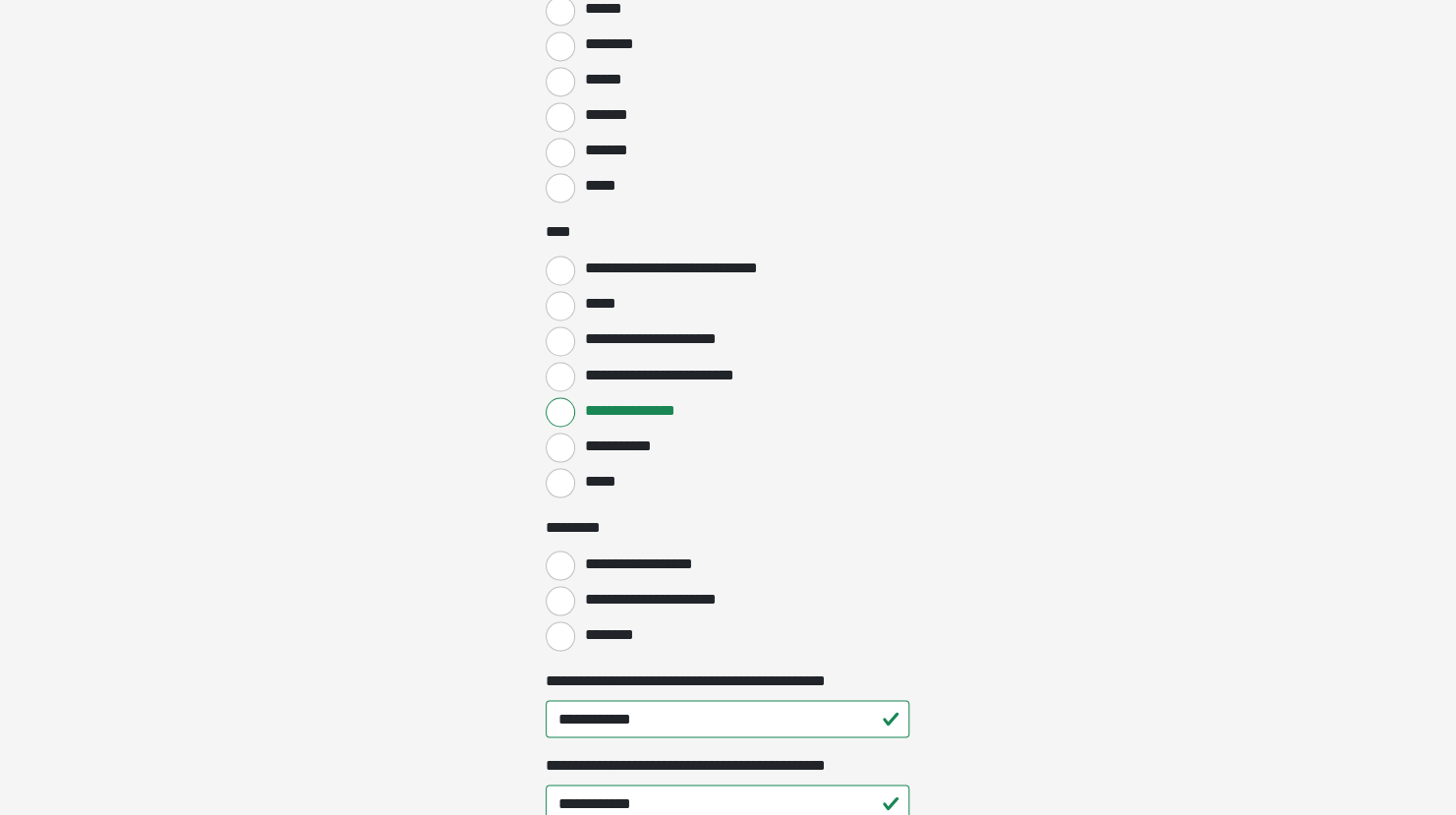 scroll, scrollTop: 1840, scrollLeft: 0, axis: vertical 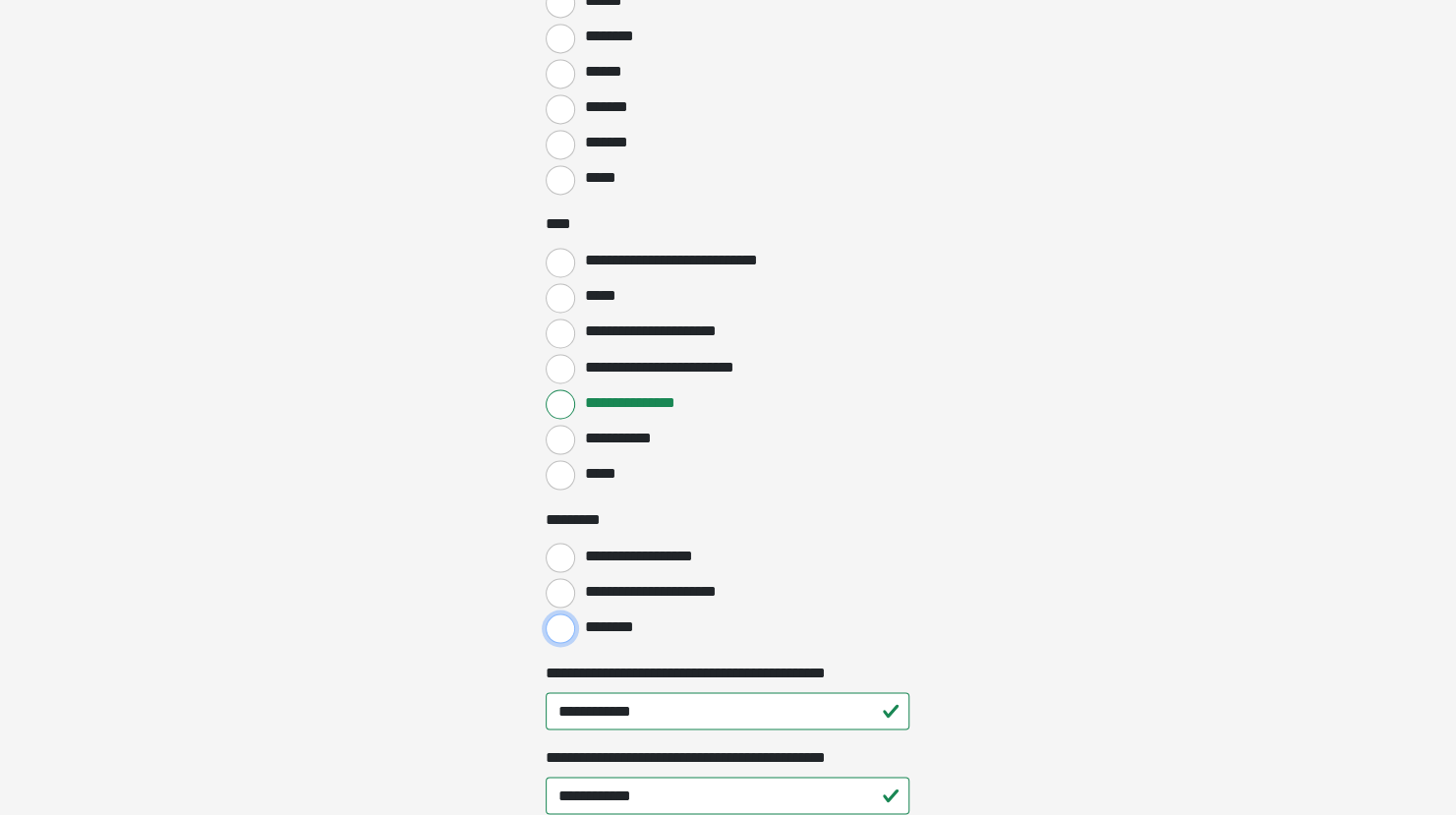 click on "********" at bounding box center [560, 628] 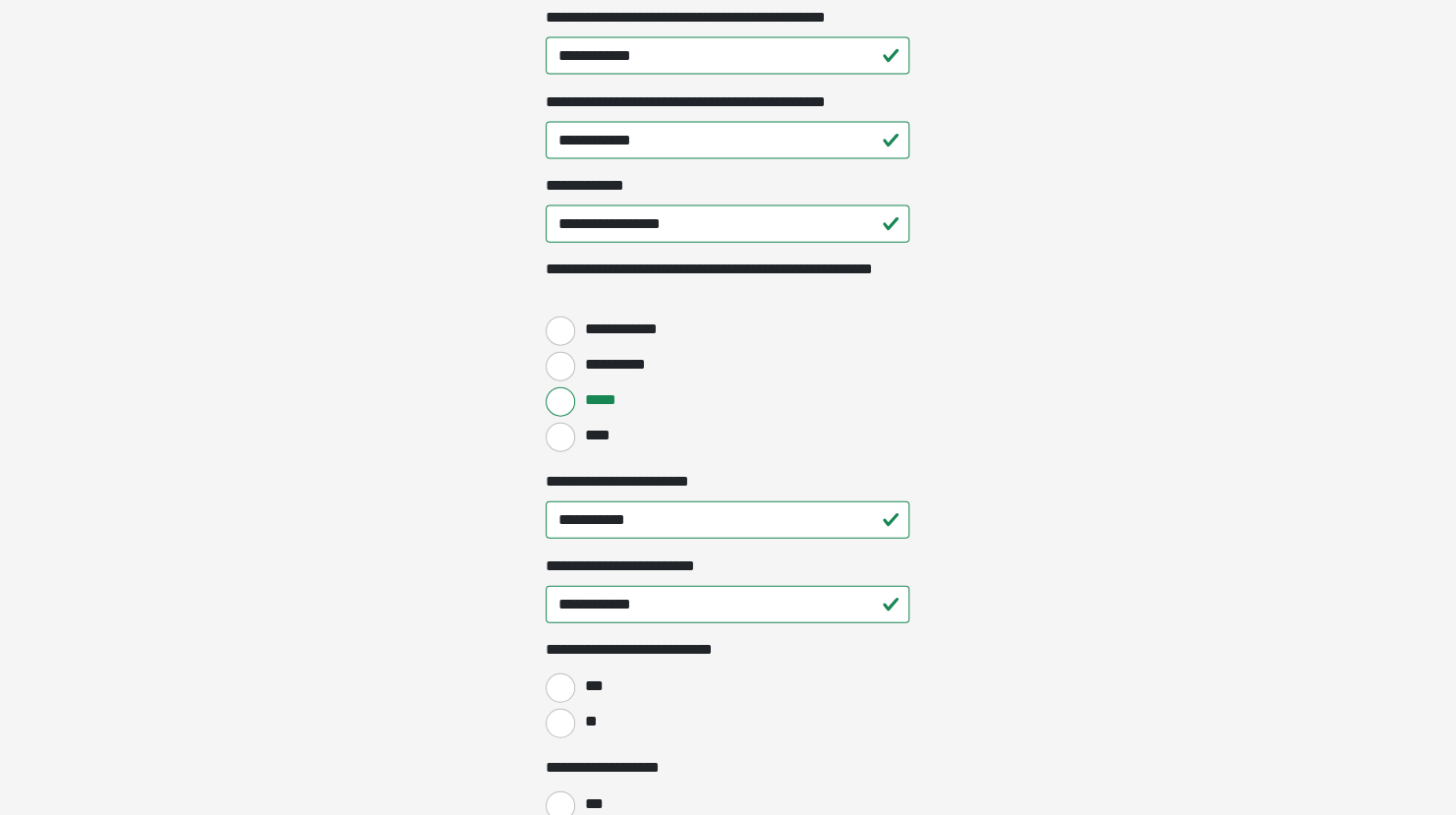 scroll, scrollTop: 2503, scrollLeft: 0, axis: vertical 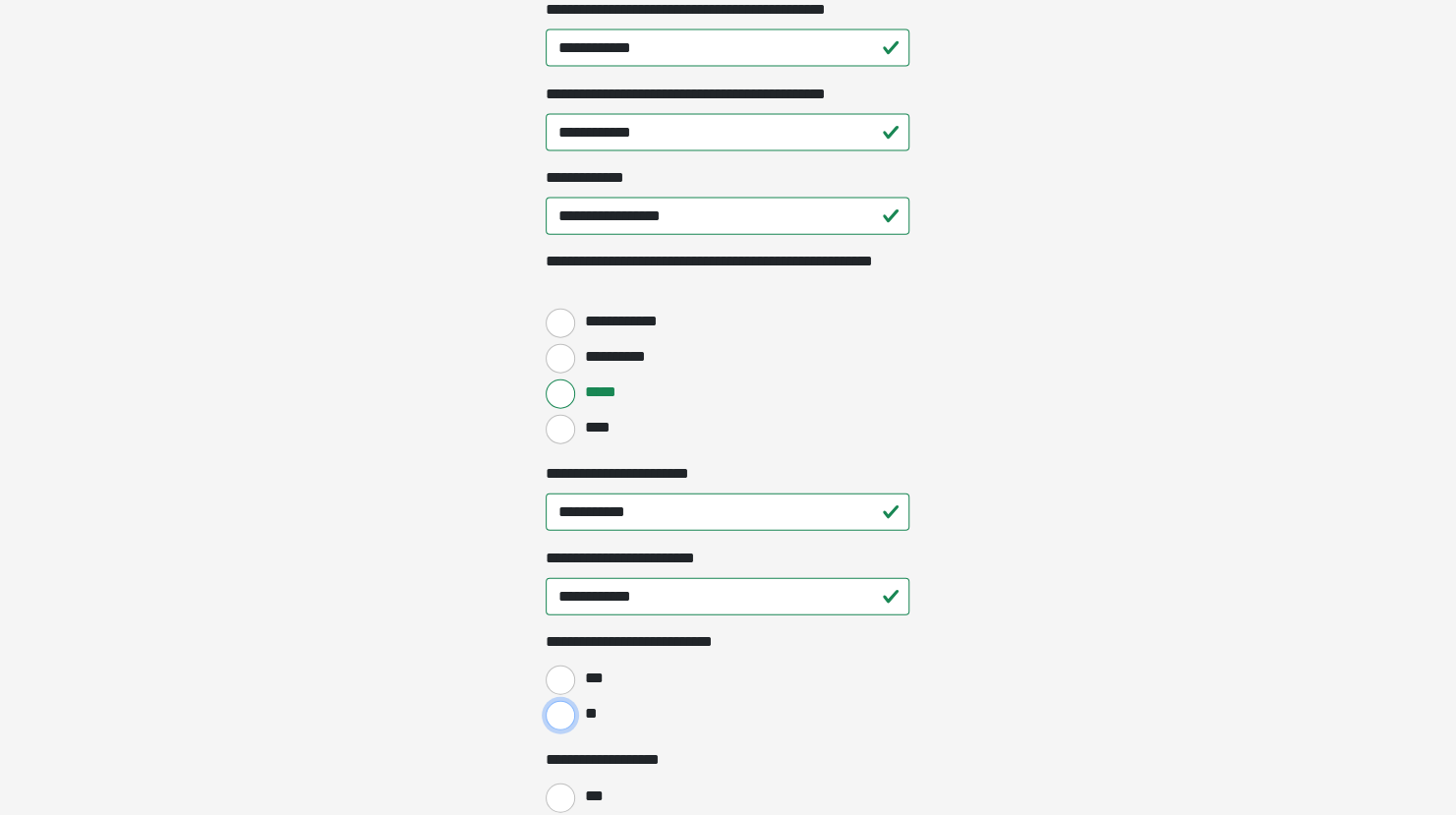 click on "**" at bounding box center (560, 716) 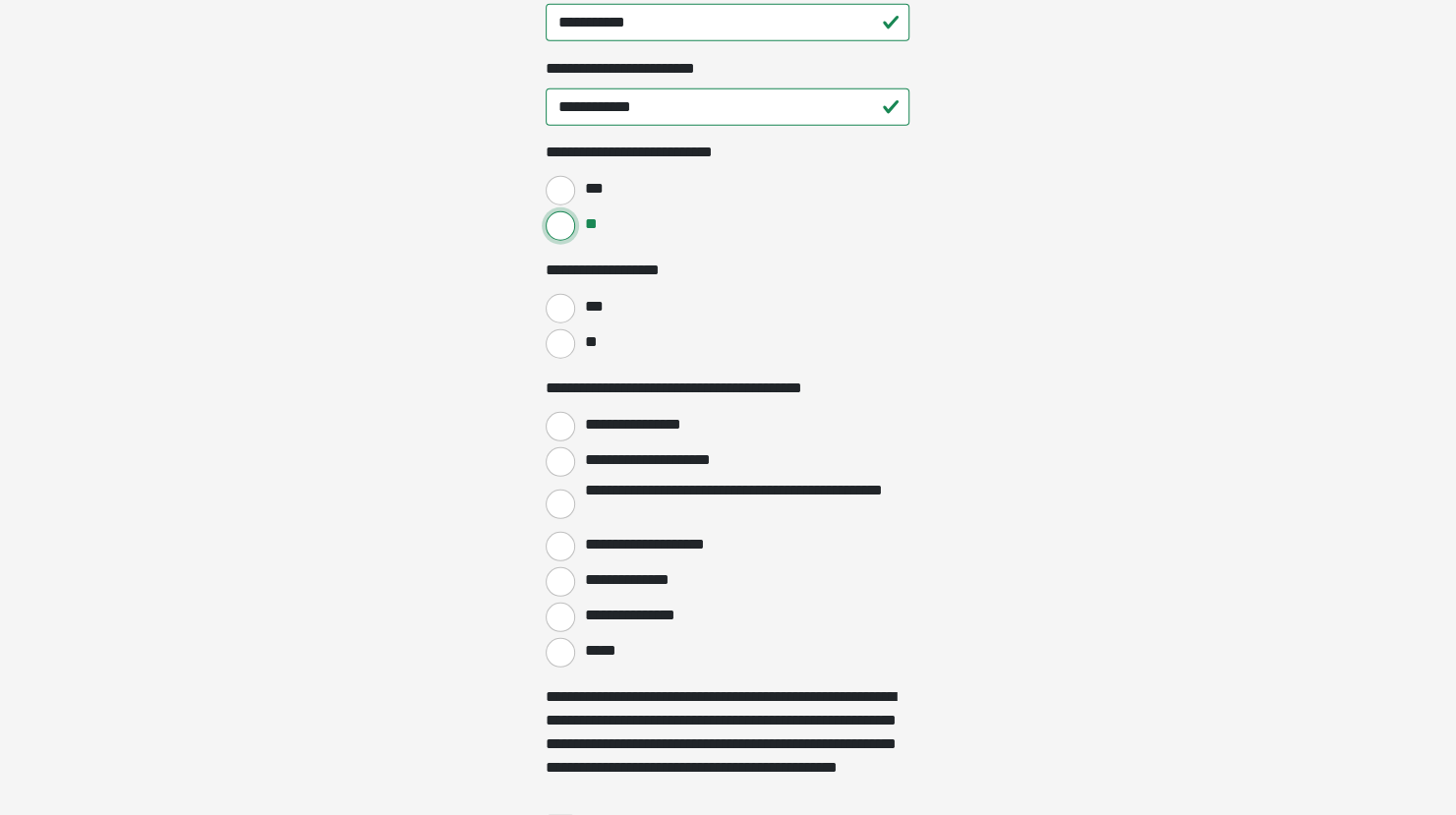 scroll, scrollTop: 2997, scrollLeft: 0, axis: vertical 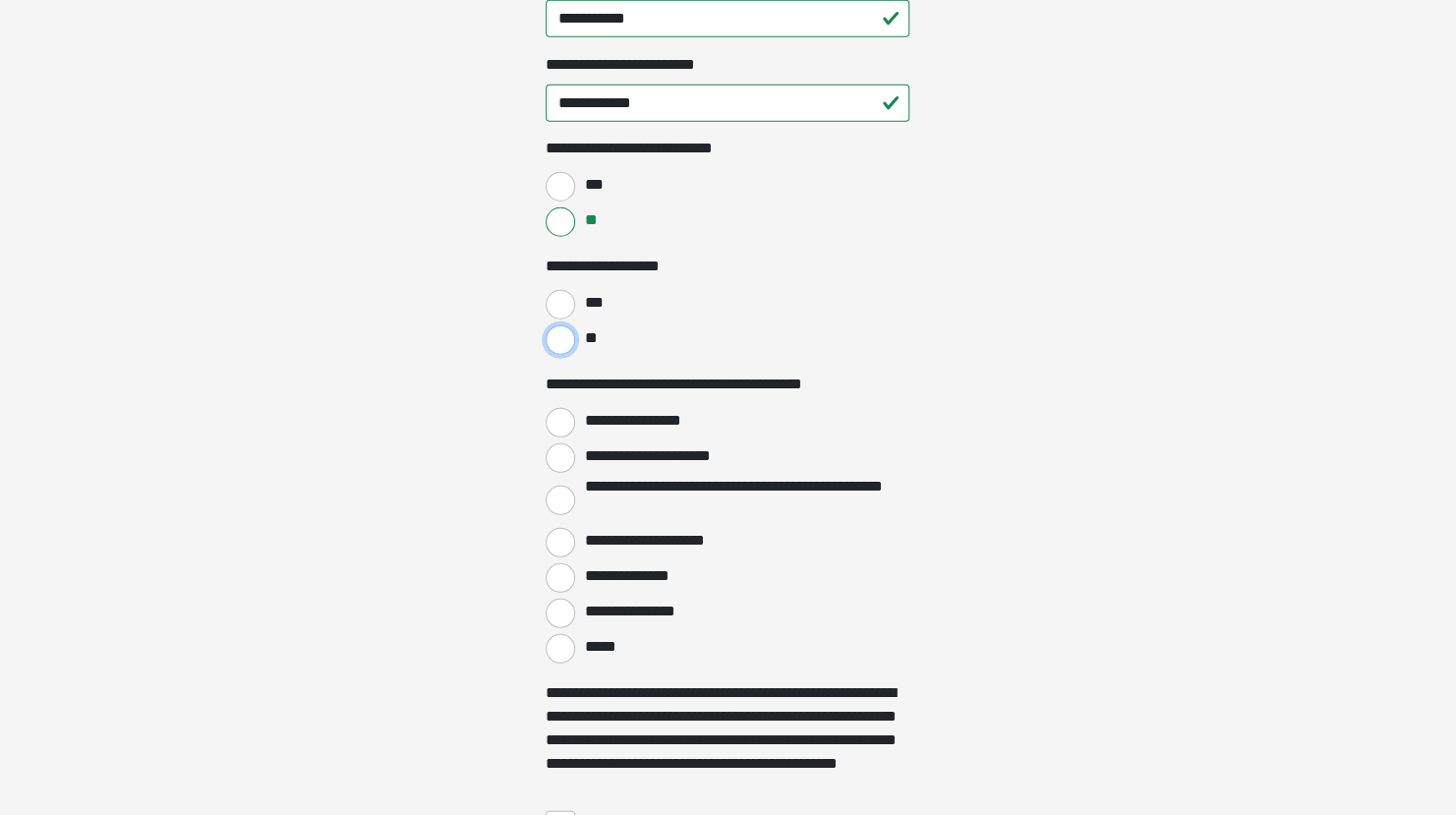 click on "**" at bounding box center [560, 340] 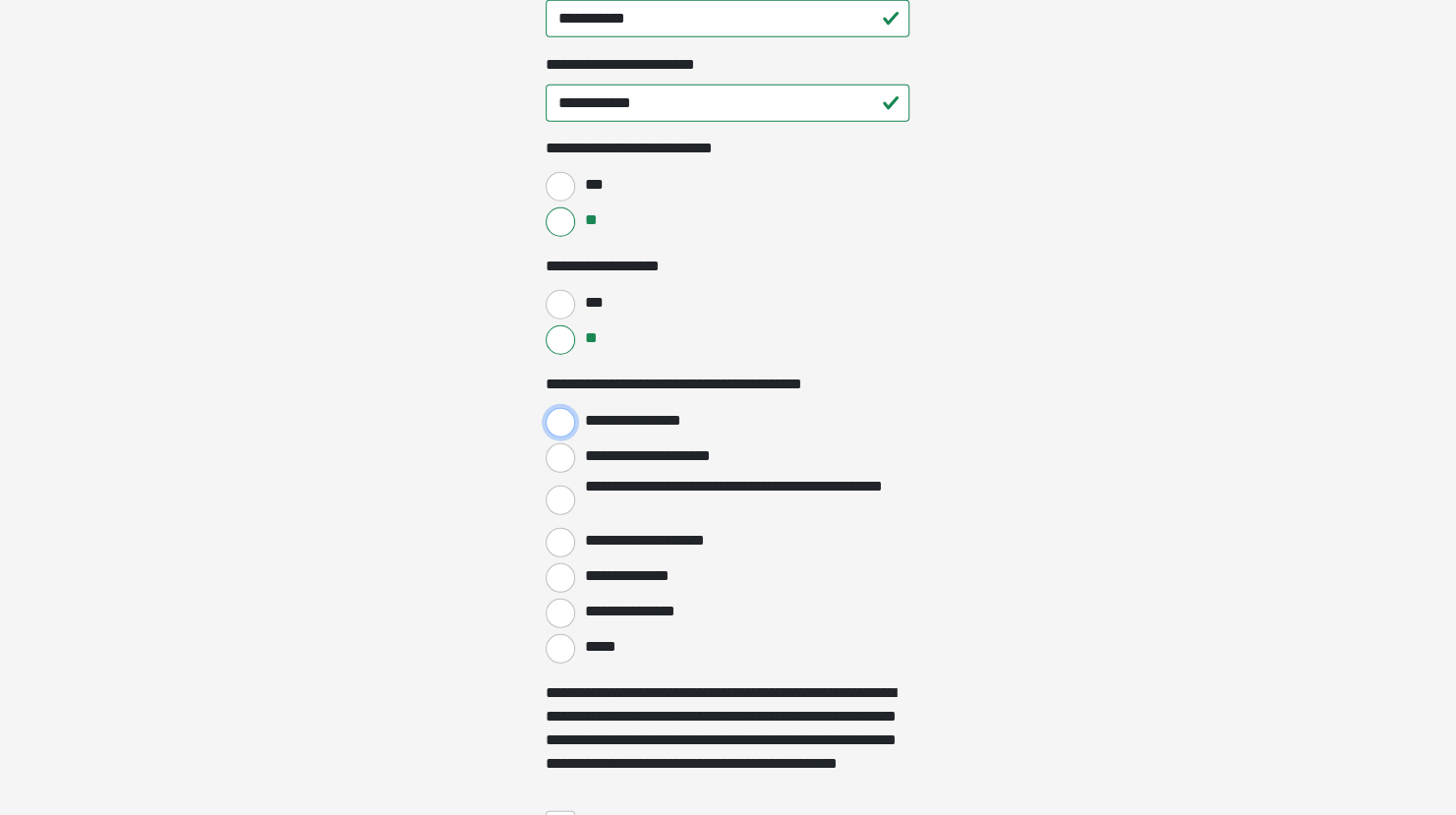 click on "**********" at bounding box center (560, 423) 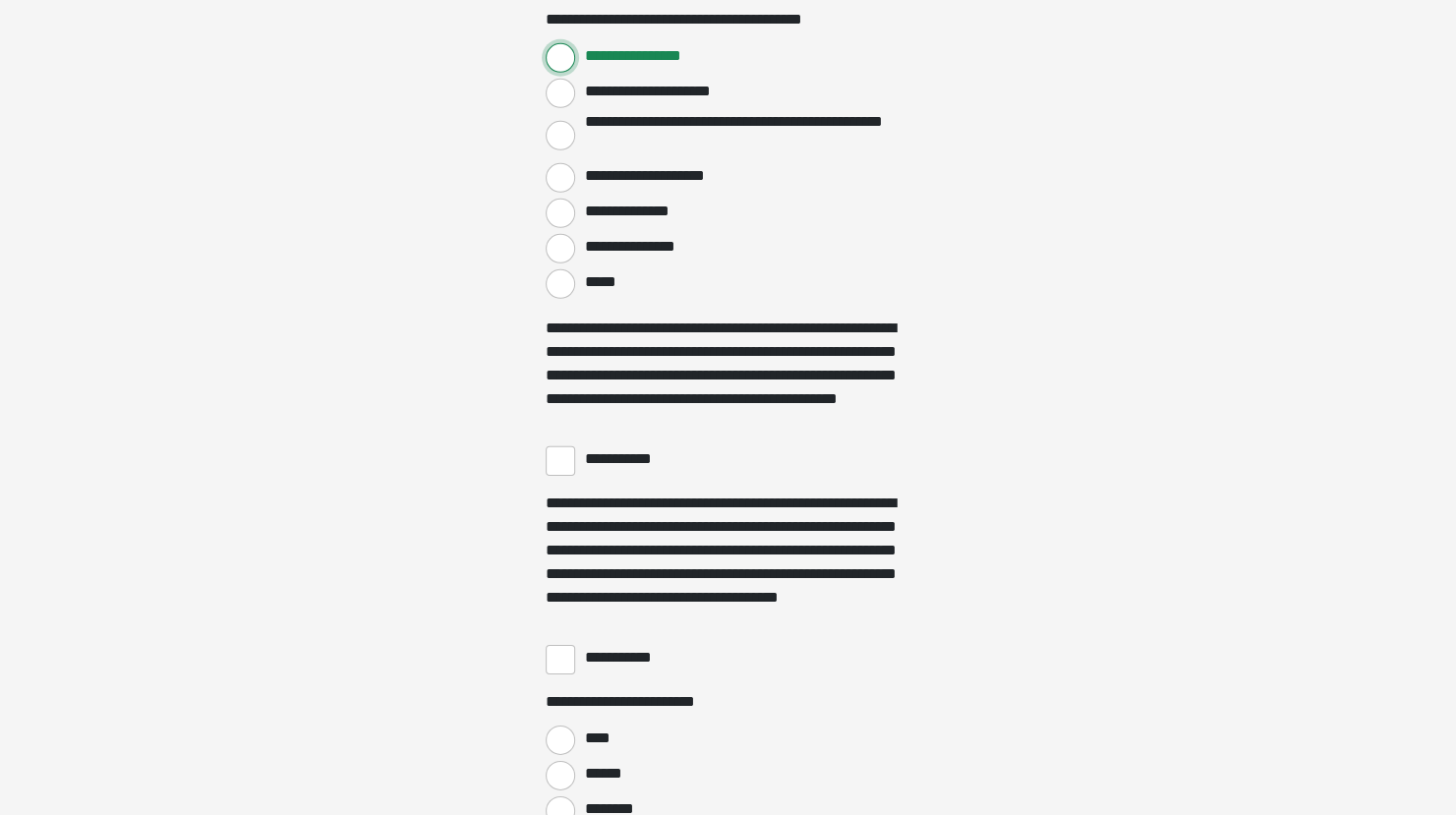 scroll, scrollTop: 3380, scrollLeft: 0, axis: vertical 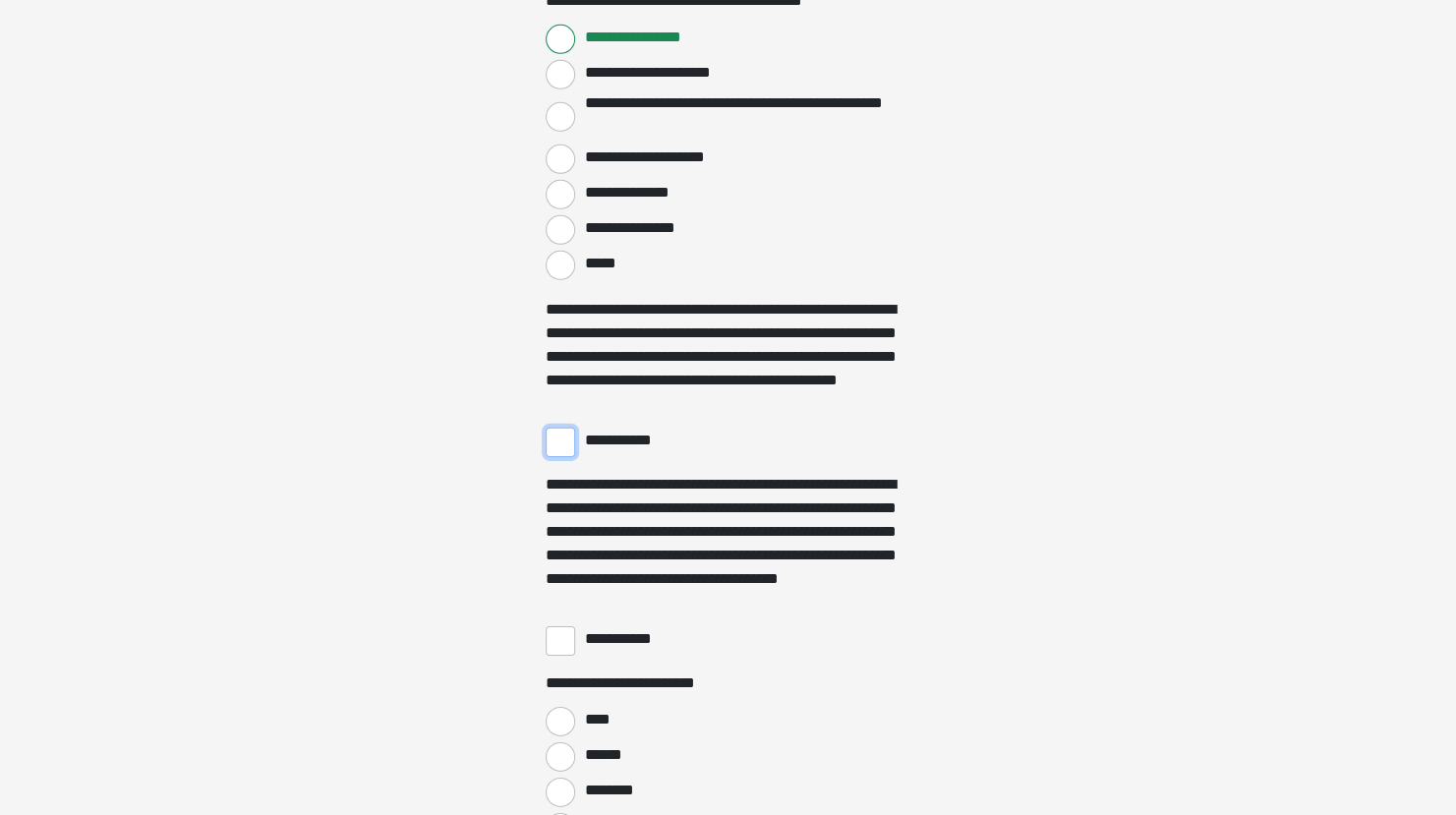 click on "**********" at bounding box center [560, 442] 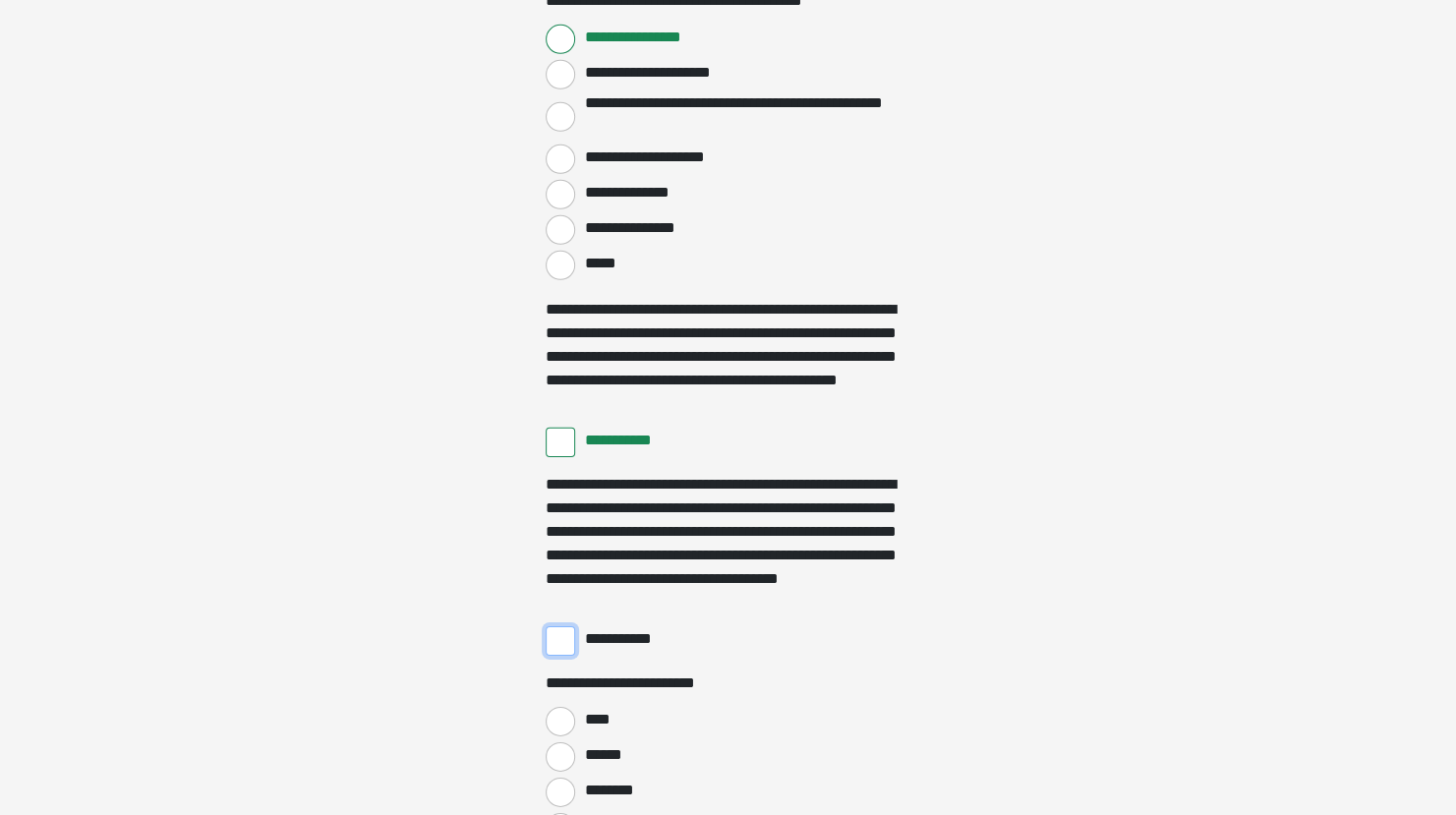 click on "**********" at bounding box center [560, 641] 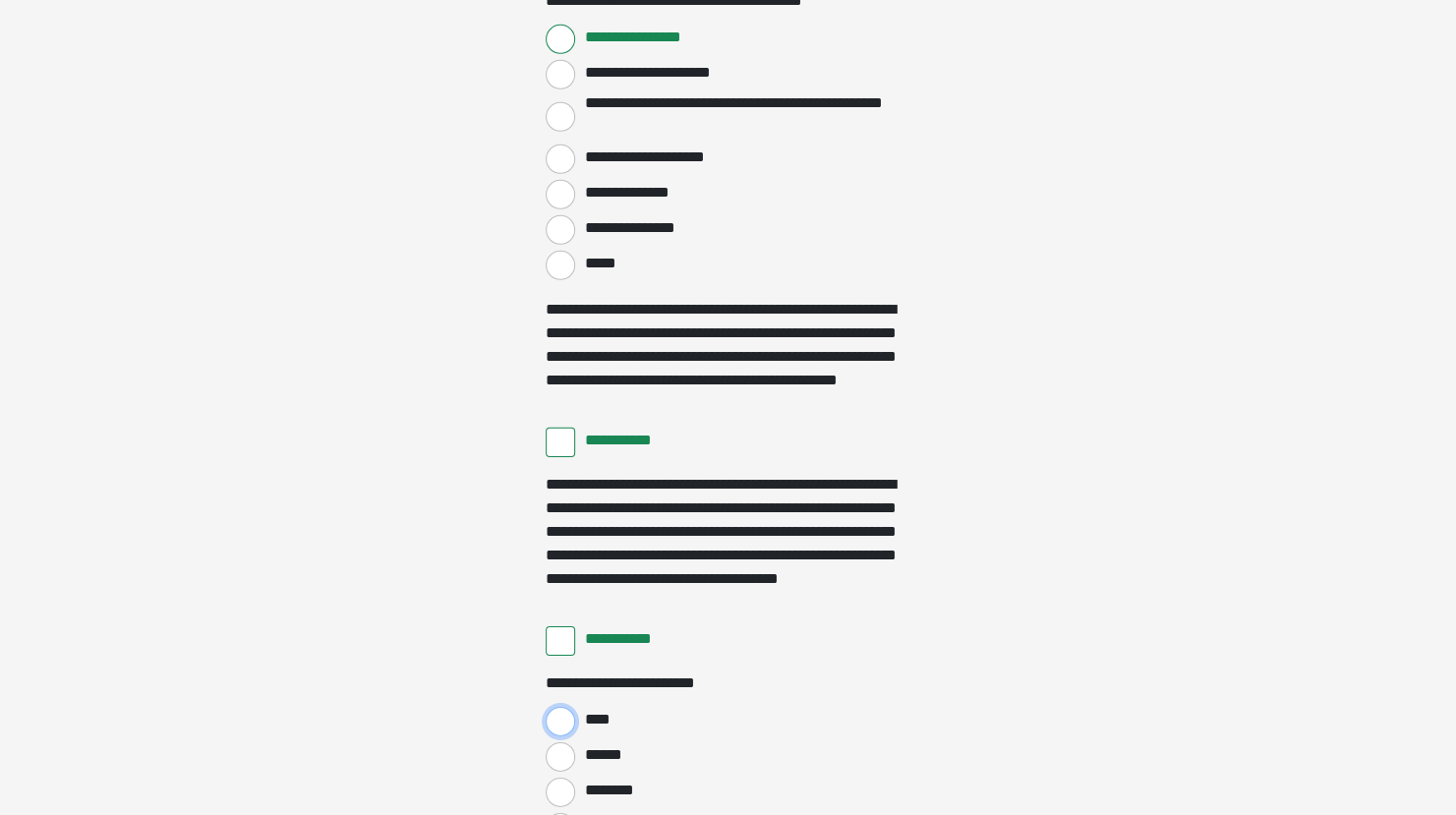 click on "****" at bounding box center (560, 722) 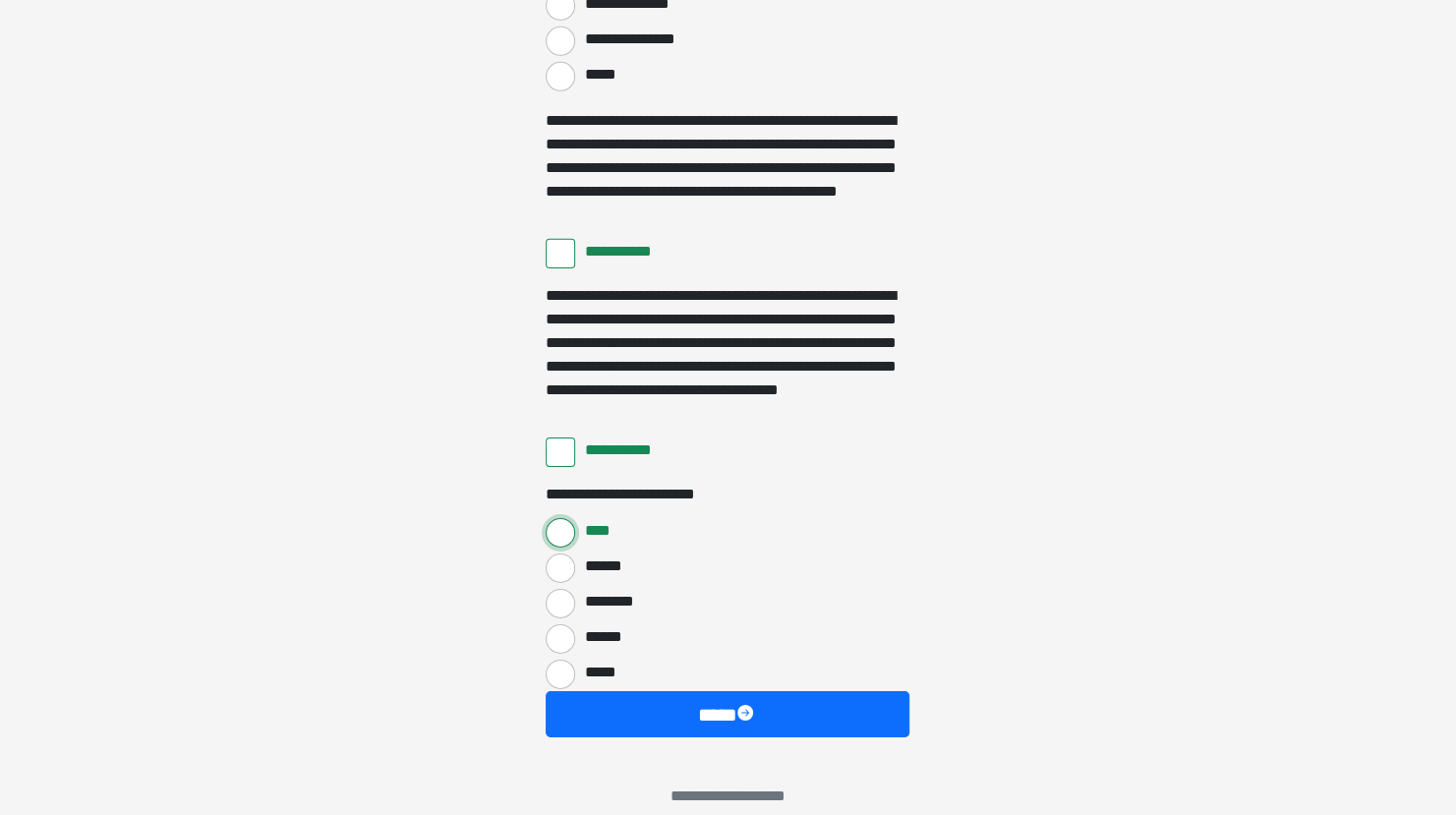 scroll, scrollTop: 3583, scrollLeft: 0, axis: vertical 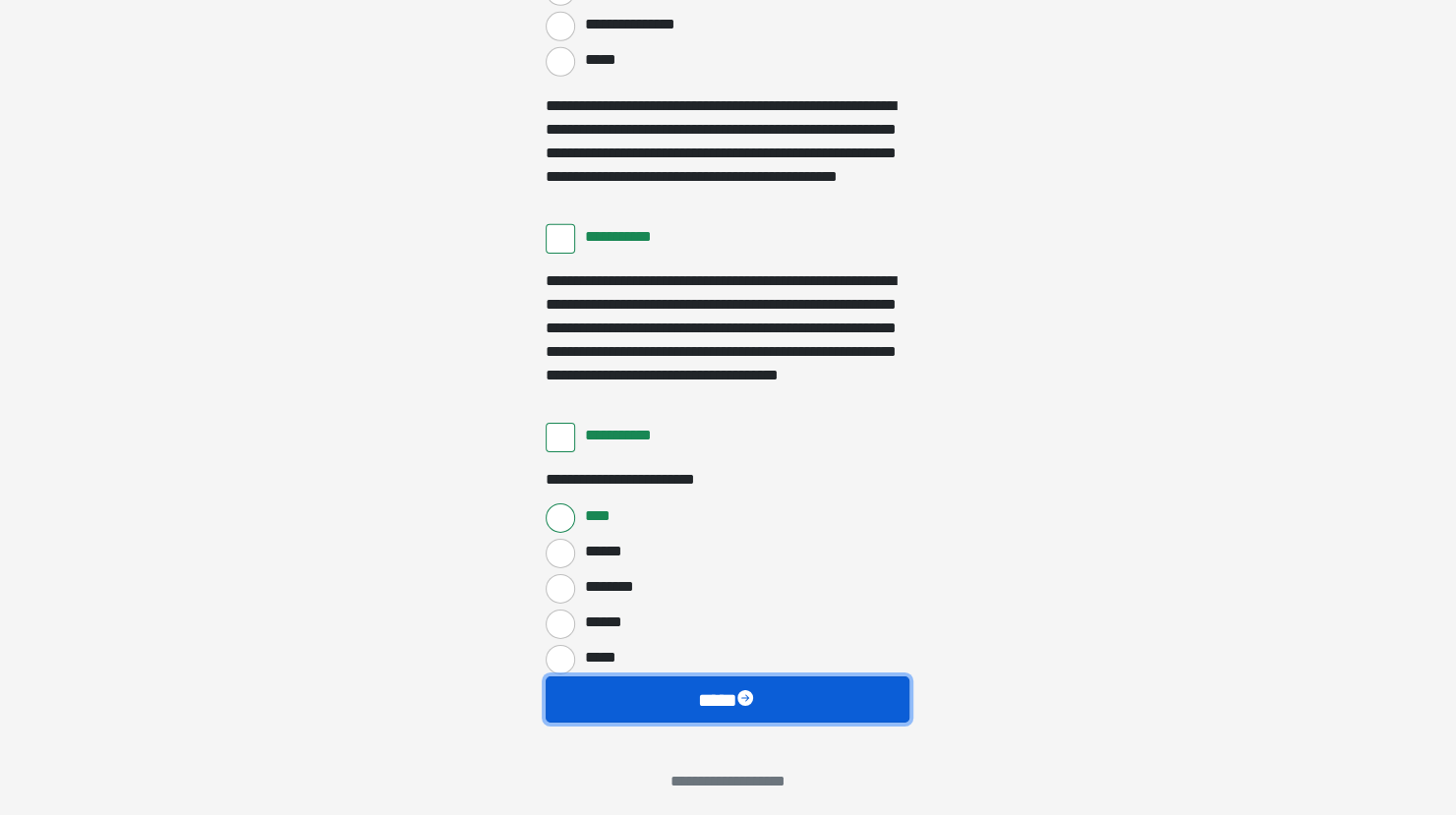 click at bounding box center (747, 700) 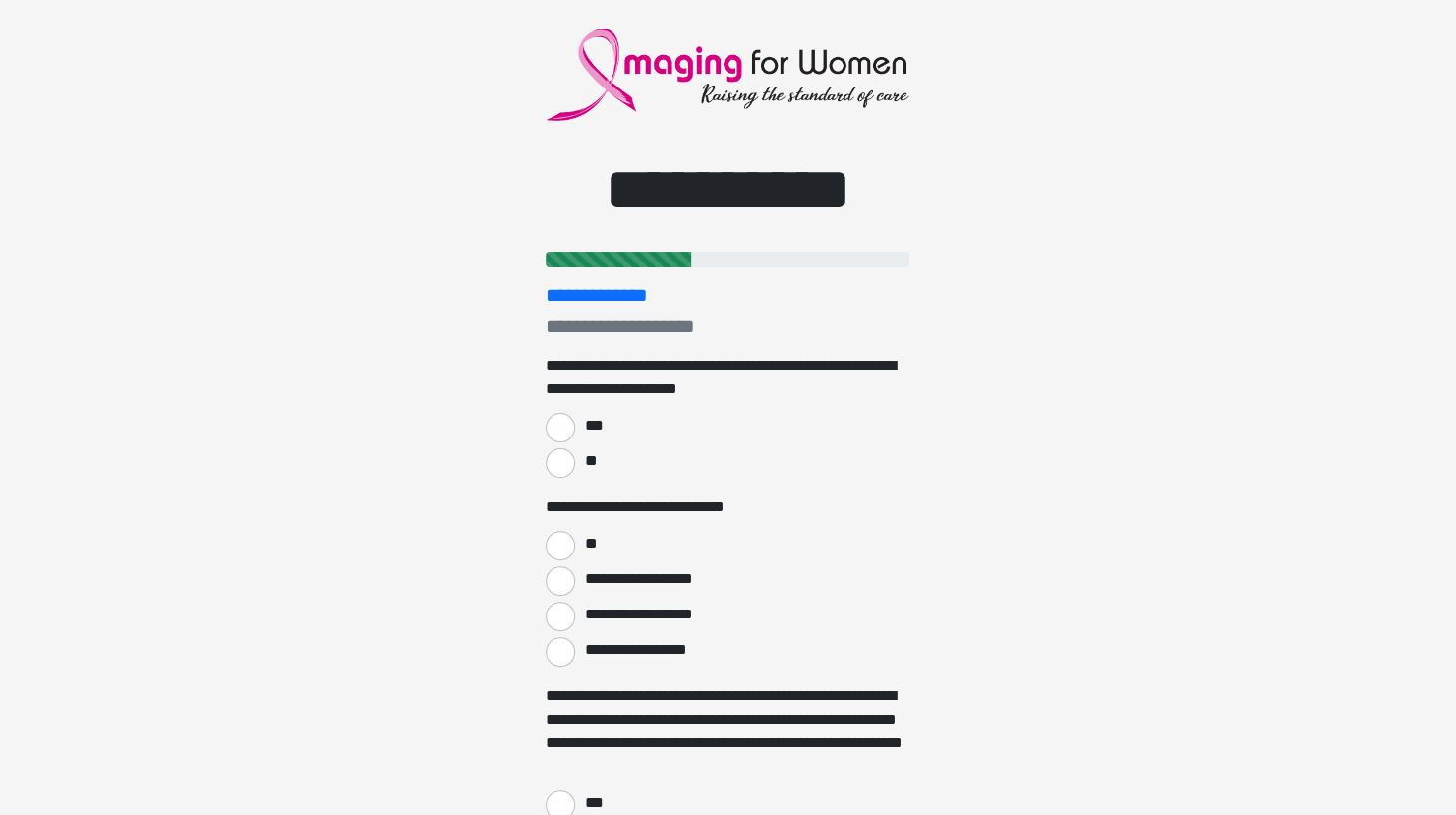 scroll, scrollTop: 0, scrollLeft: 0, axis: both 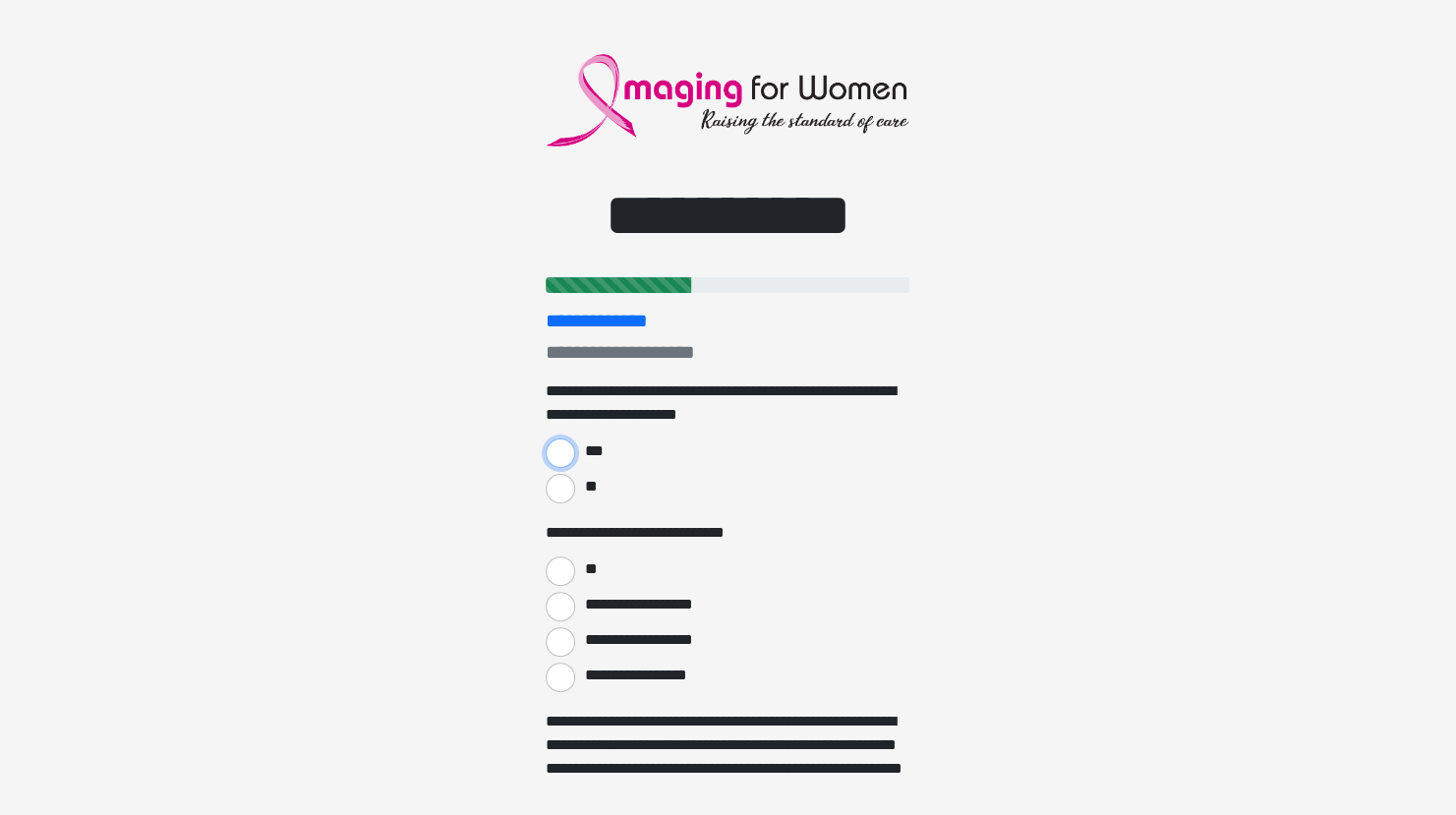 click on "***" at bounding box center [560, 453] 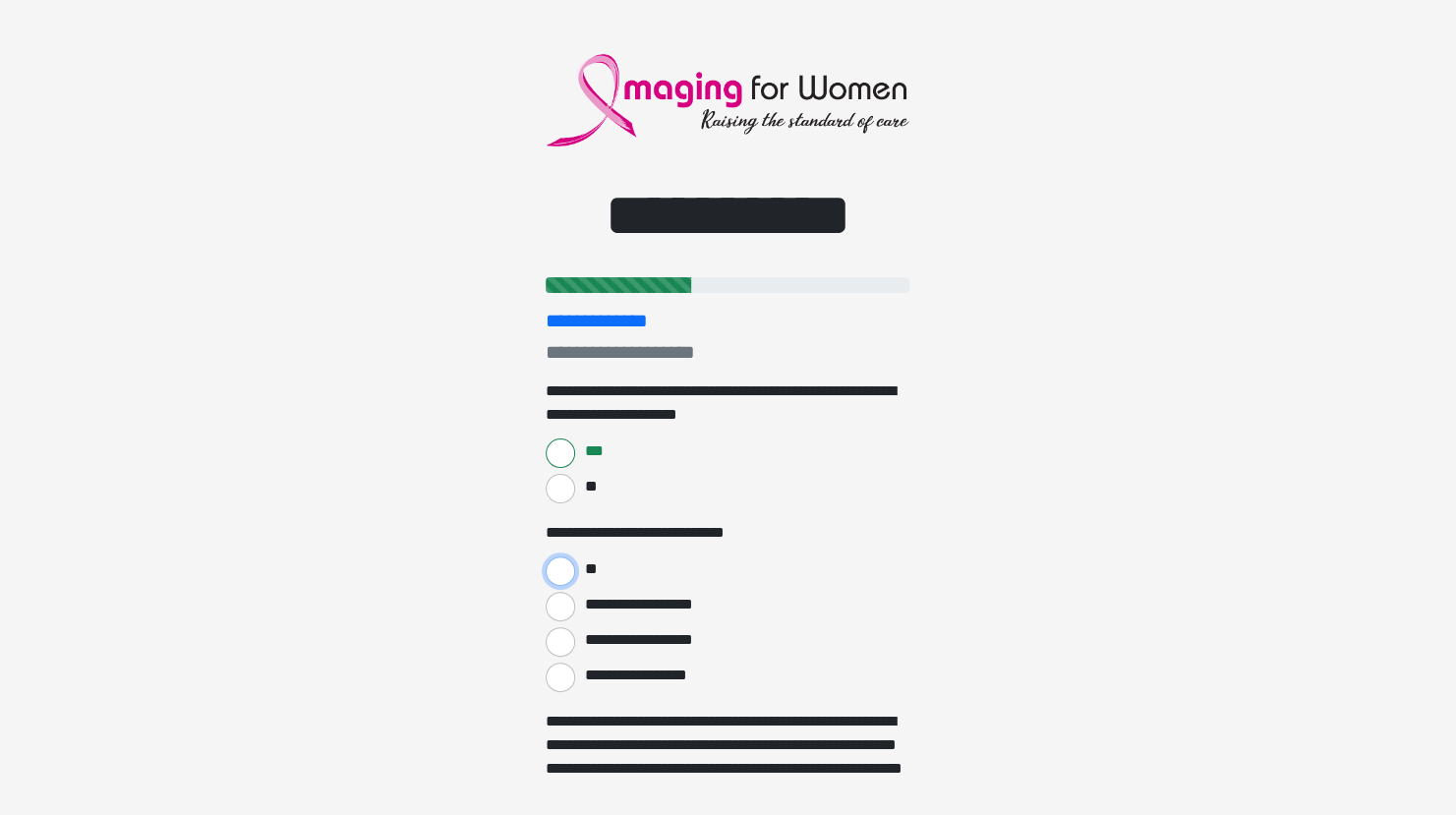 click on "**" at bounding box center (560, 571) 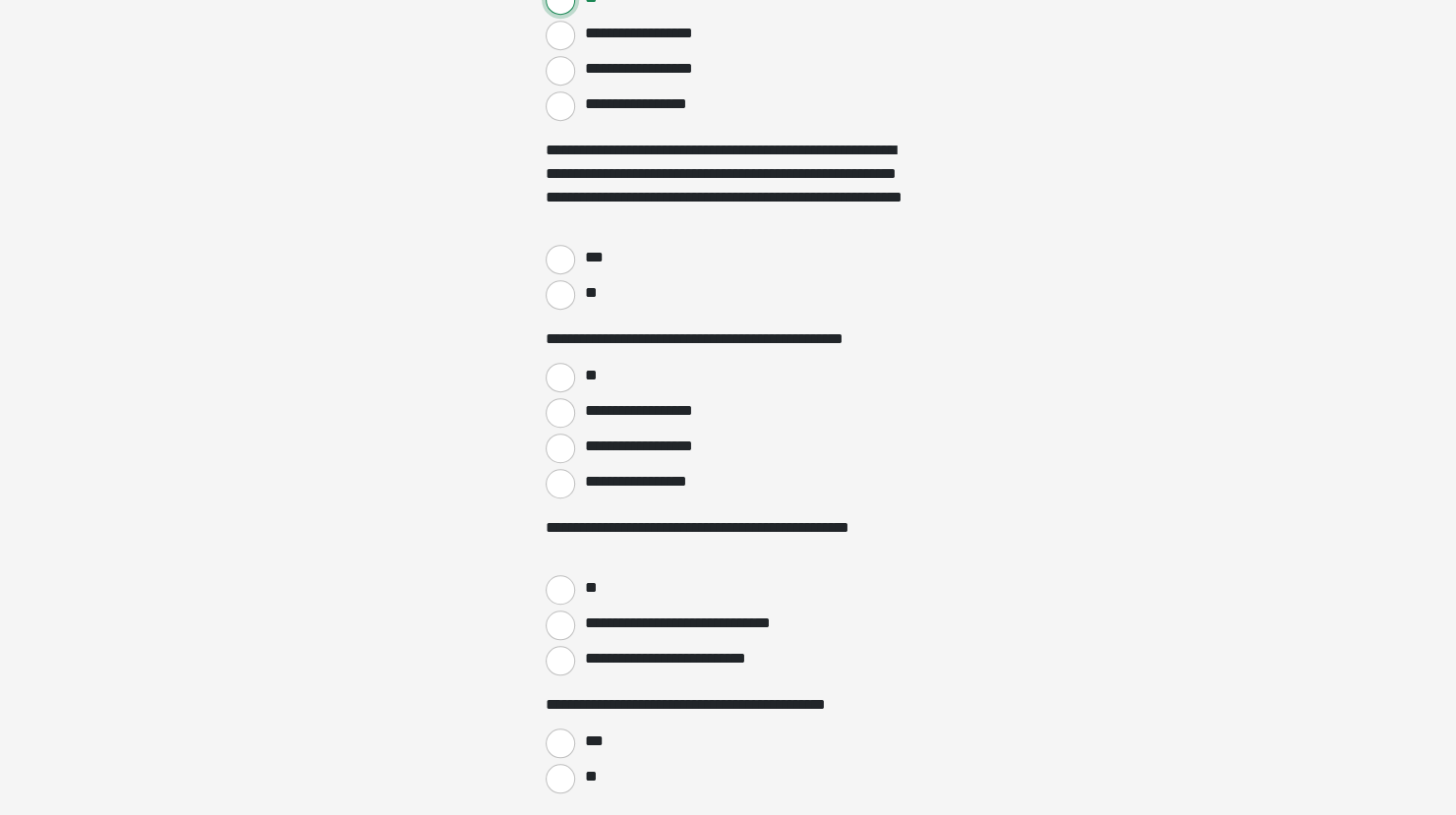 scroll, scrollTop: 595, scrollLeft: 0, axis: vertical 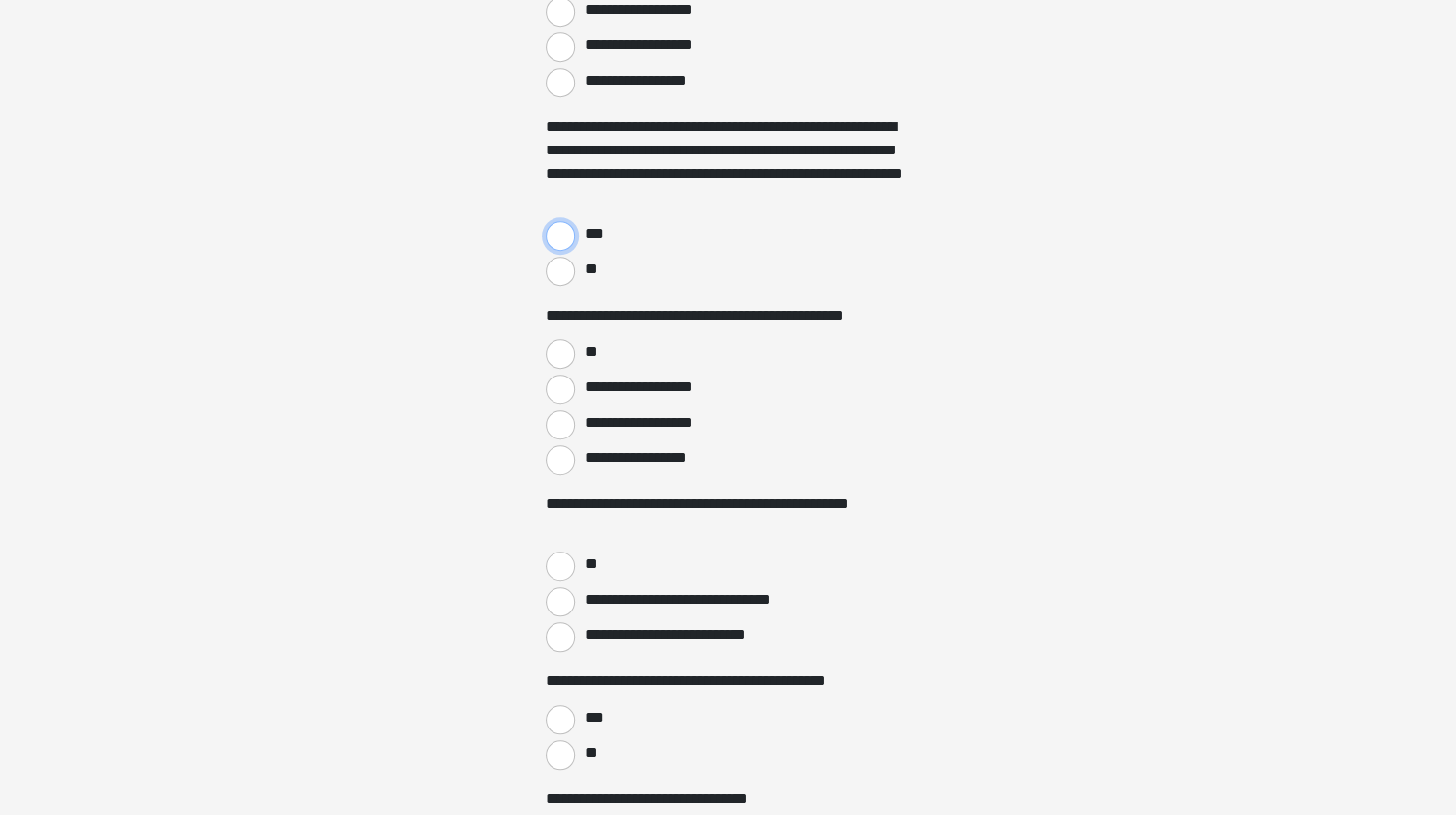 click on "***" at bounding box center [560, 236] 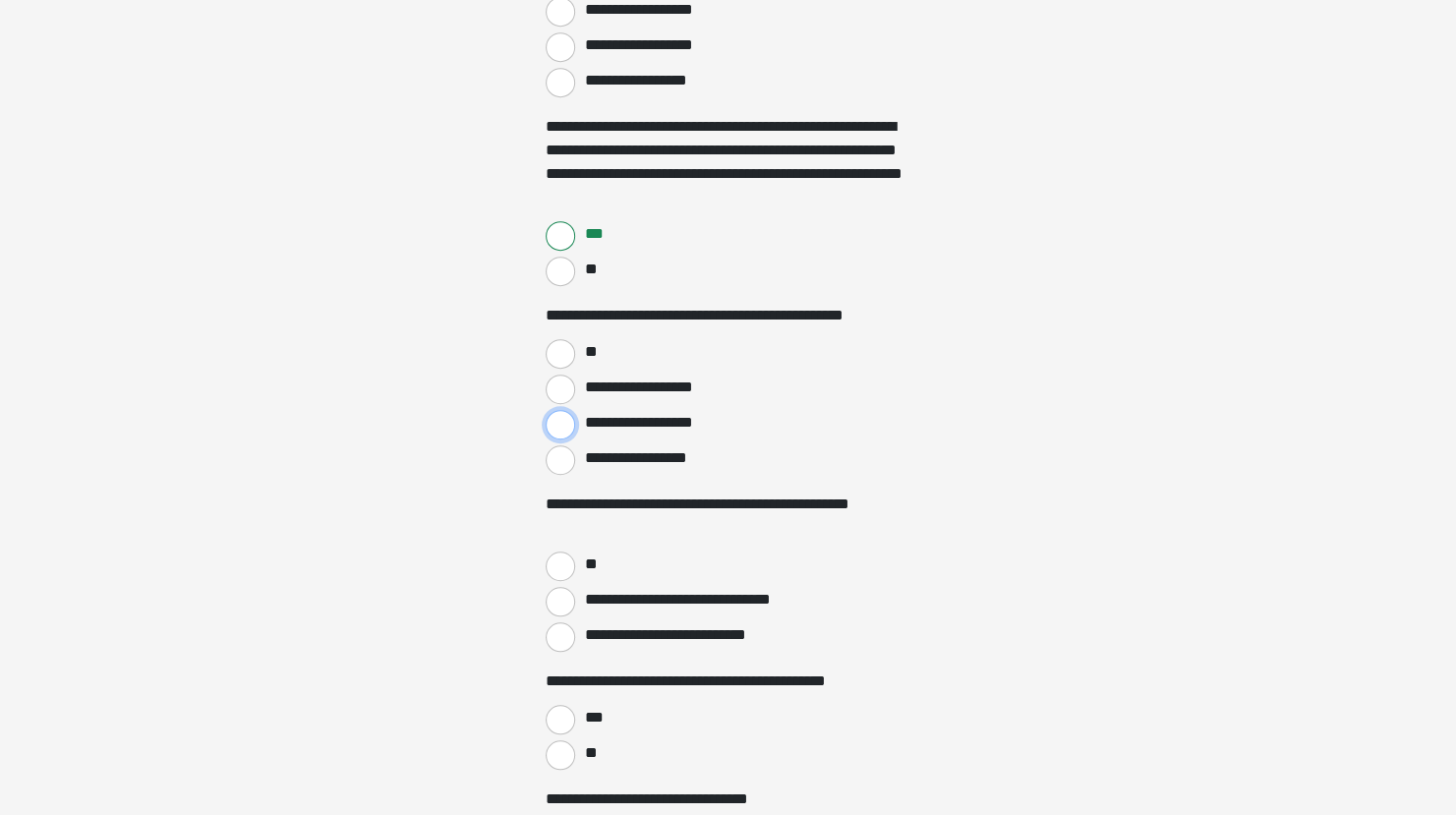 click on "**********" at bounding box center [560, 425] 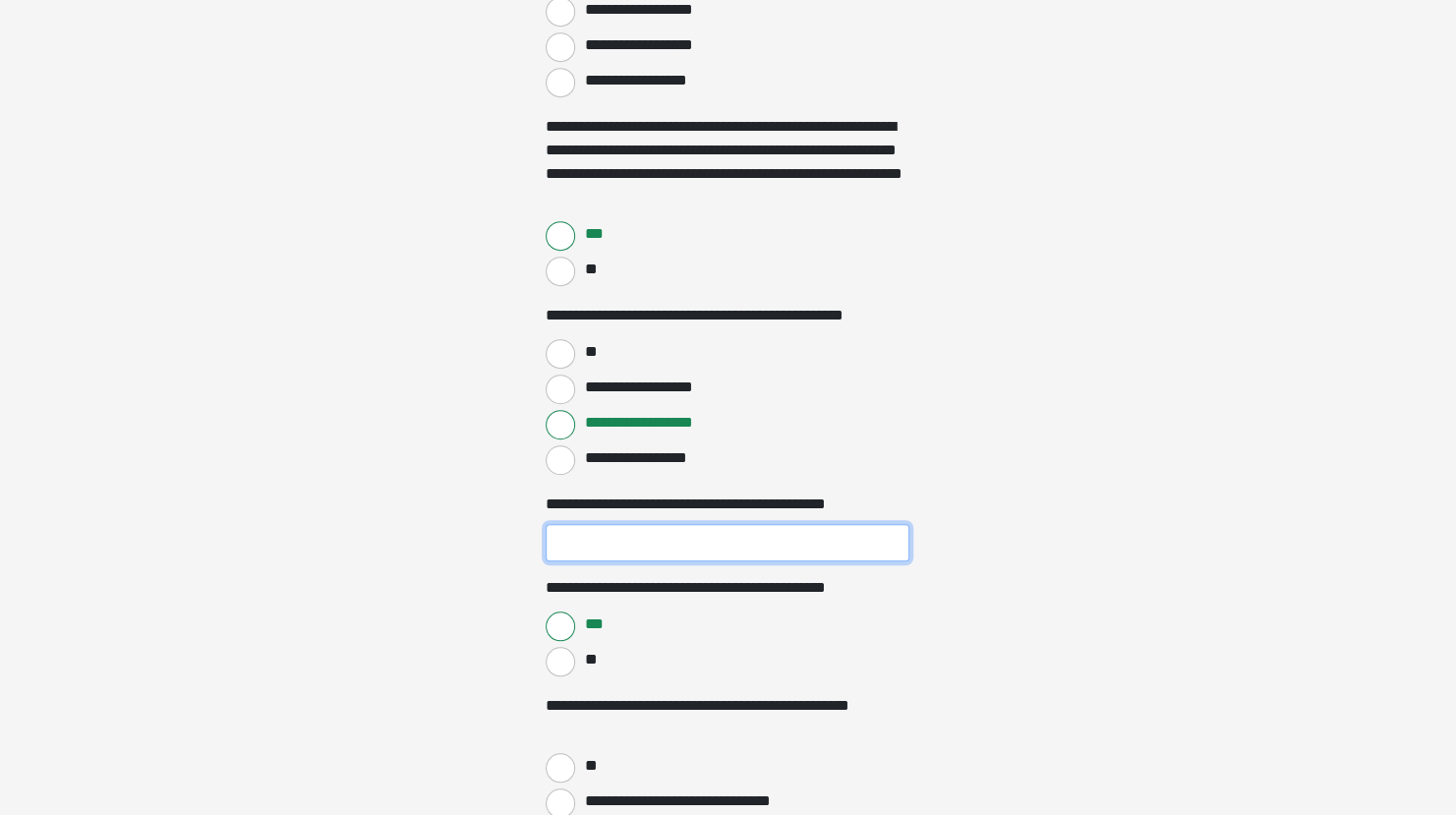 click on "**********" at bounding box center [728, 543] 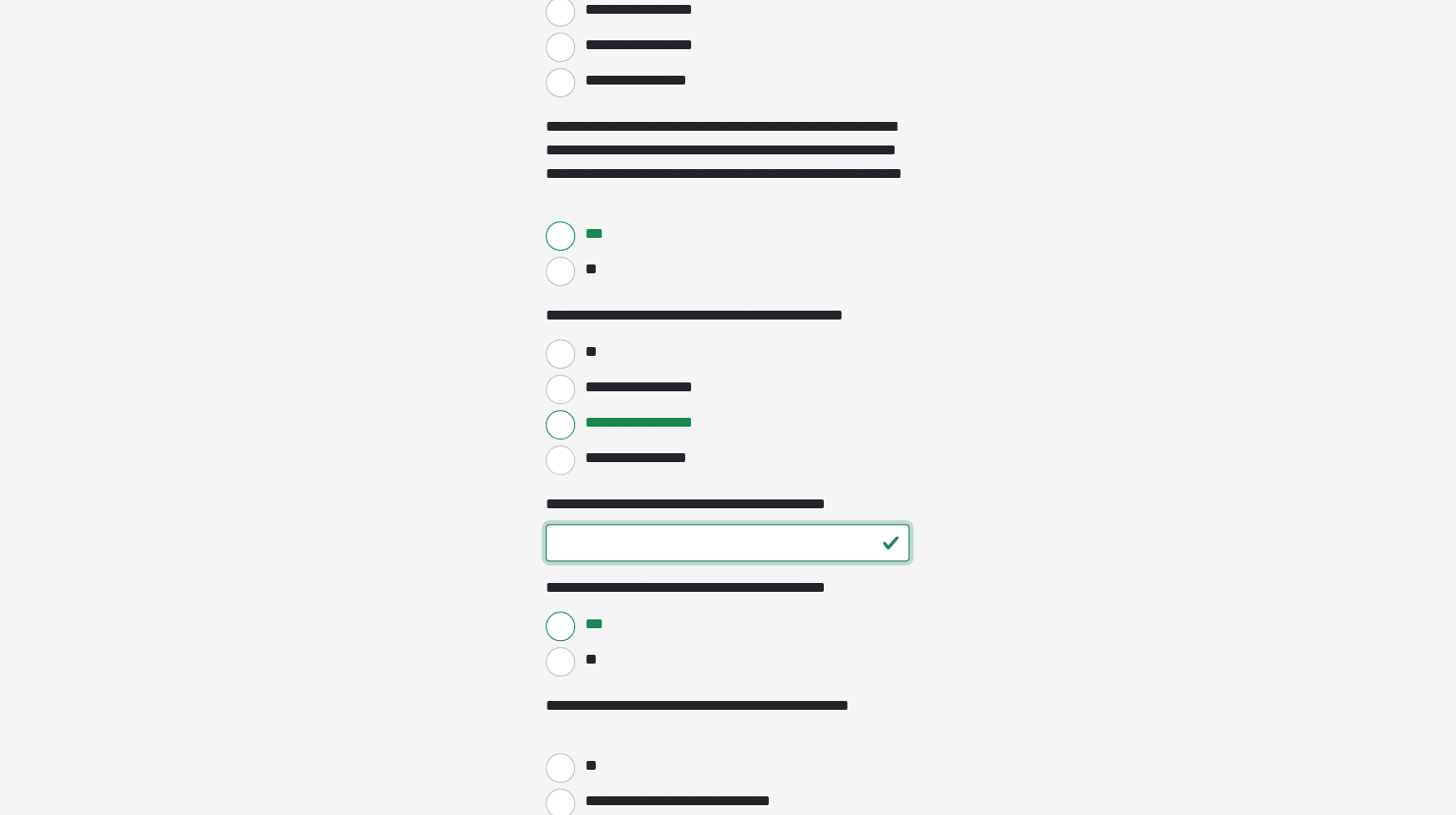 type on "**" 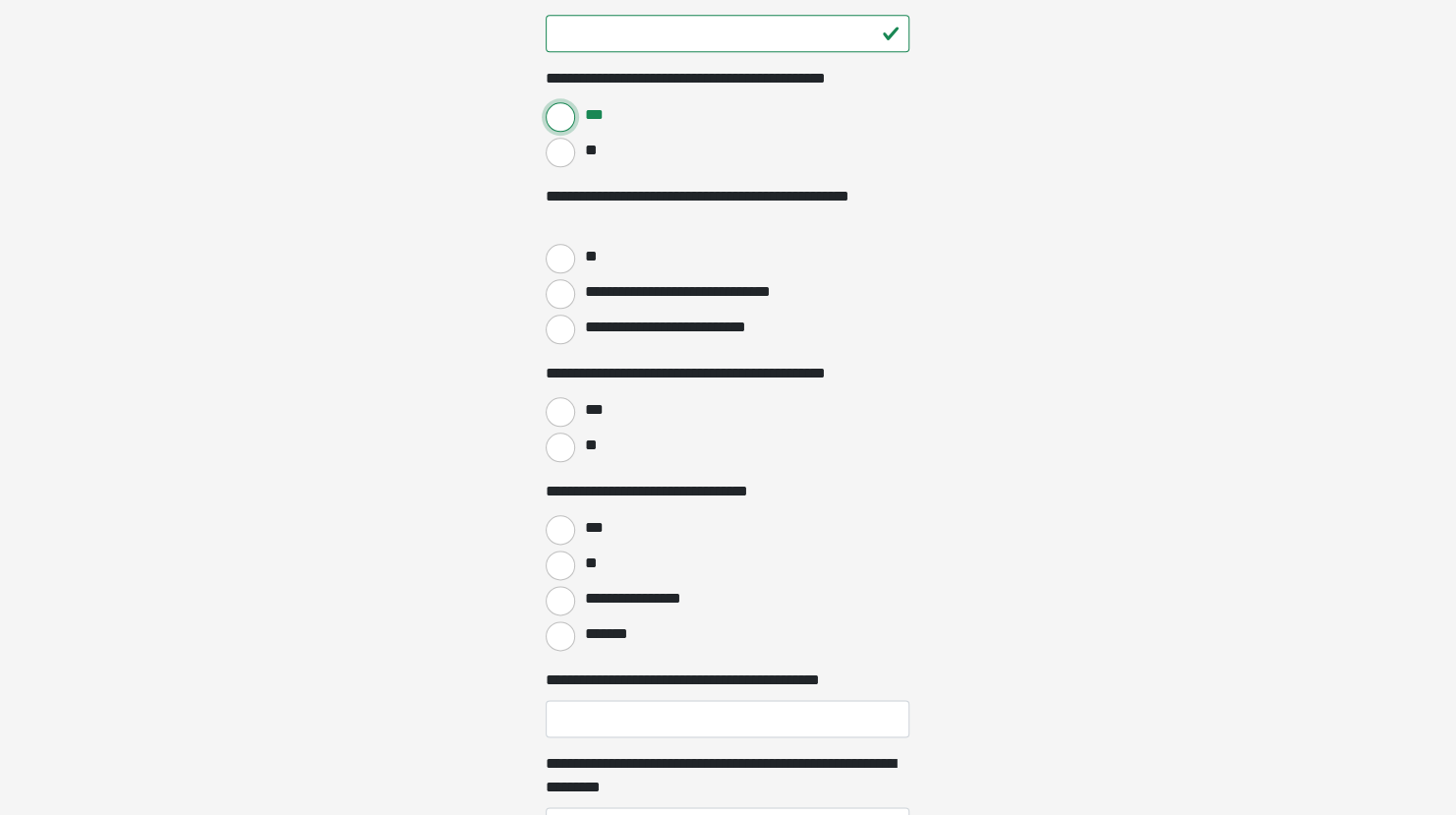 scroll, scrollTop: 1107, scrollLeft: 0, axis: vertical 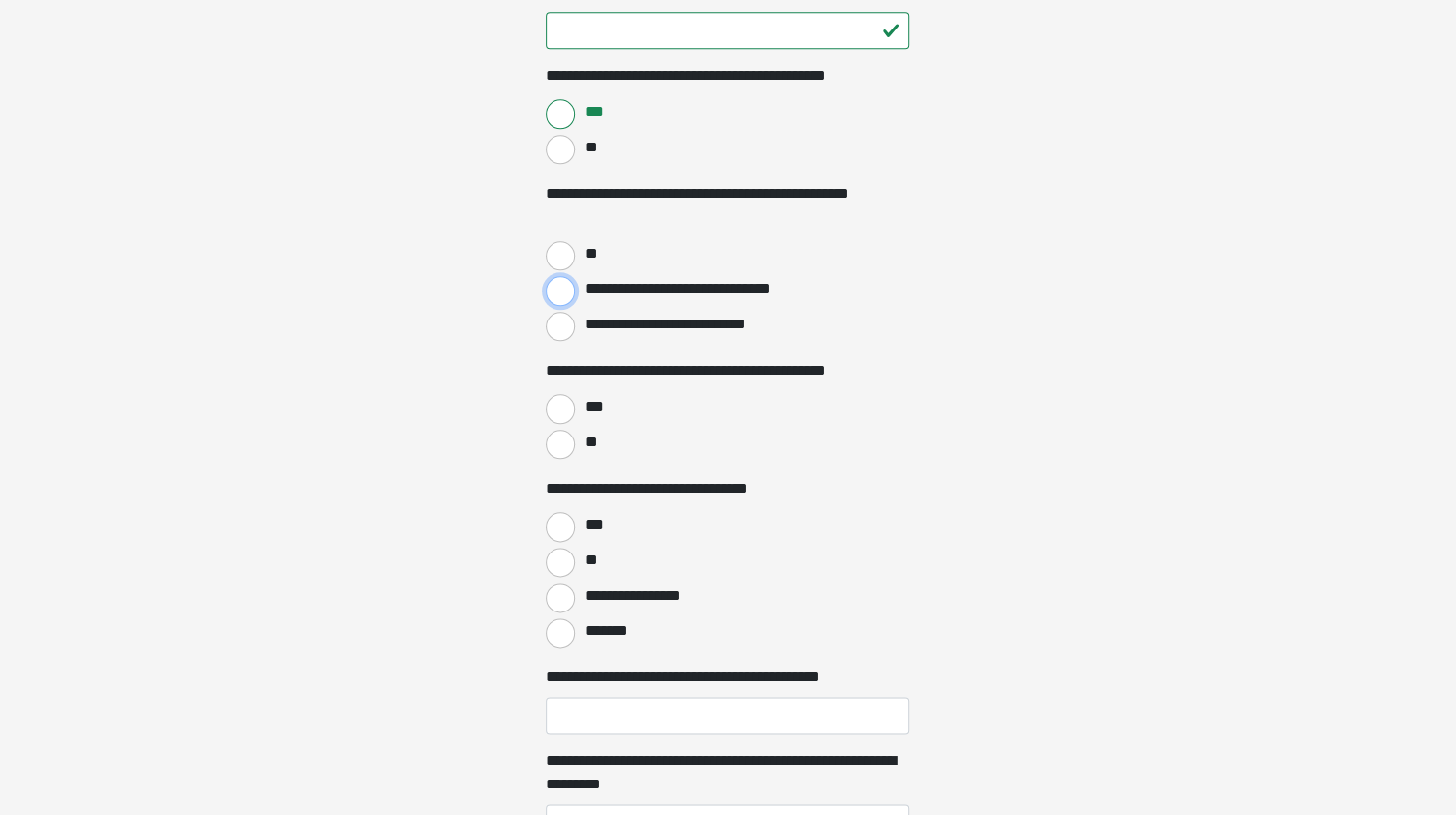 click on "**********" at bounding box center (560, 291) 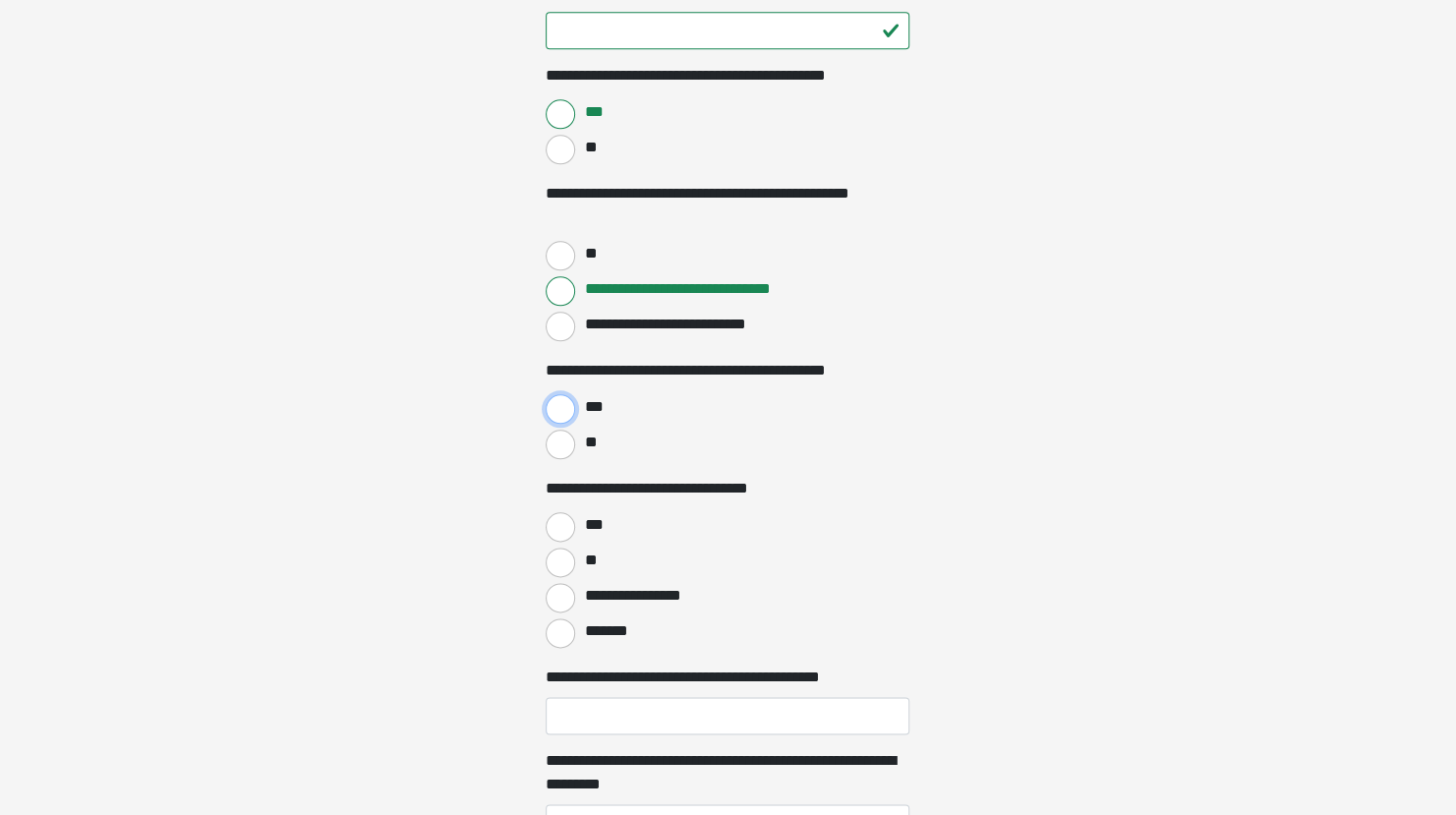 click on "***" at bounding box center [560, 409] 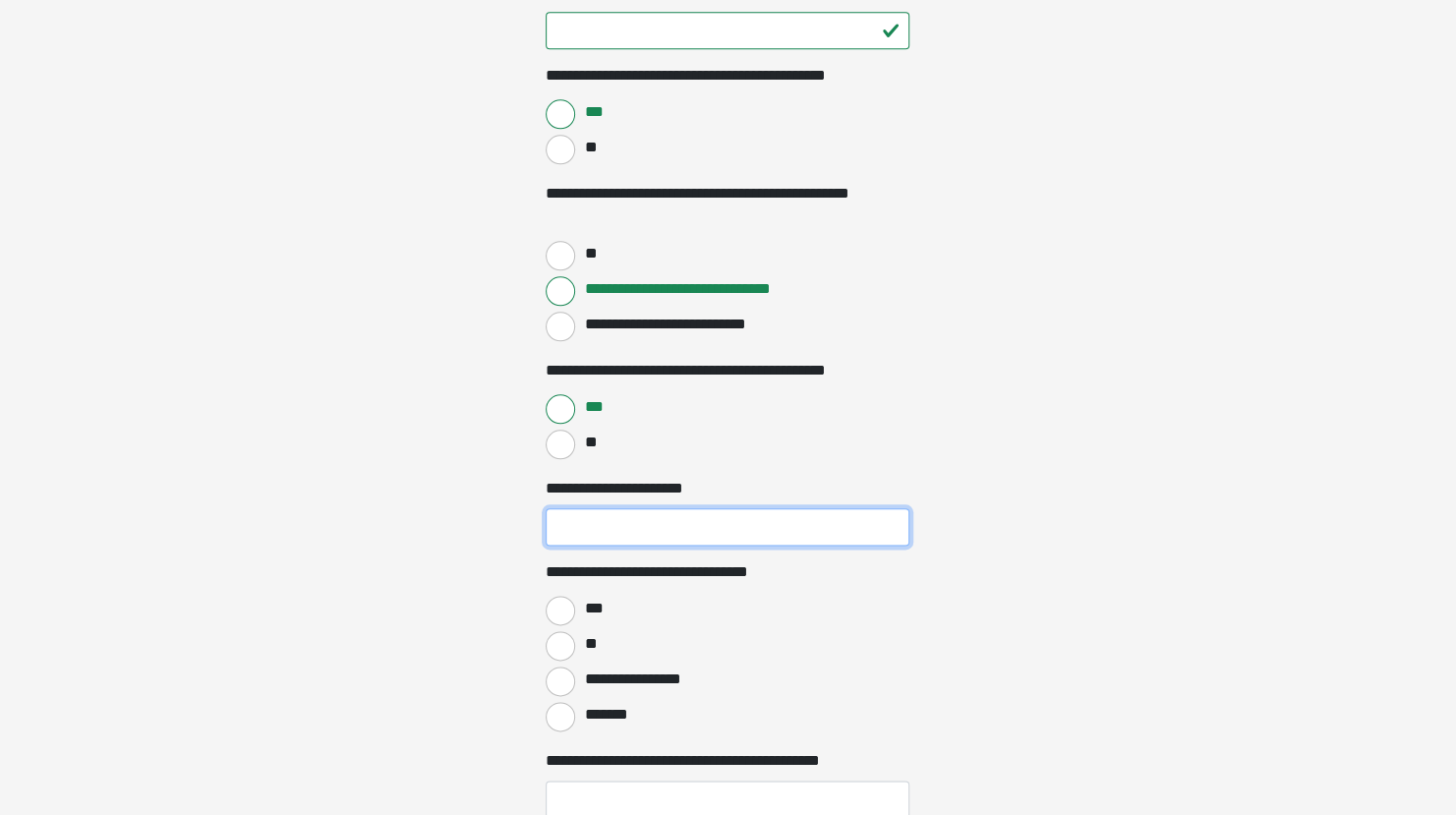 click on "**********" at bounding box center [728, 527] 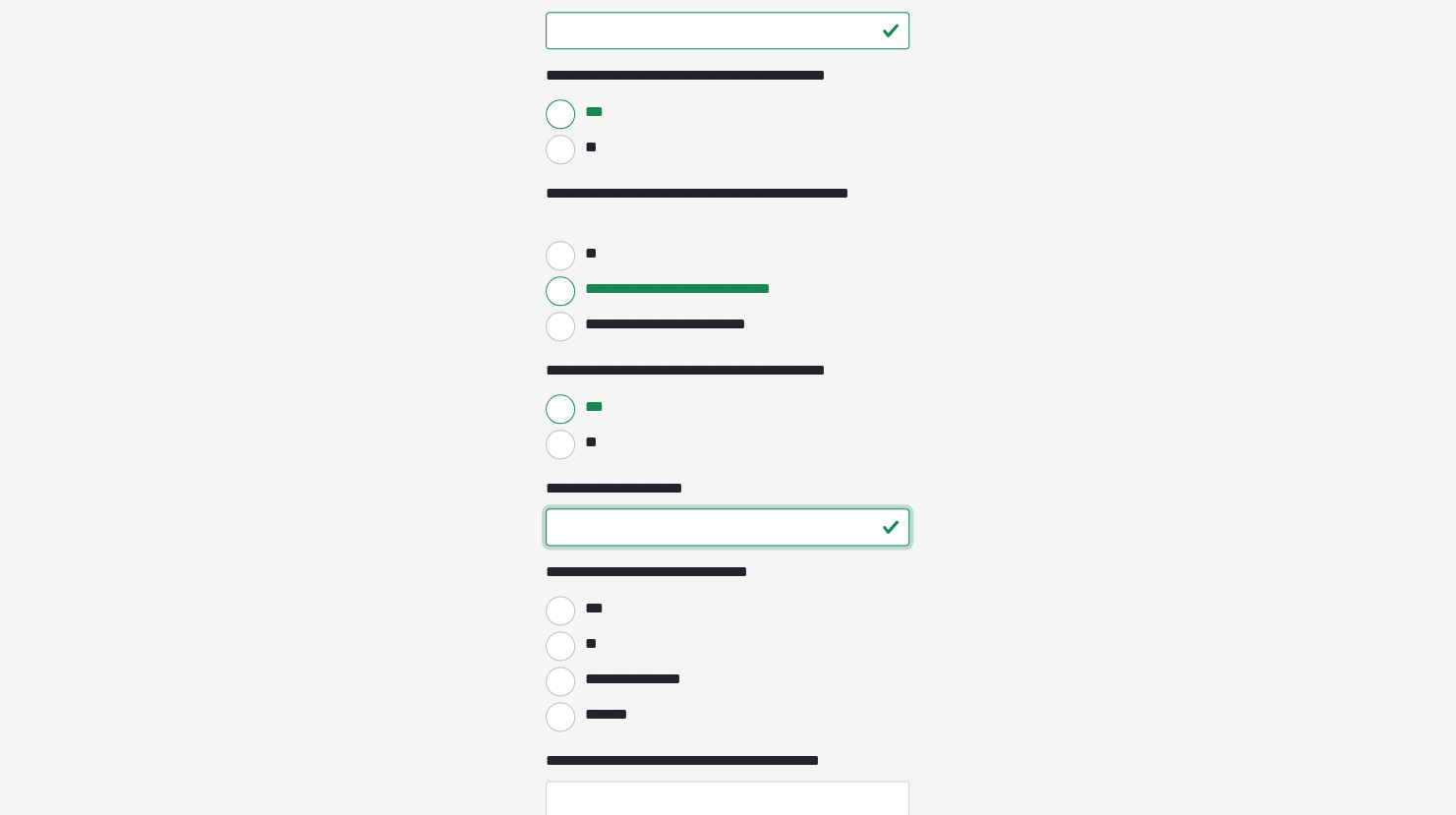 click on "*" at bounding box center [728, 527] 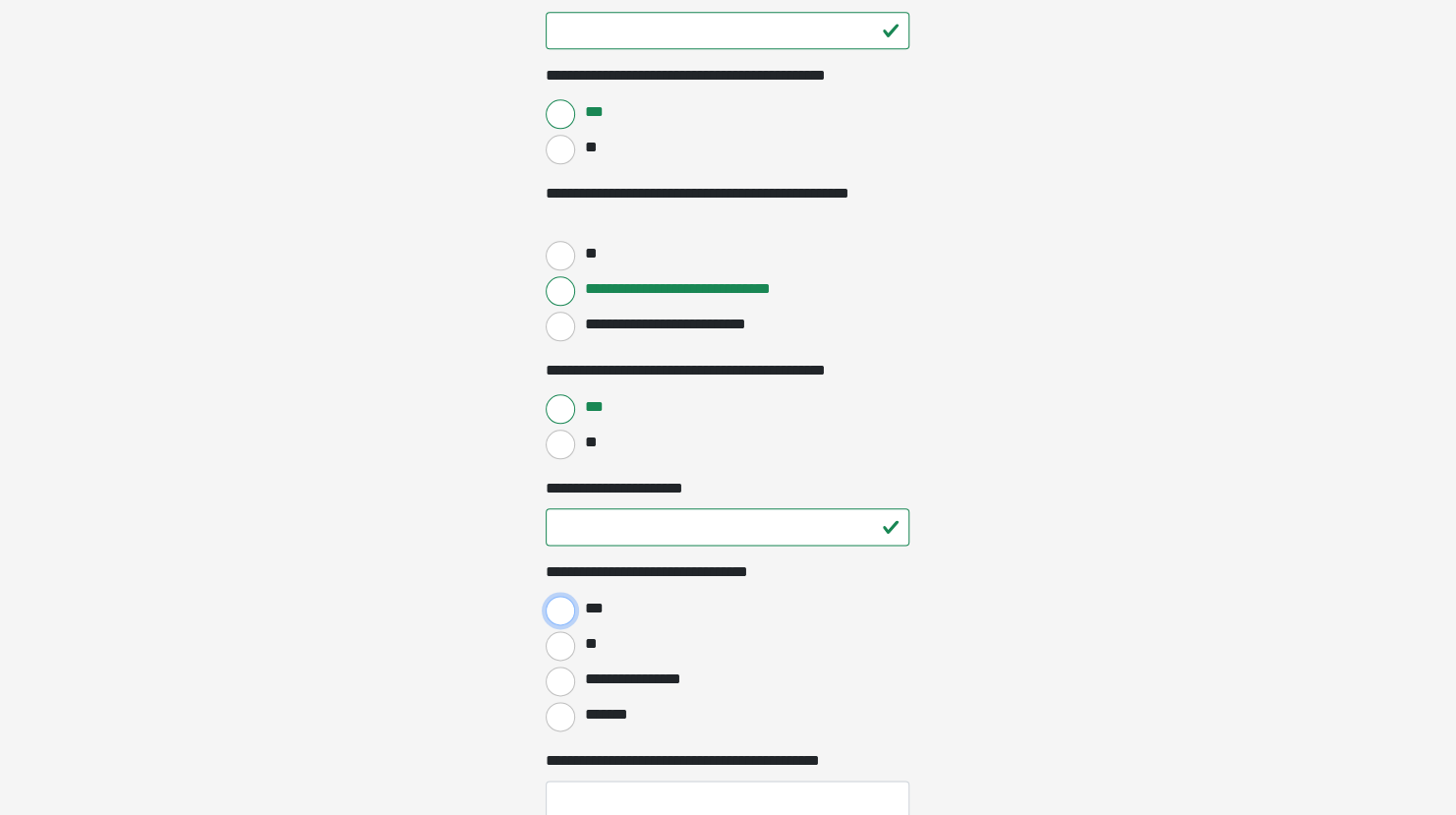 click on "***" at bounding box center [560, 611] 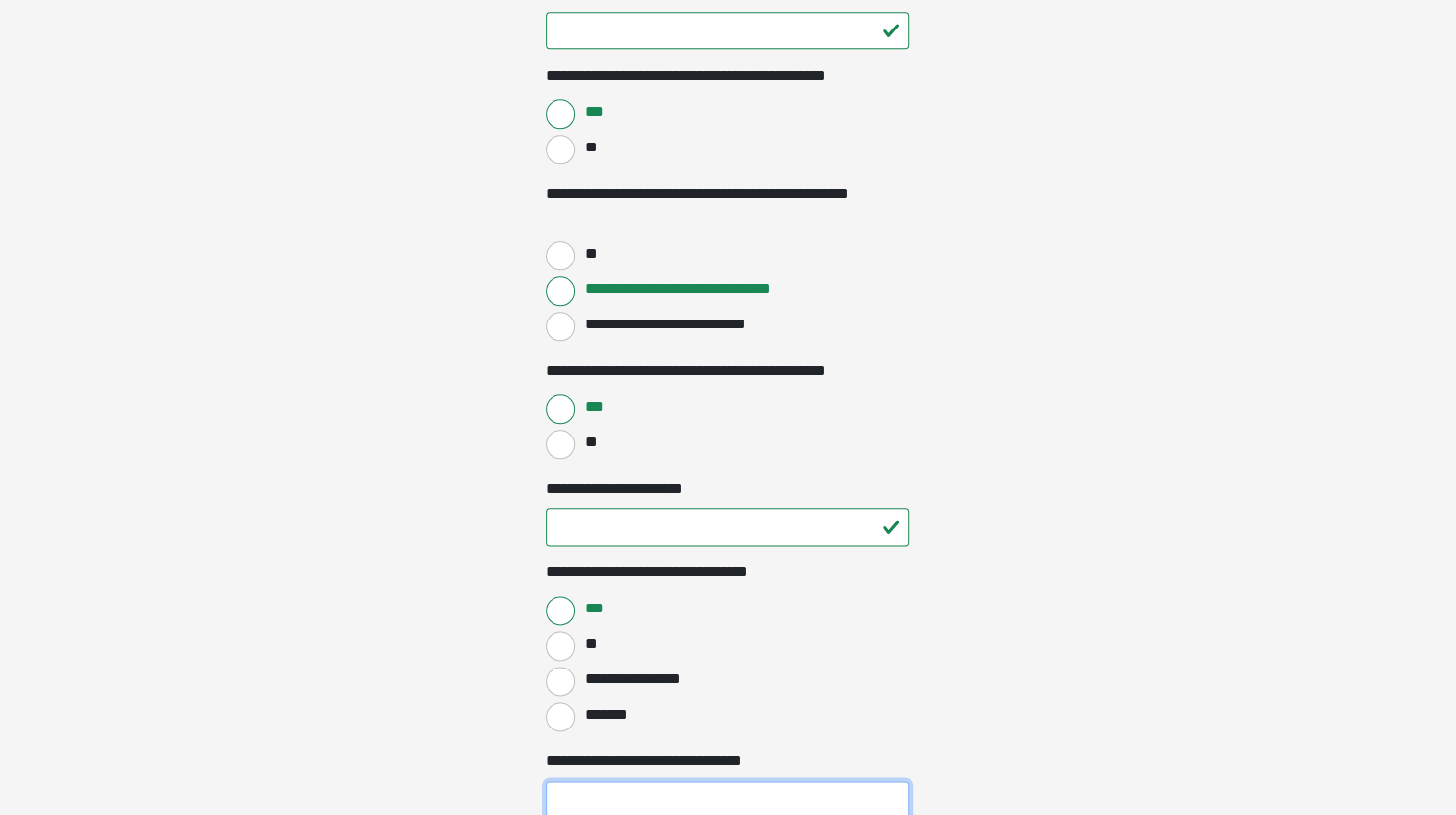 click on "**********" at bounding box center (728, 799) 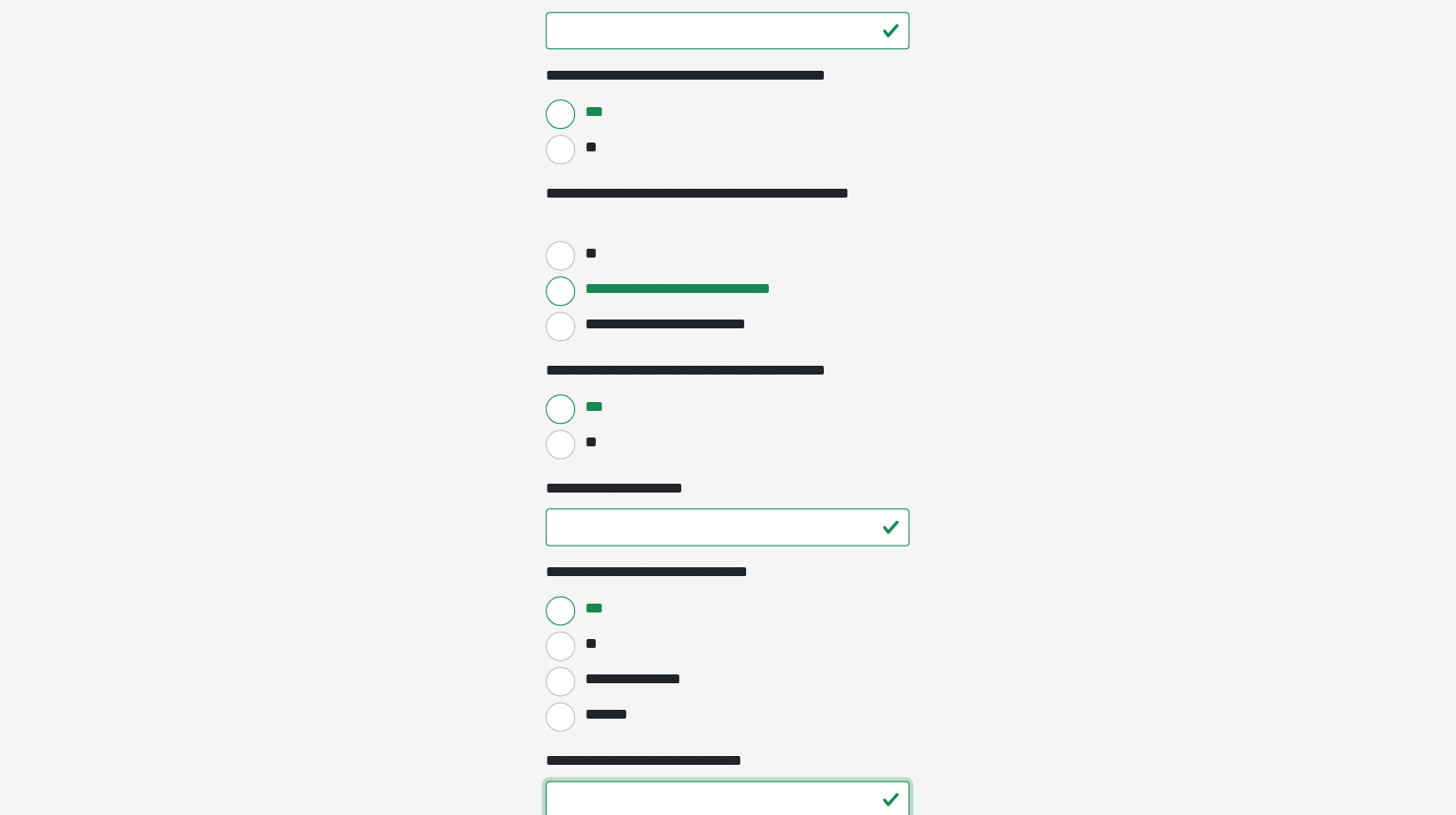 type on "**" 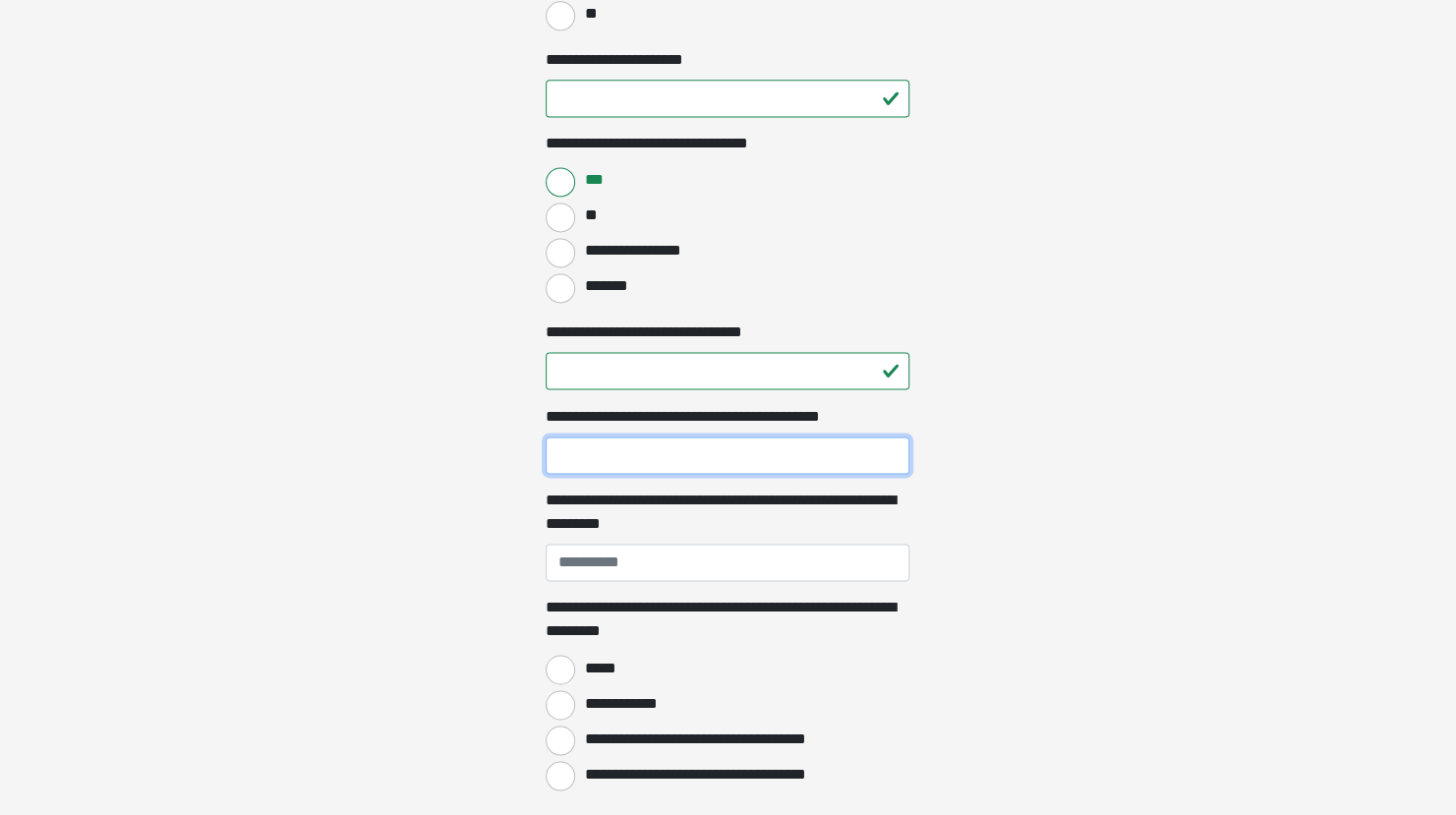 scroll, scrollTop: 1583, scrollLeft: 0, axis: vertical 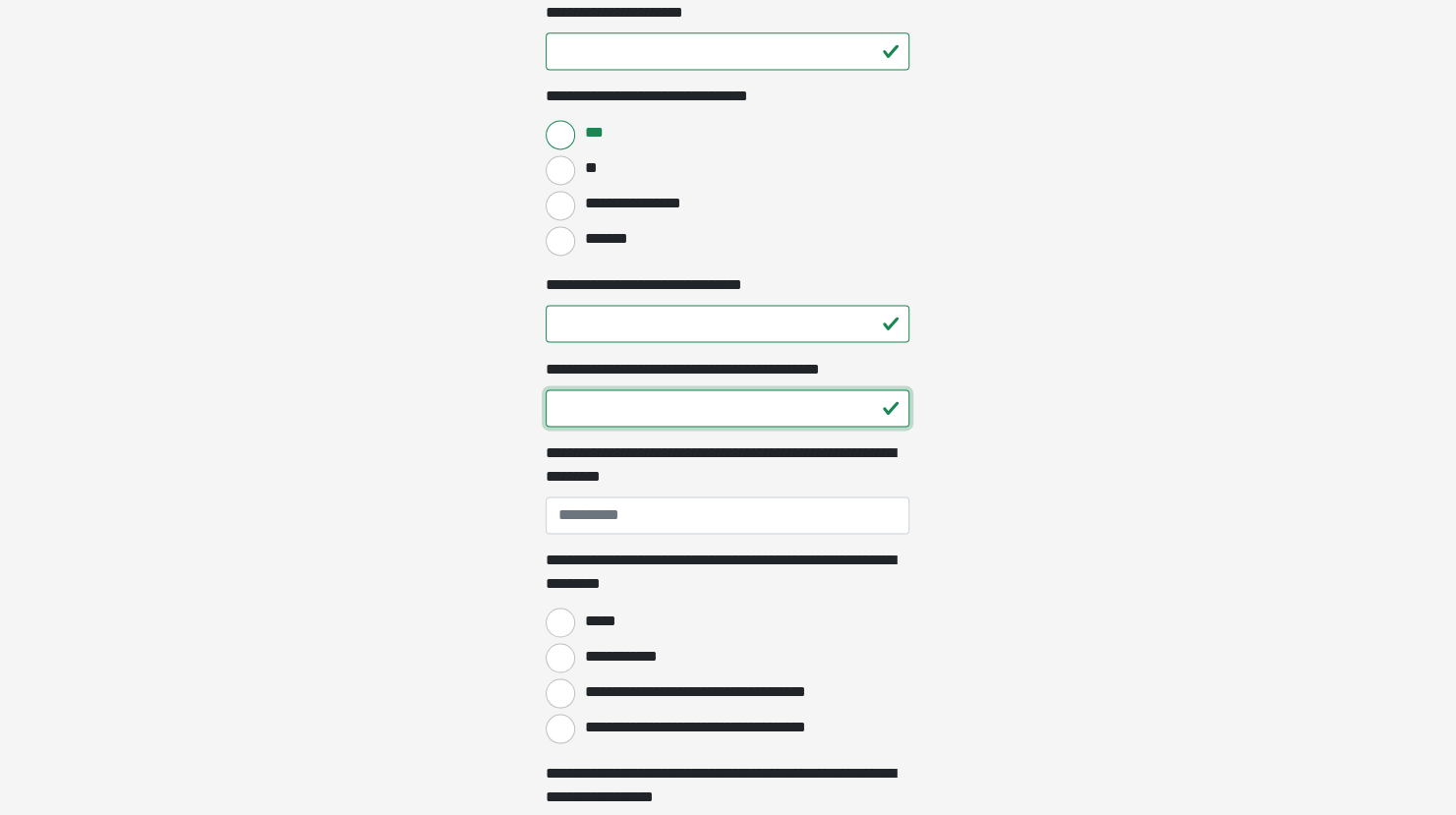 type on "**" 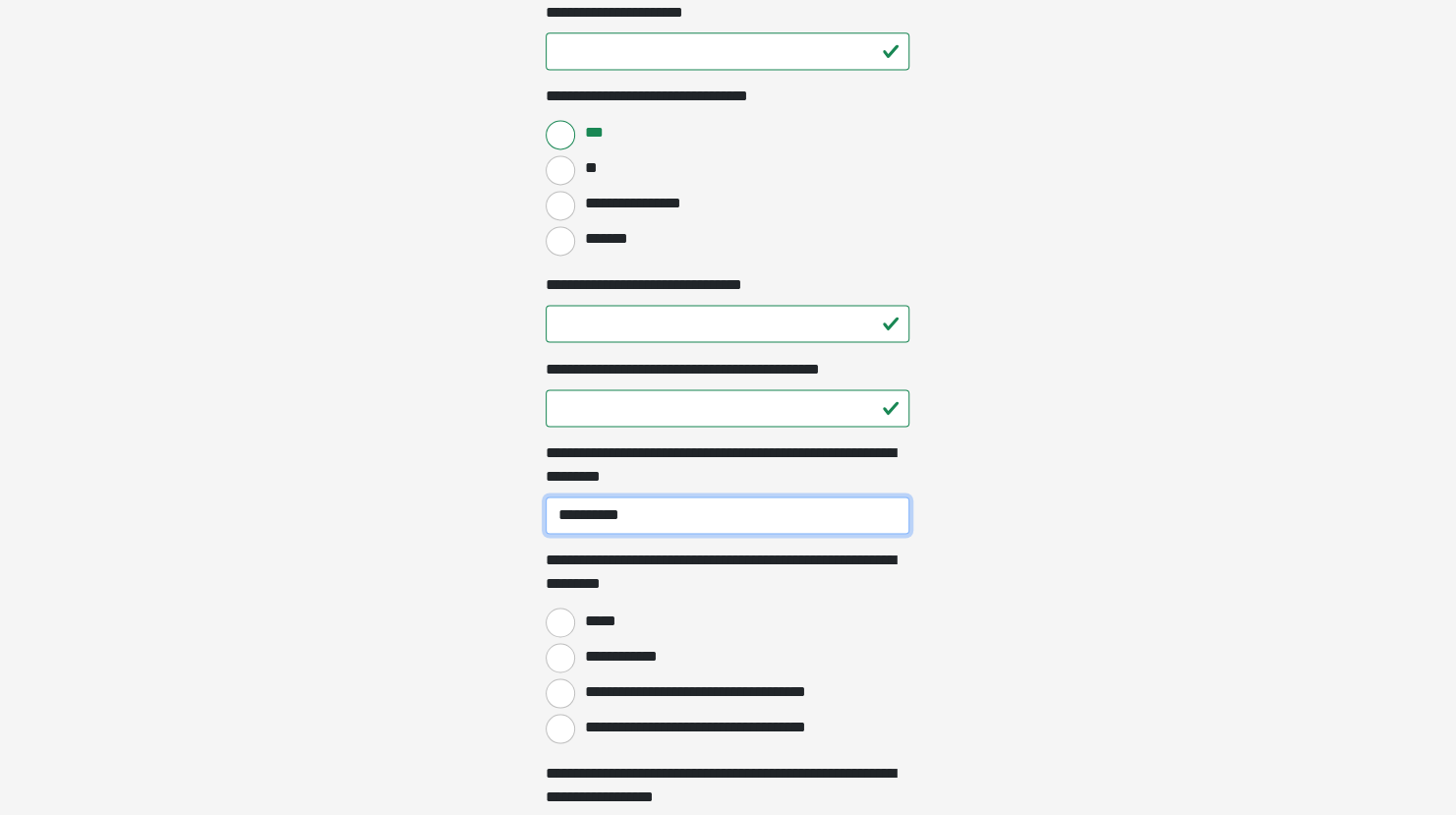 type on "**********" 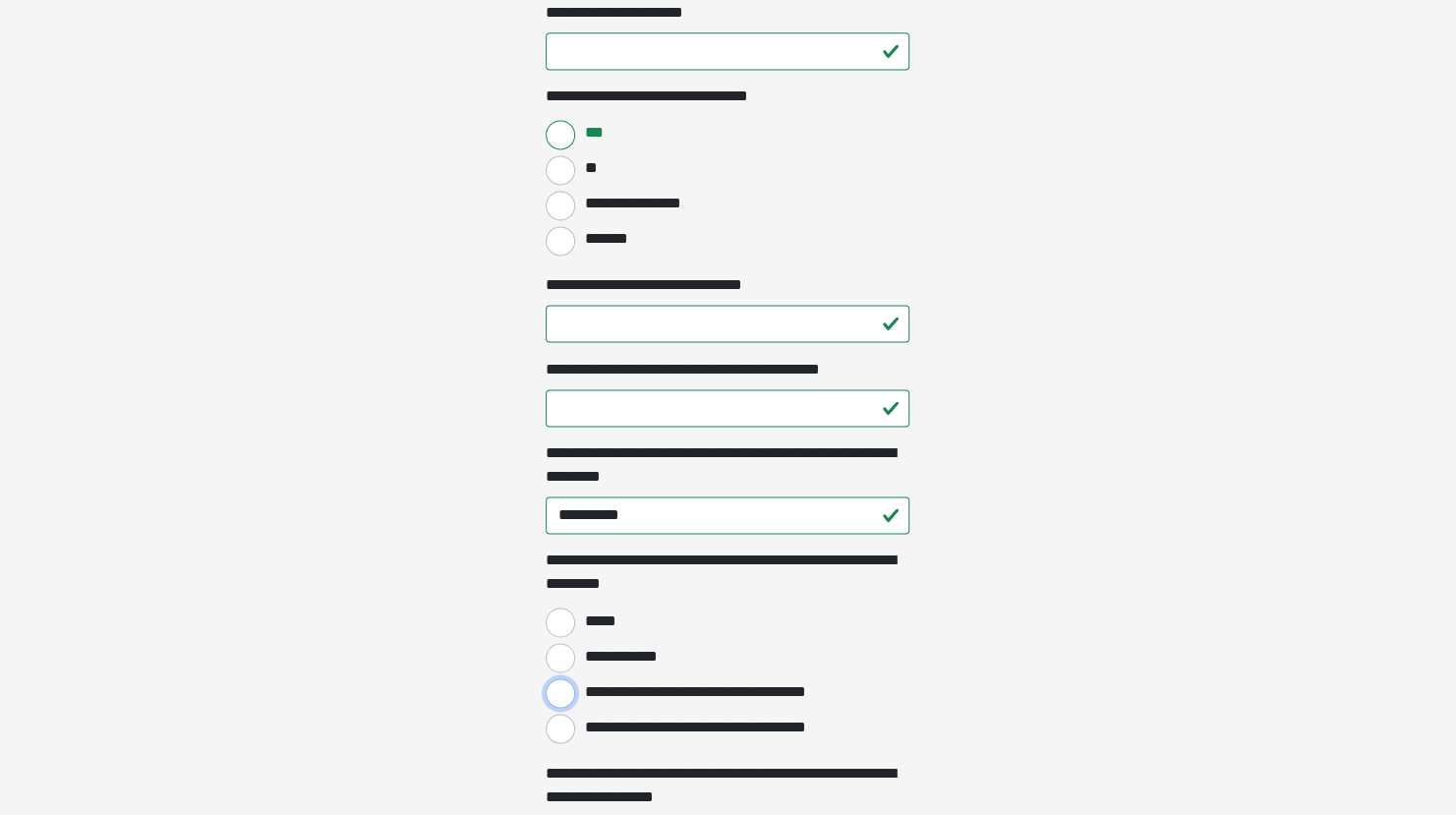 click on "**********" at bounding box center [560, 693] 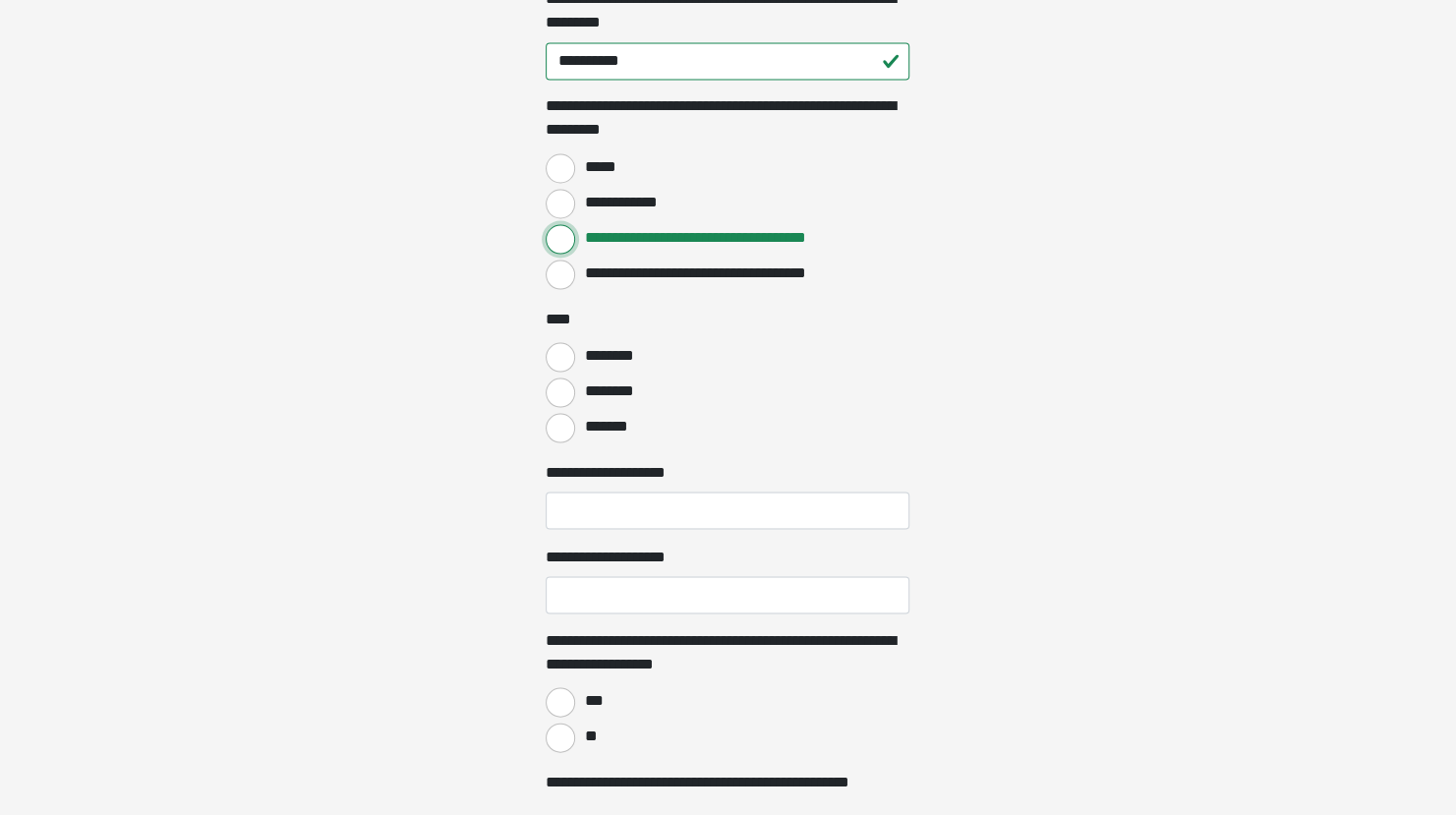 scroll, scrollTop: 2075, scrollLeft: 0, axis: vertical 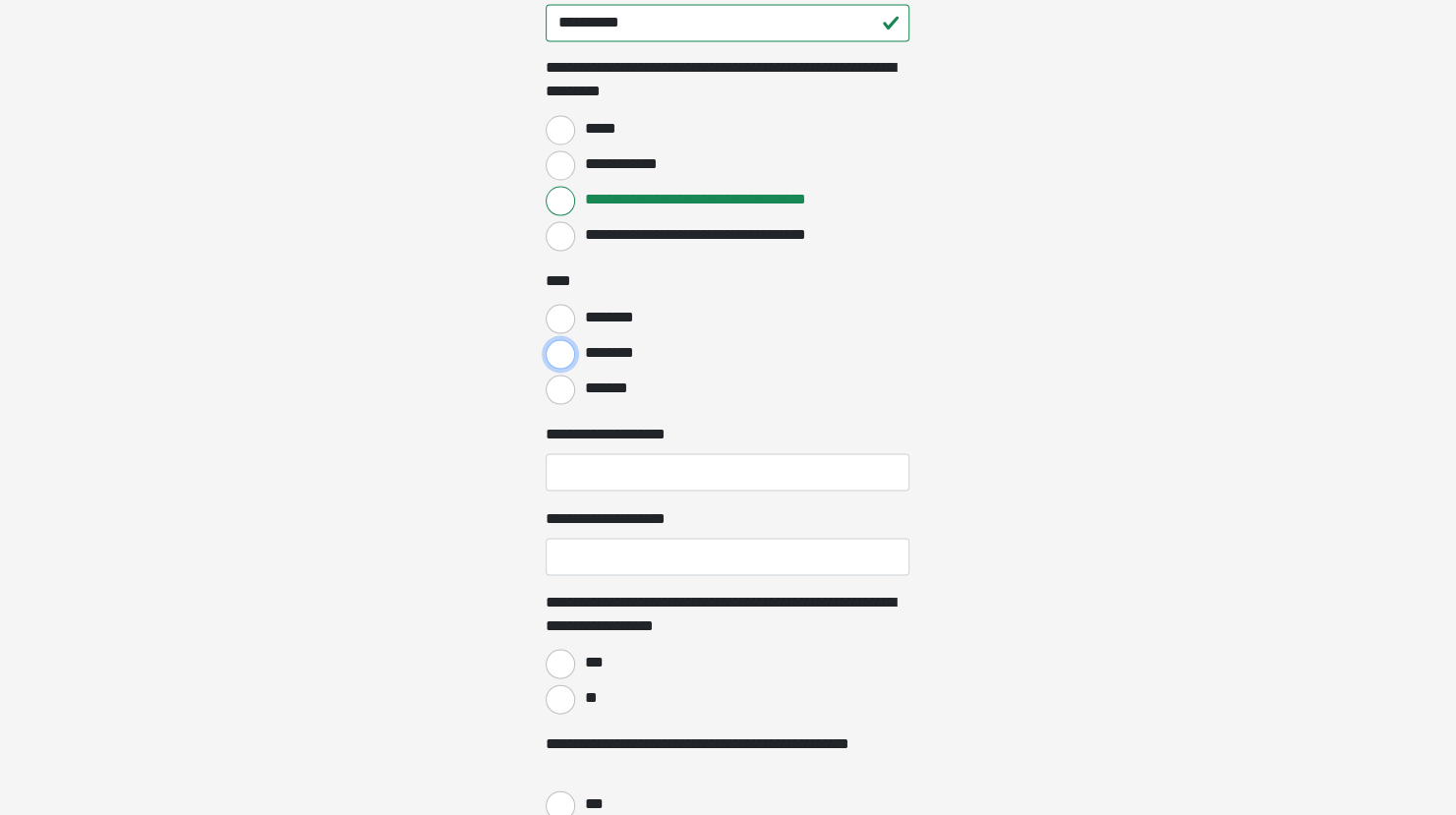 click on "********" at bounding box center (560, 354) 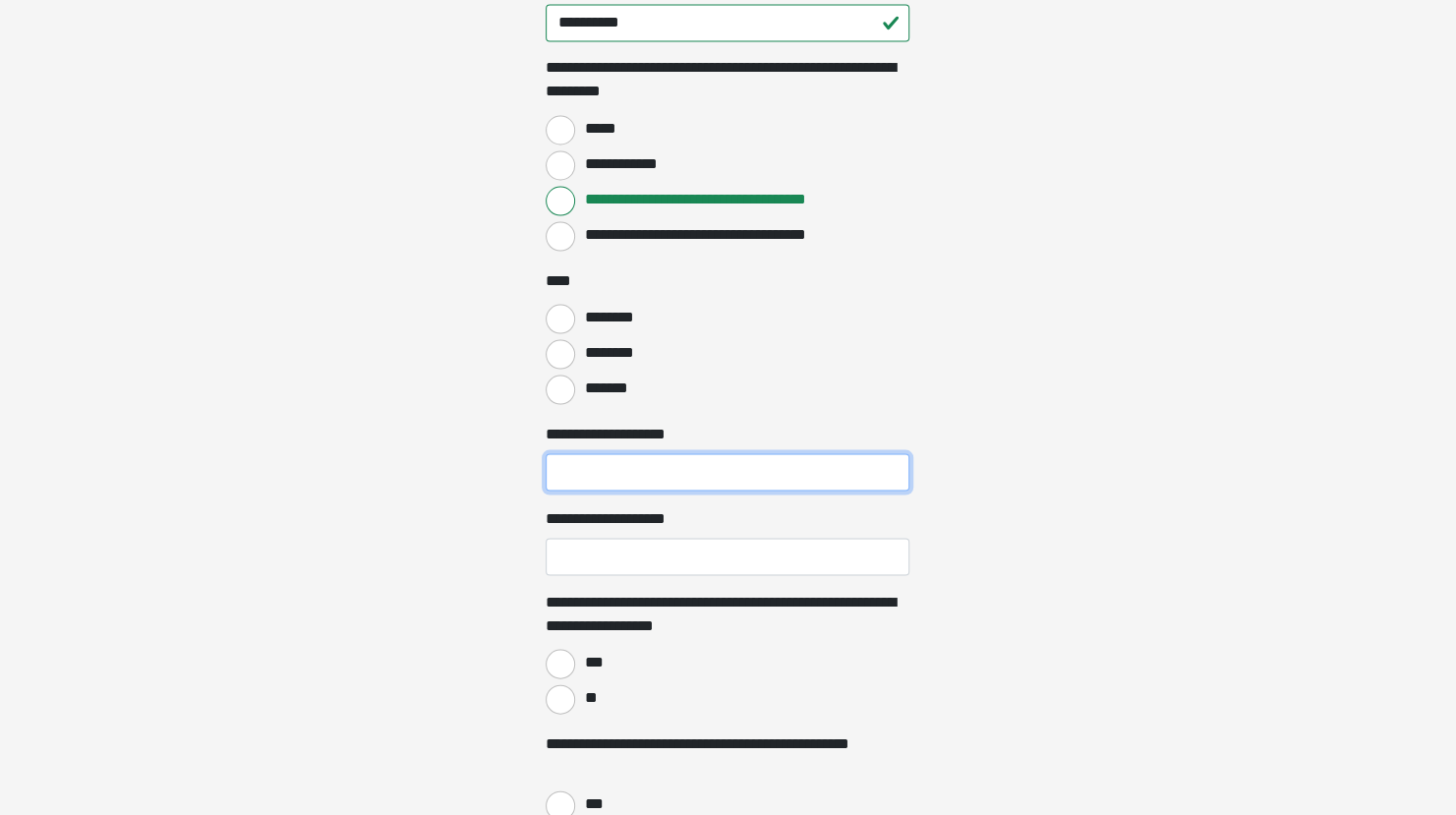 click on "**********" at bounding box center [728, 472] 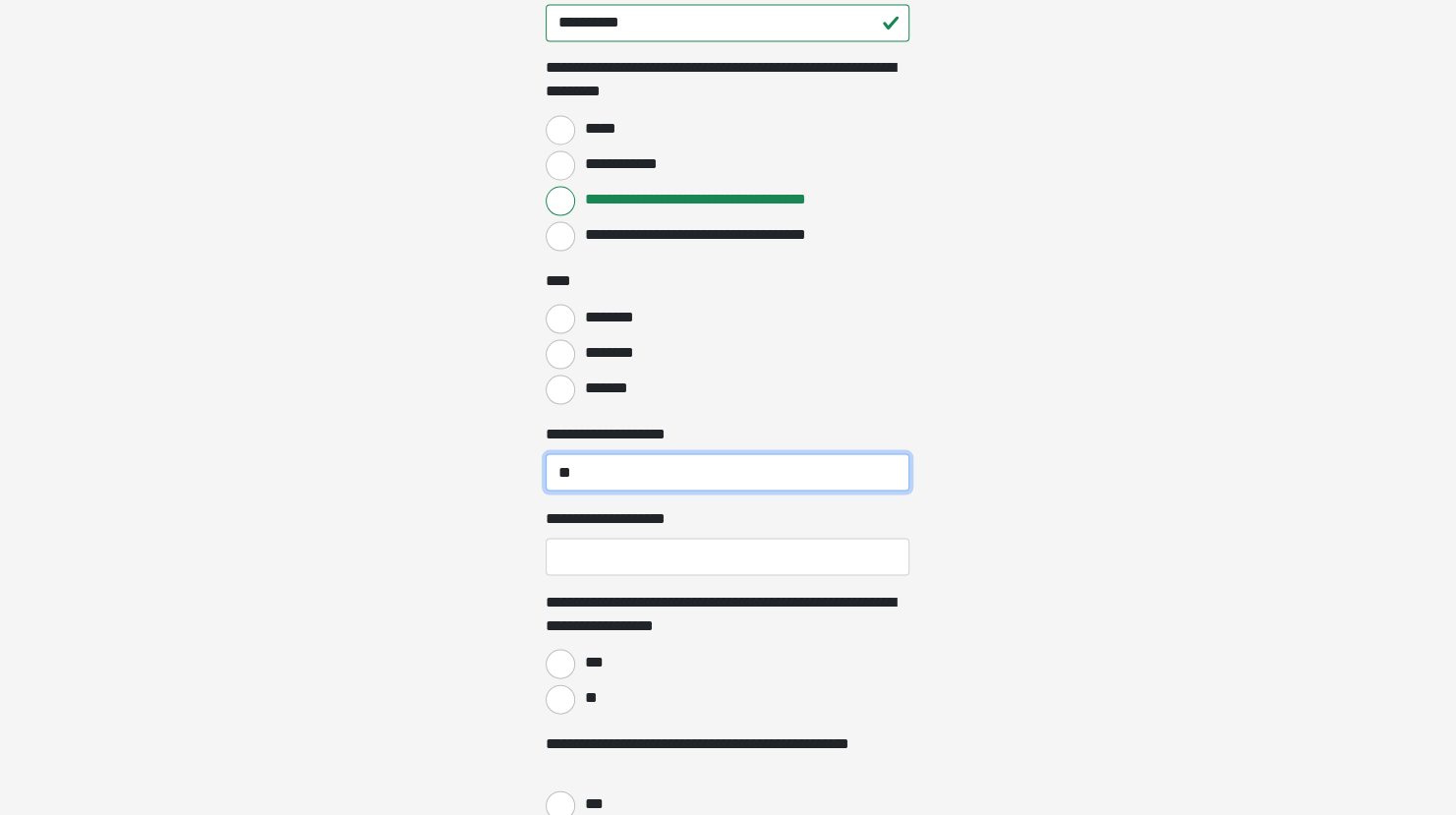 type on "**" 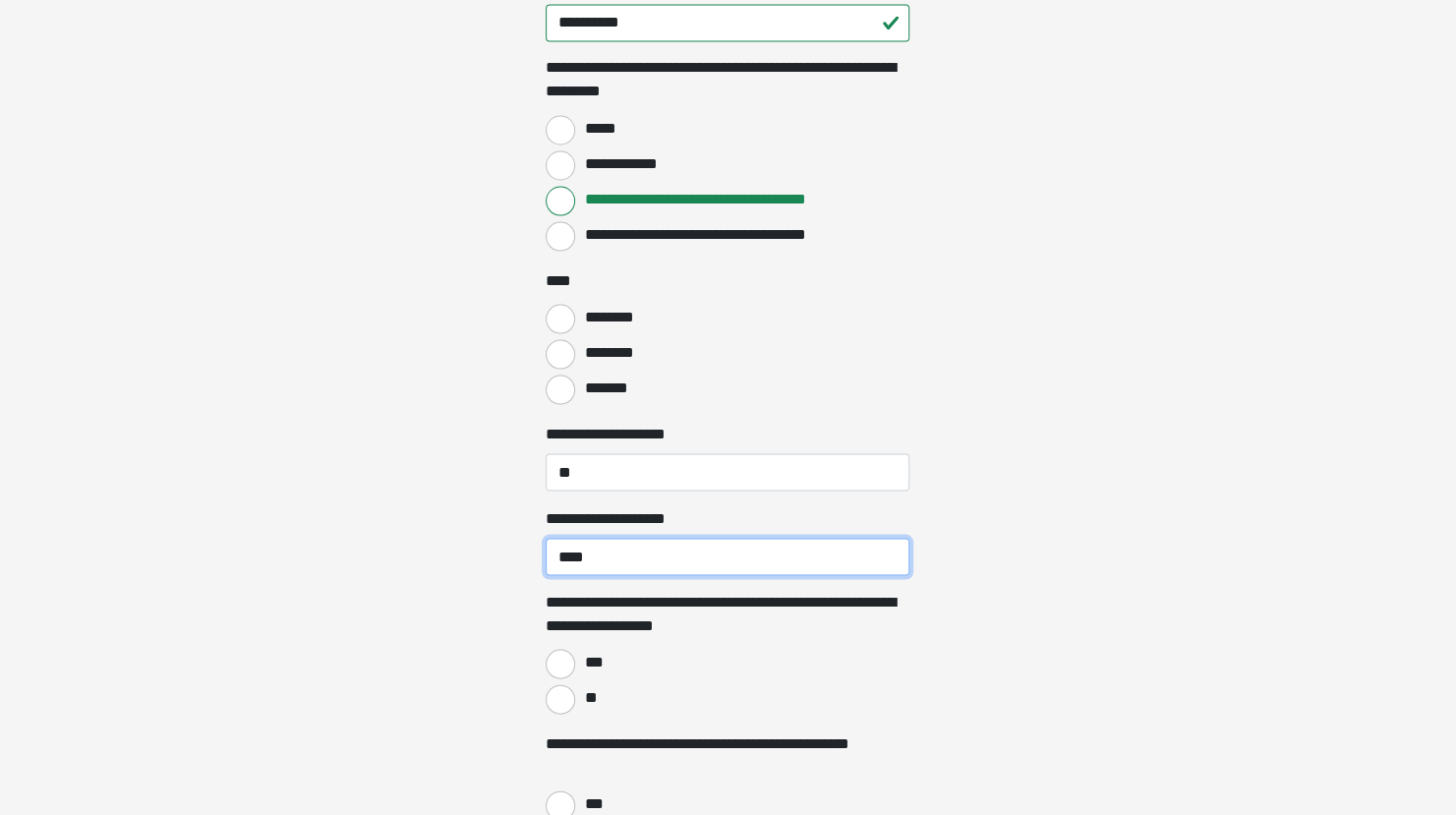 type on "****" 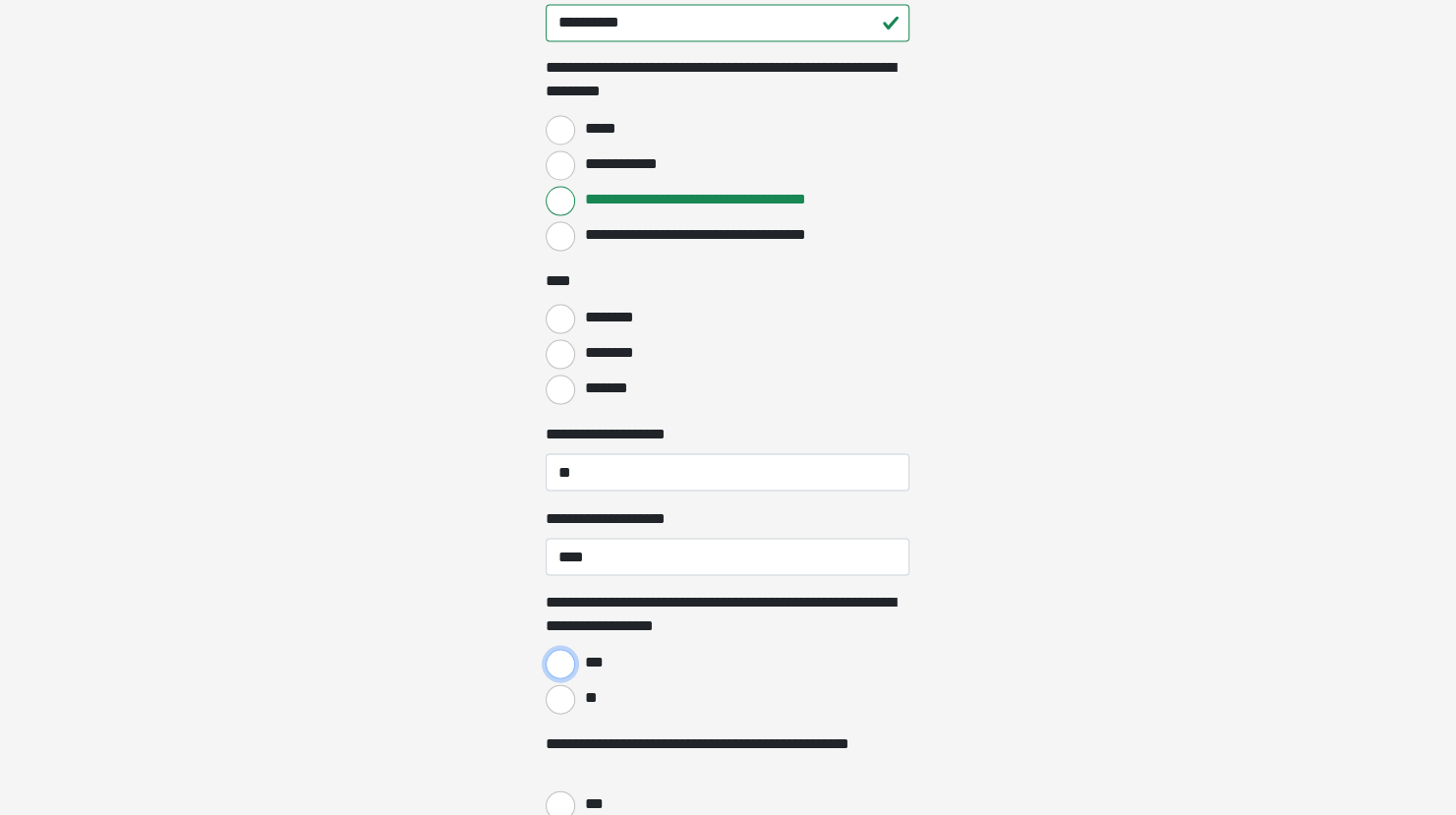 click on "***" at bounding box center (560, 664) 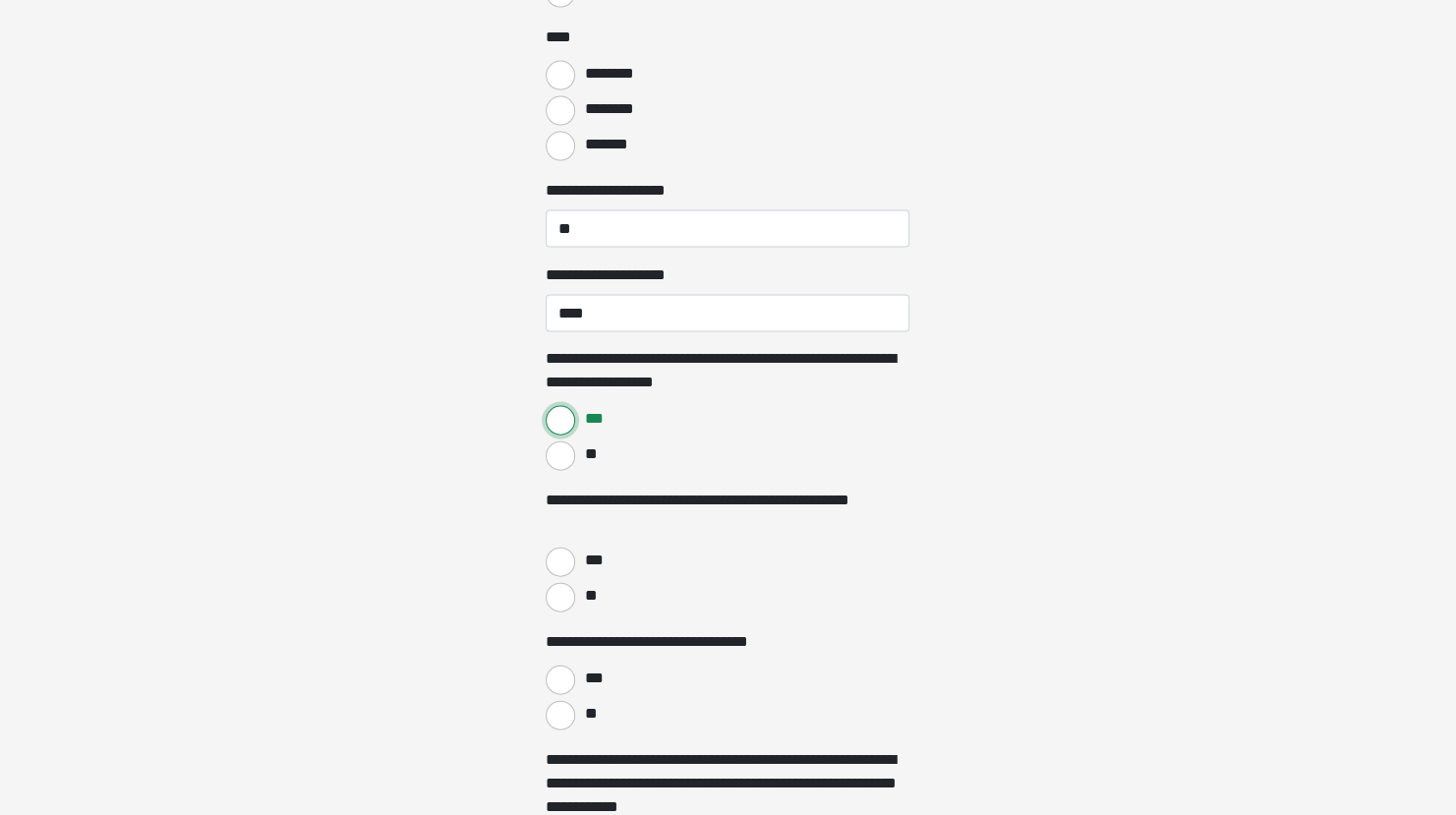 scroll, scrollTop: 2347, scrollLeft: 0, axis: vertical 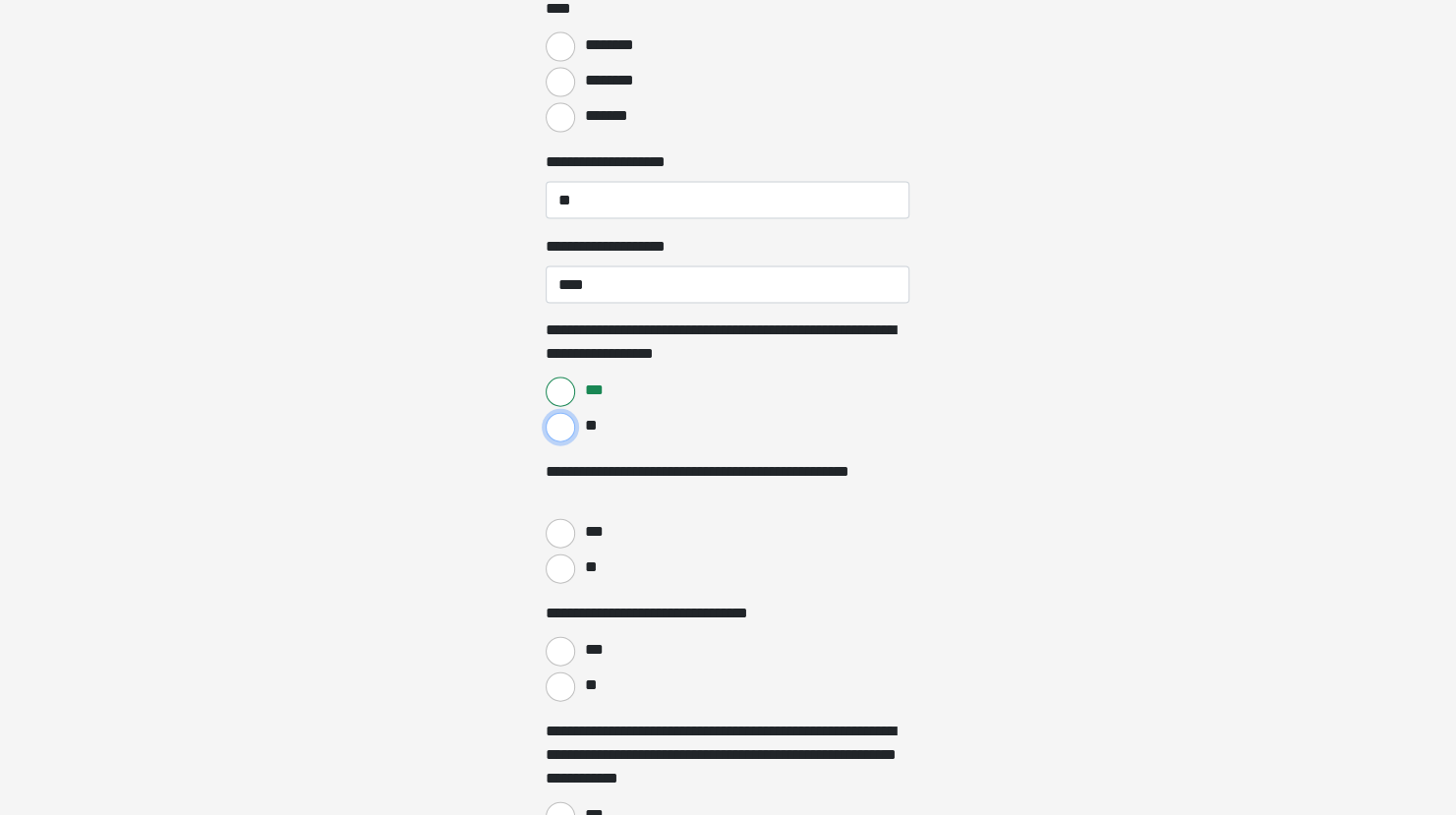 click on "**" at bounding box center (560, 428) 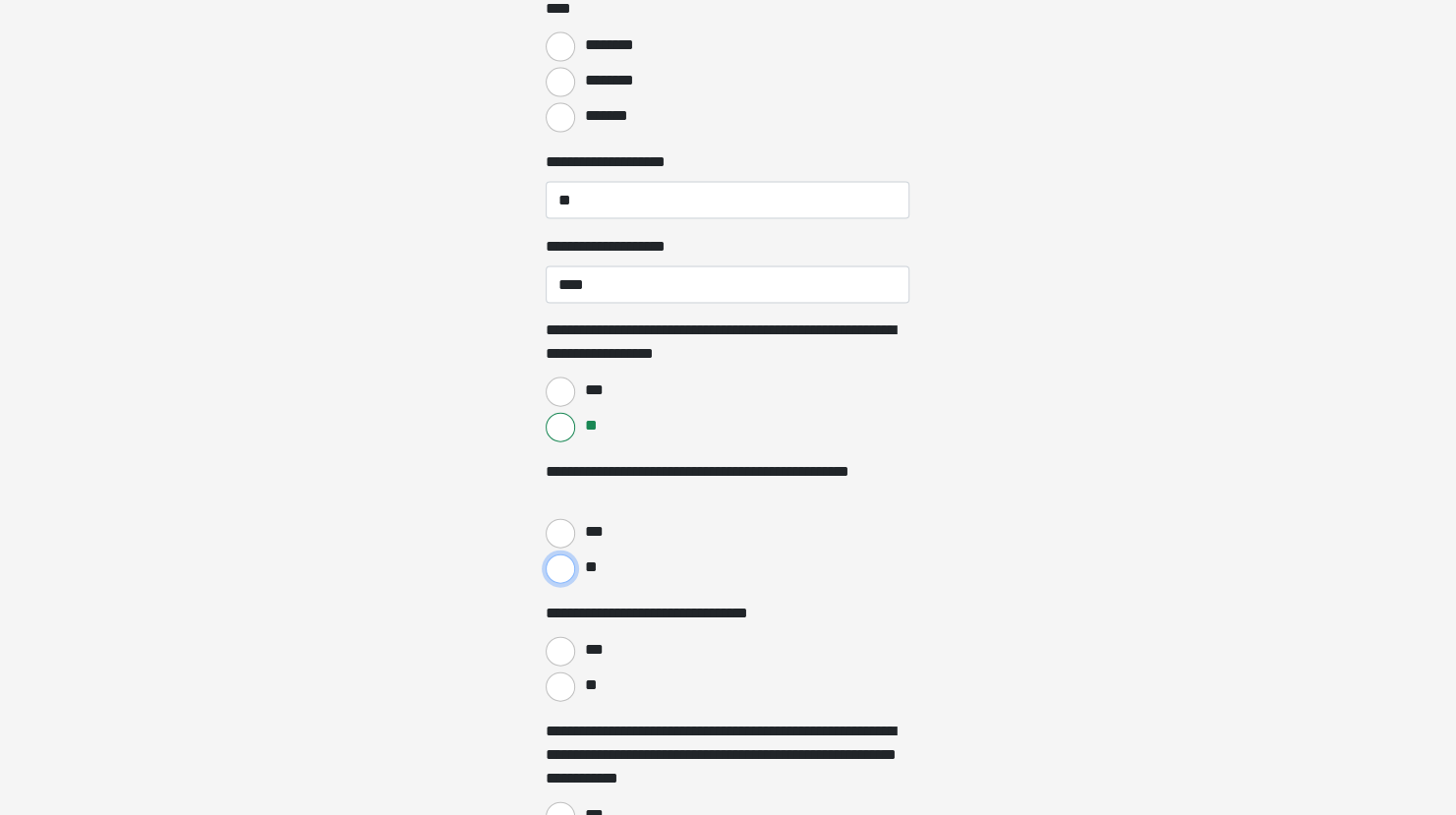 click on "**" at bounding box center [560, 569] 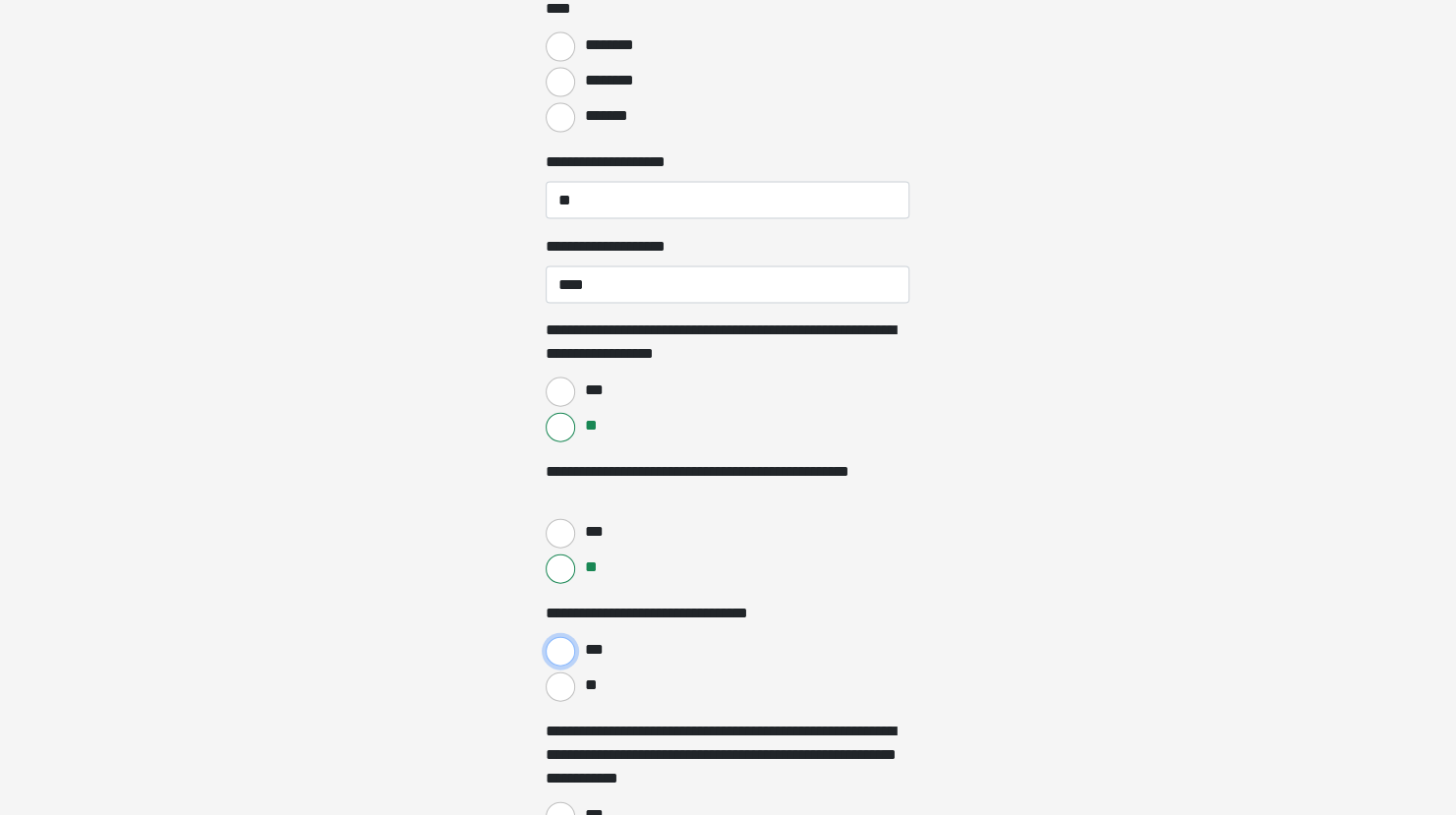 click on "***" at bounding box center [560, 652] 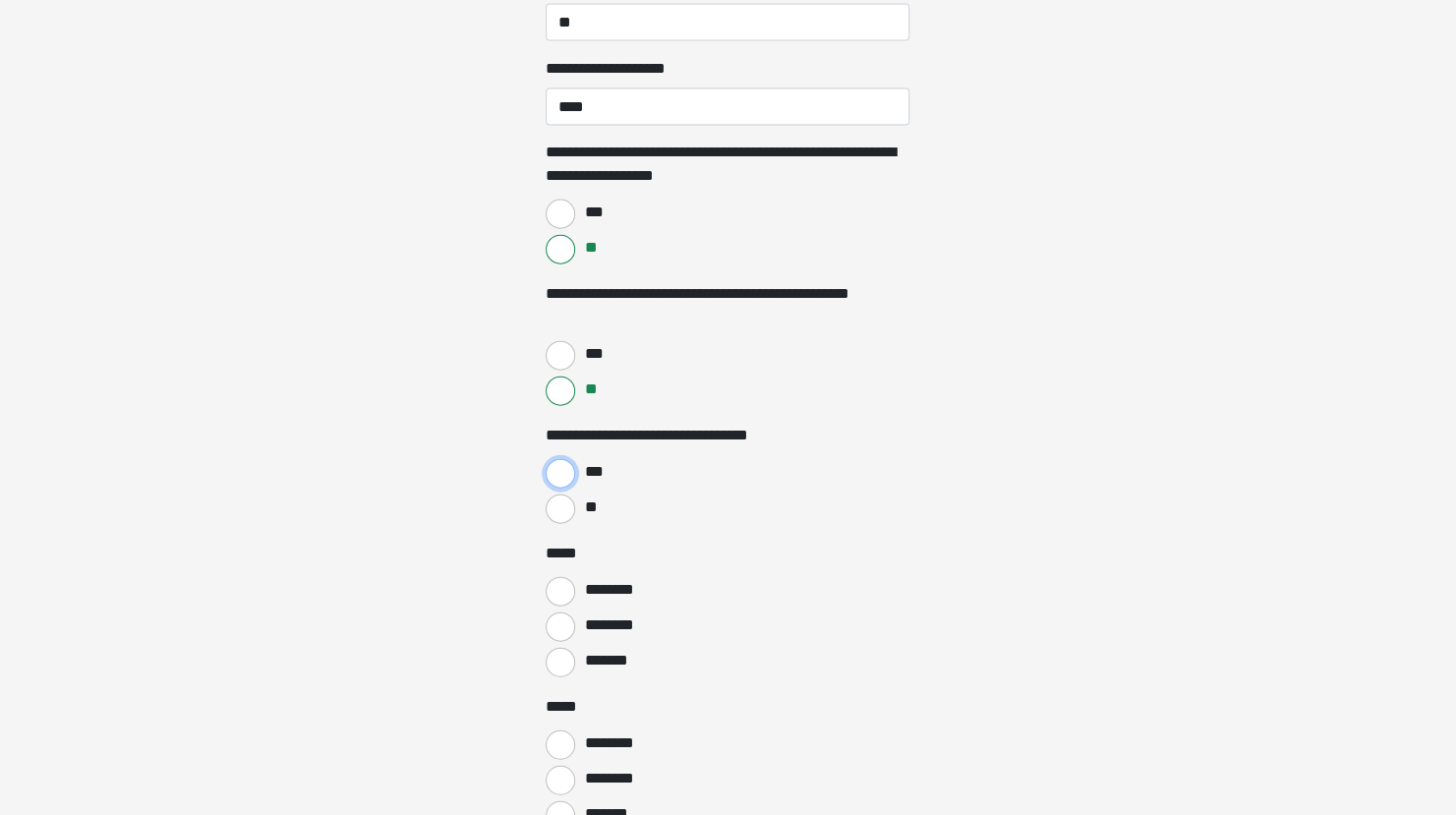 scroll, scrollTop: 2529, scrollLeft: 0, axis: vertical 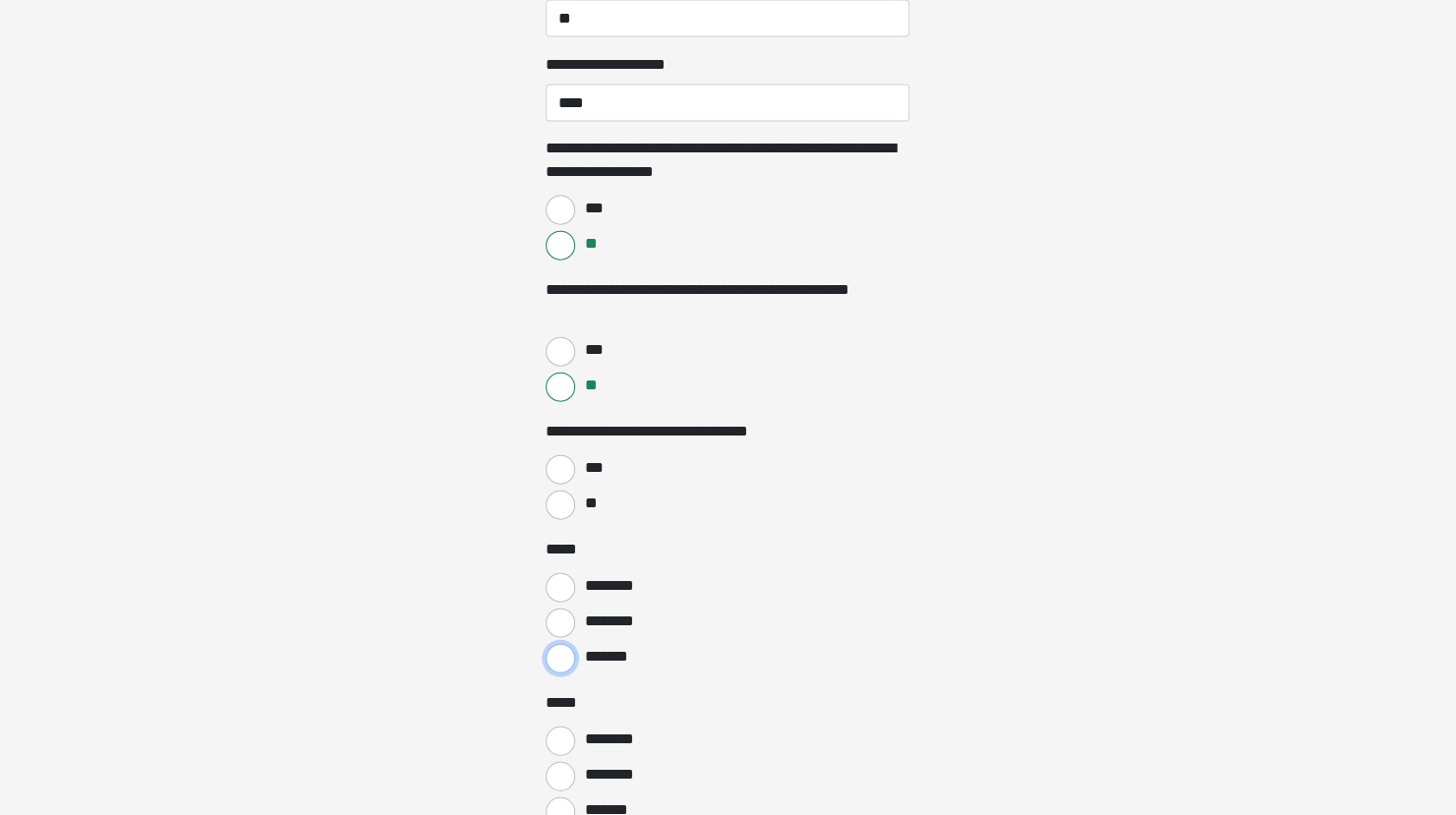 click on "*******" at bounding box center (560, 659) 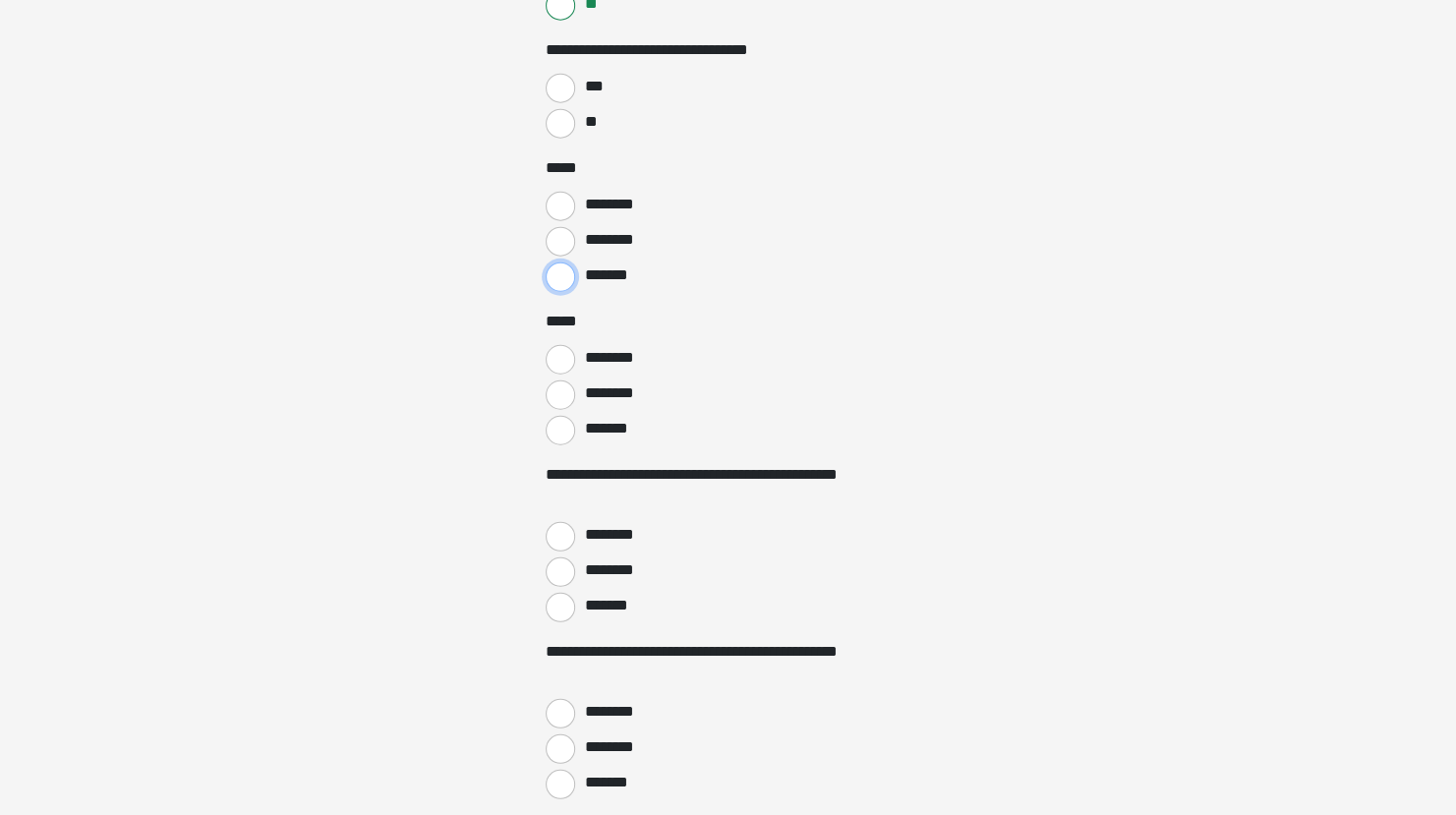 scroll, scrollTop: 2945, scrollLeft: 0, axis: vertical 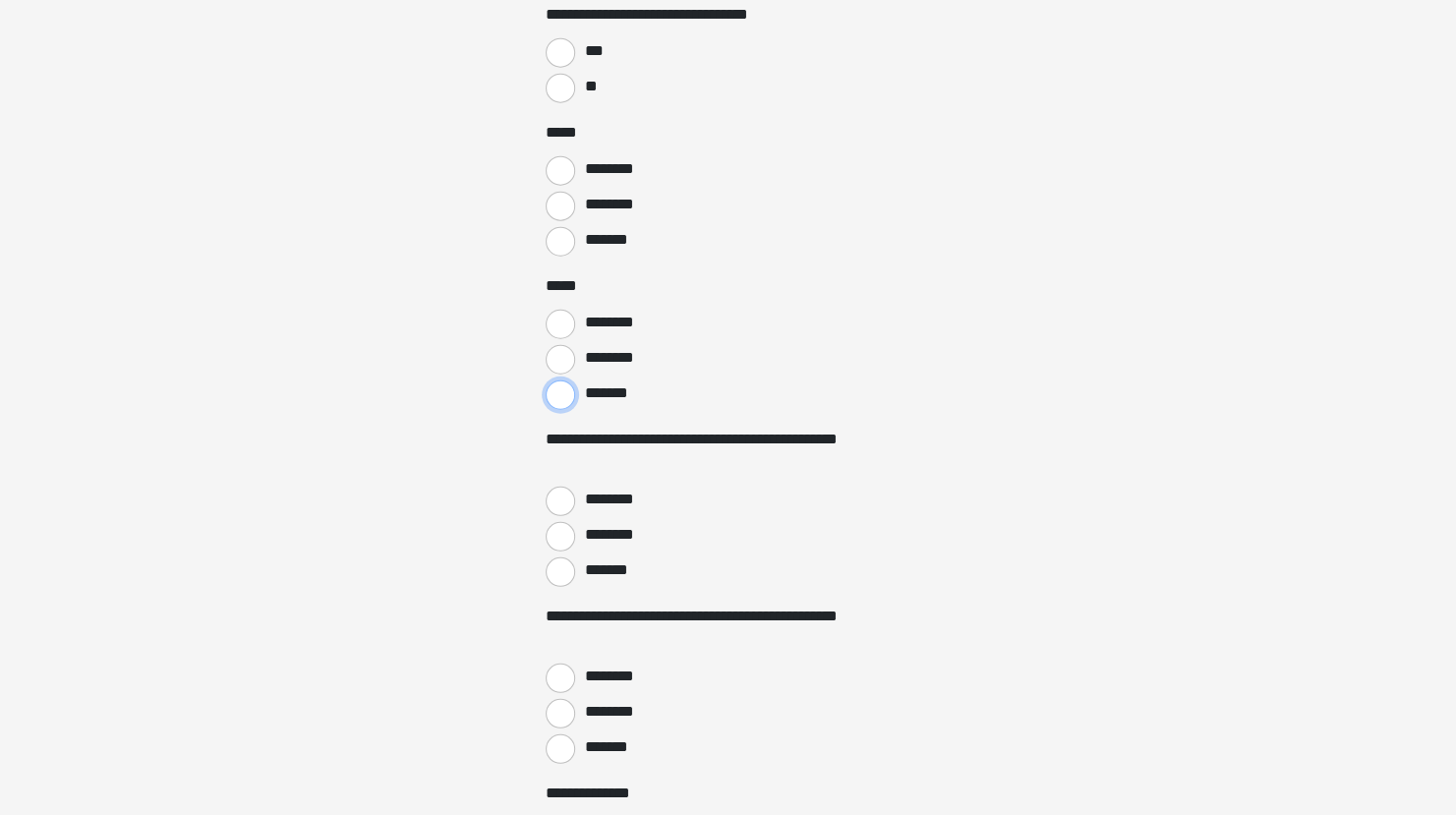 click on "*******" at bounding box center (560, 395) 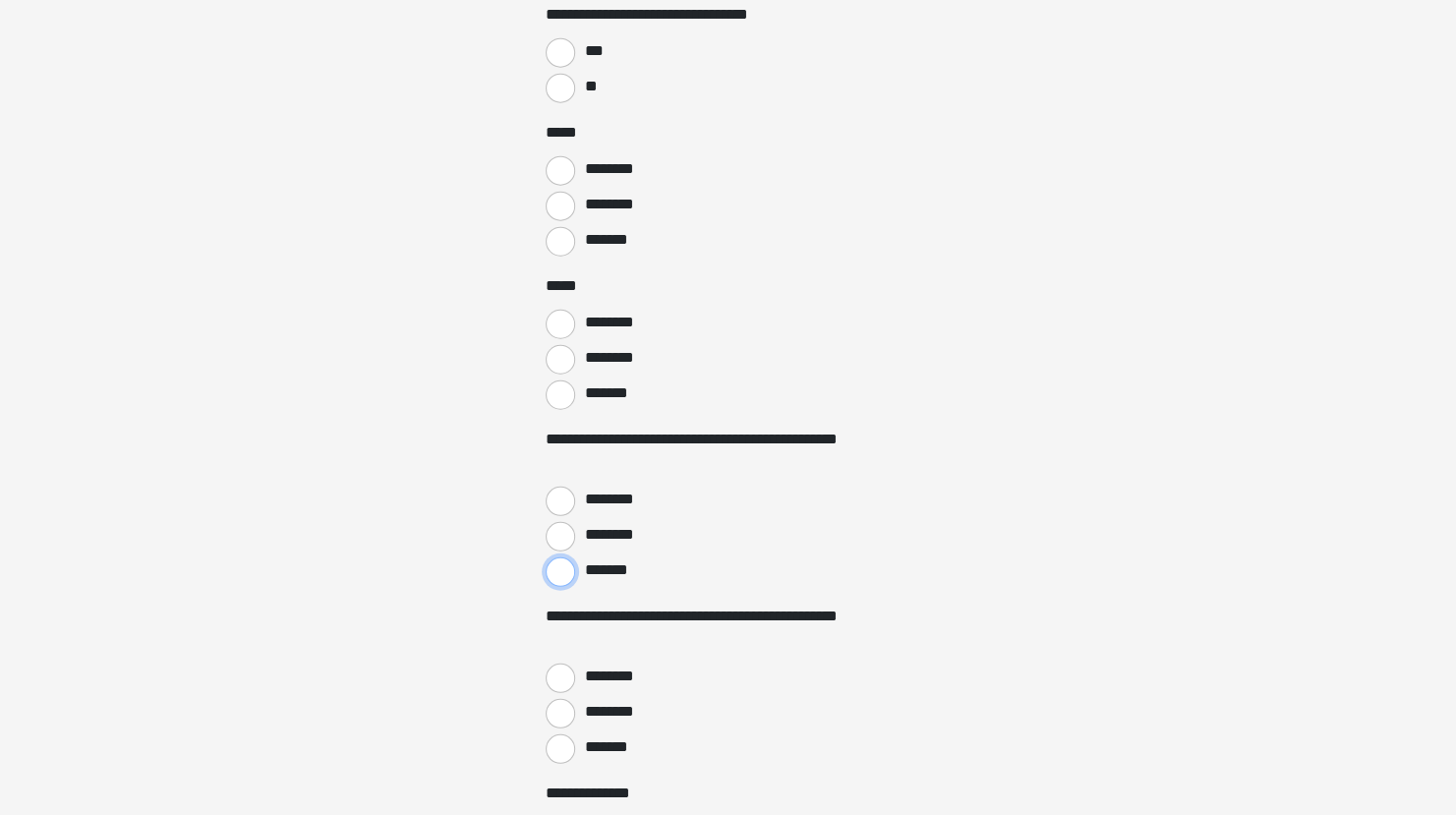 click on "*******" at bounding box center [560, 572] 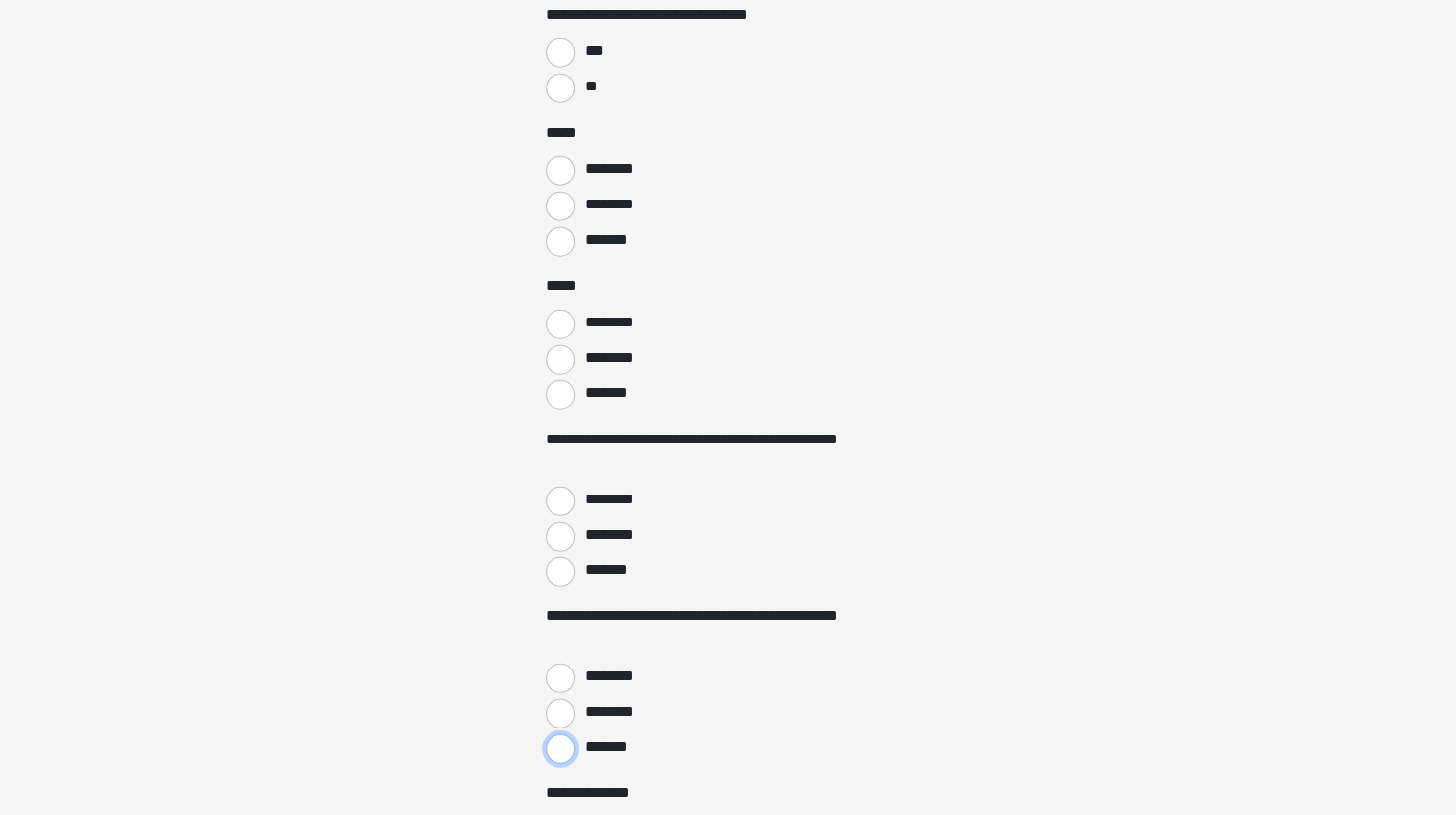 click on "*******" at bounding box center [560, 749] 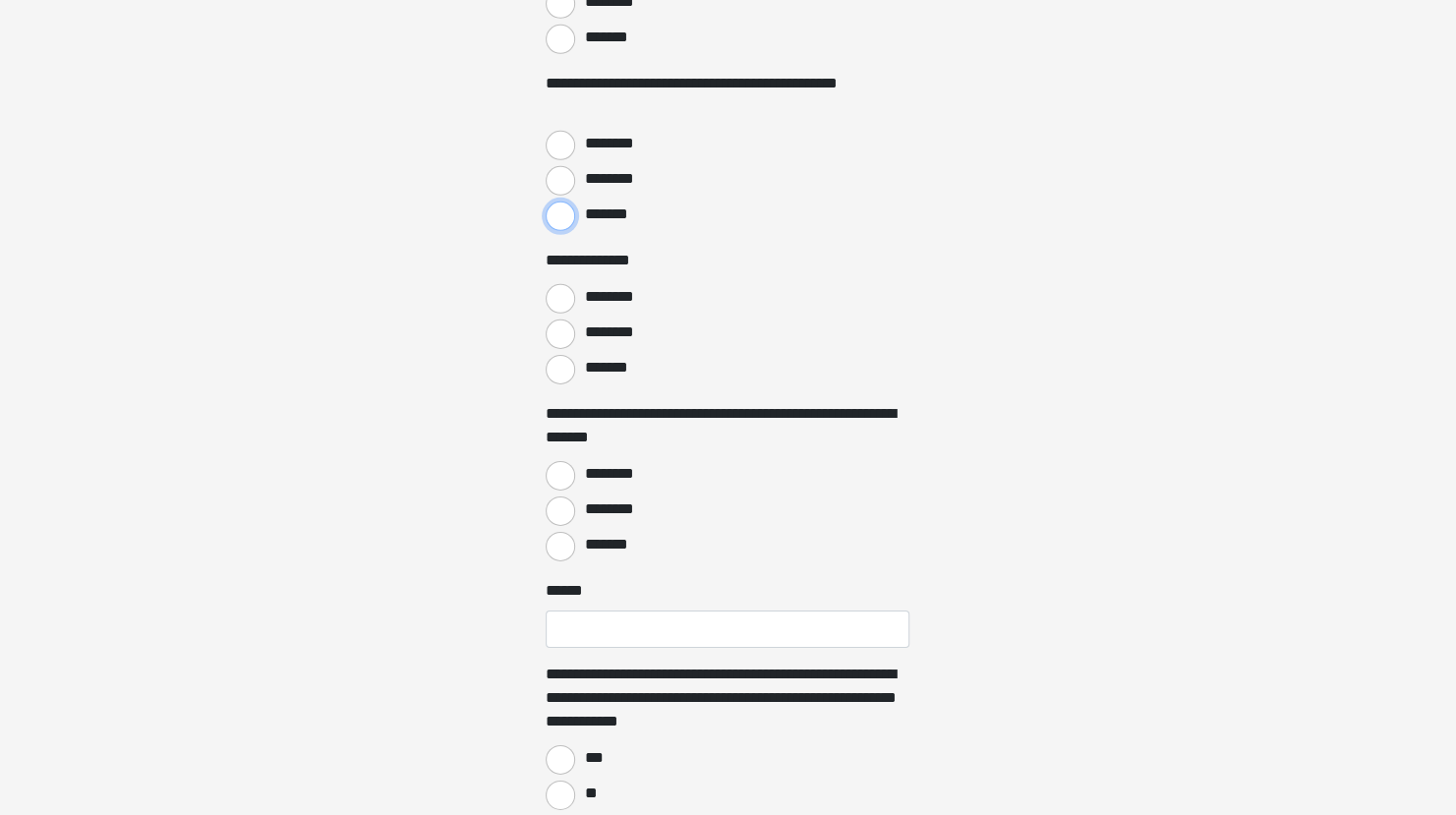 scroll, scrollTop: 3510, scrollLeft: 0, axis: vertical 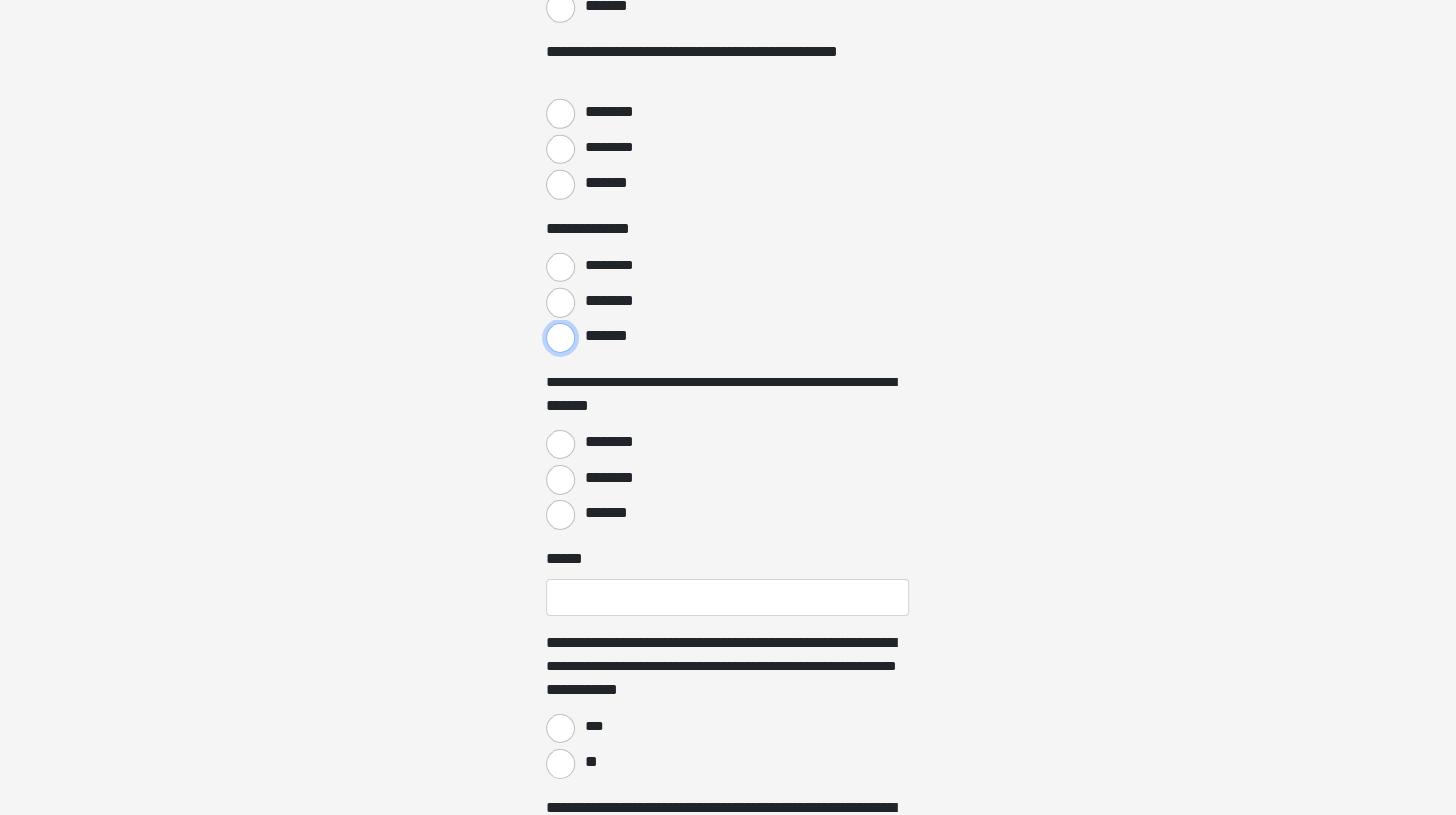 click on "*******" at bounding box center [560, 338] 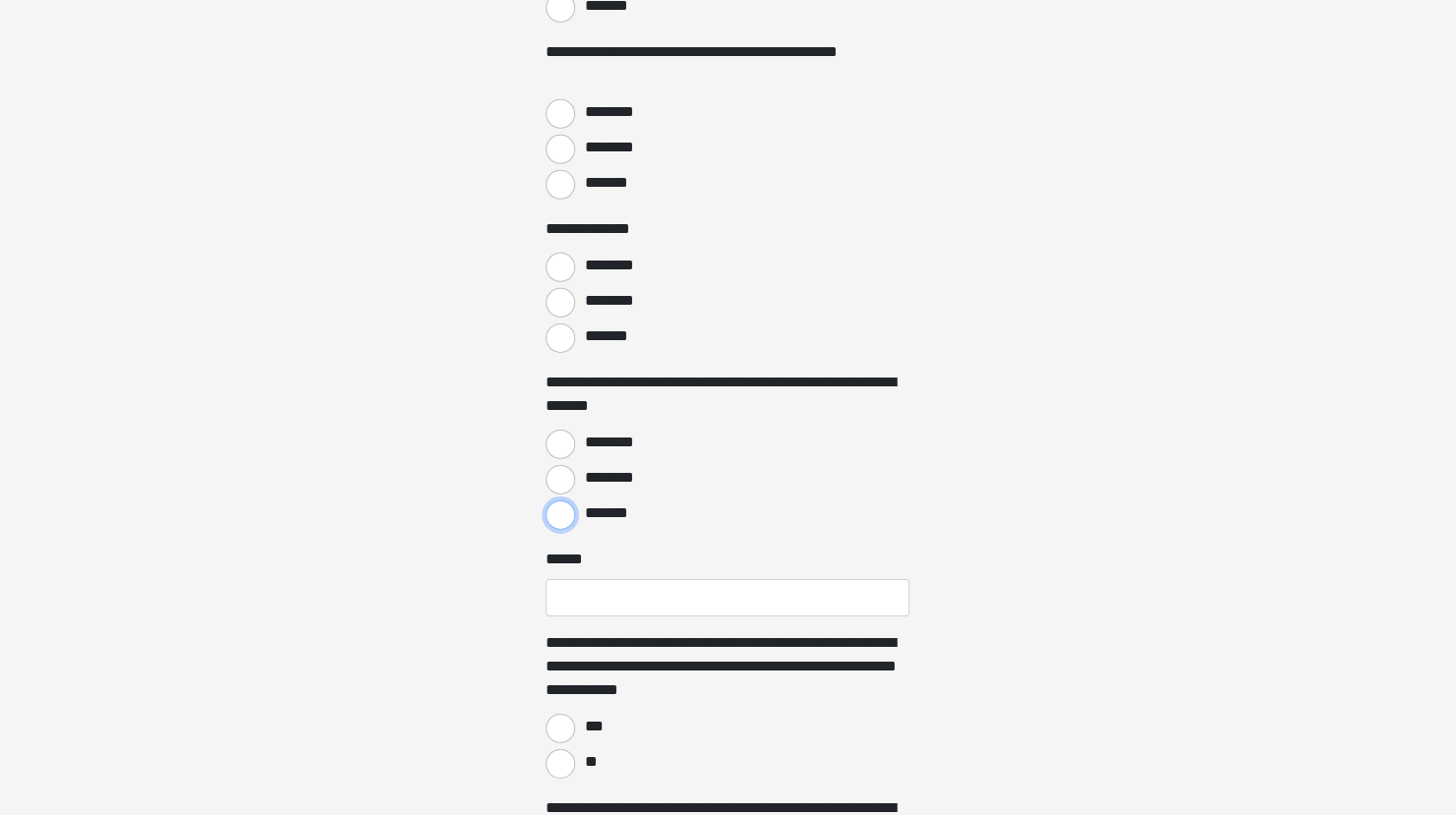 drag, startPoint x: 556, startPoint y: 521, endPoint x: 562, endPoint y: 437, distance: 84.214 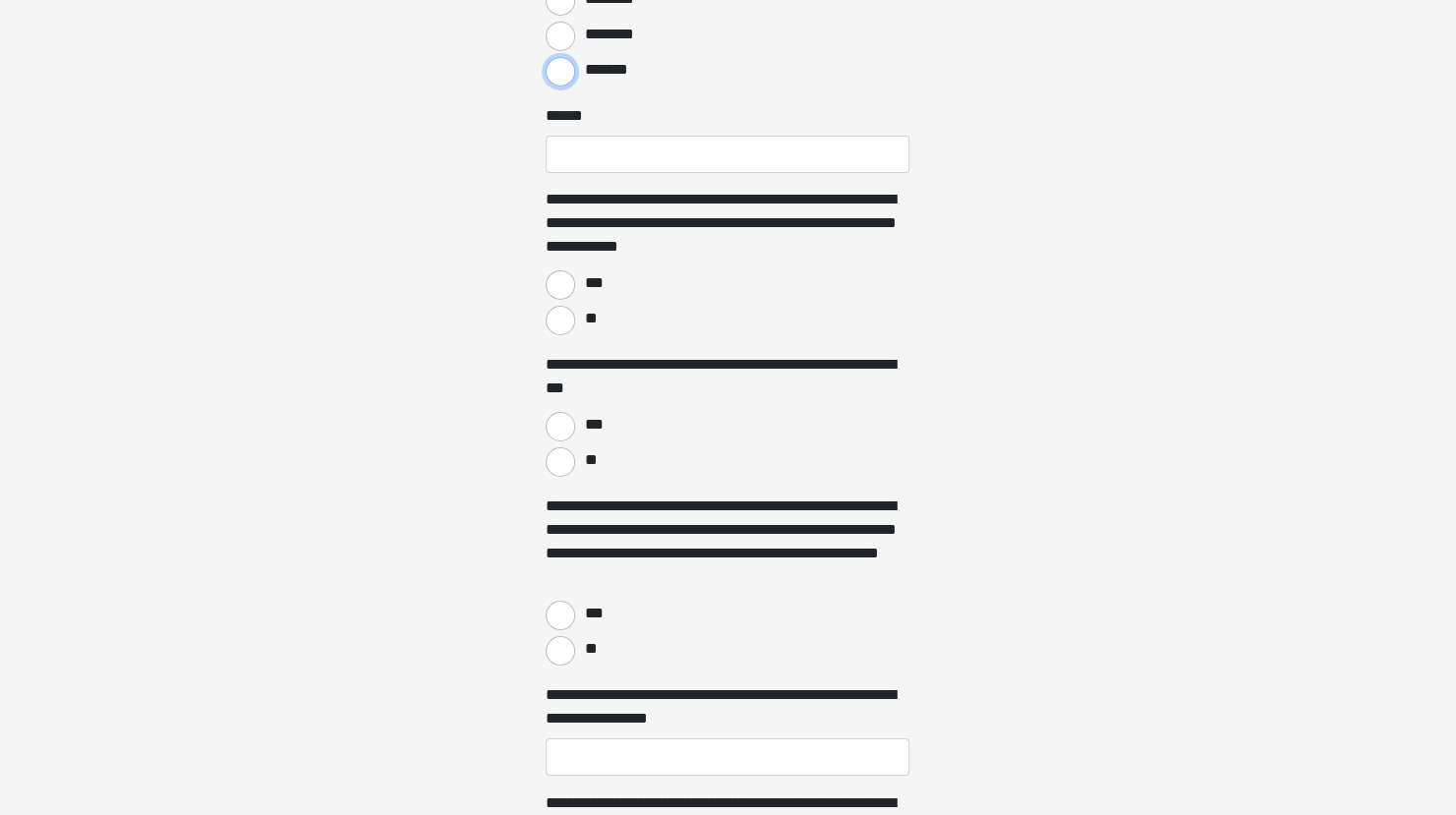 scroll, scrollTop: 3971, scrollLeft: 0, axis: vertical 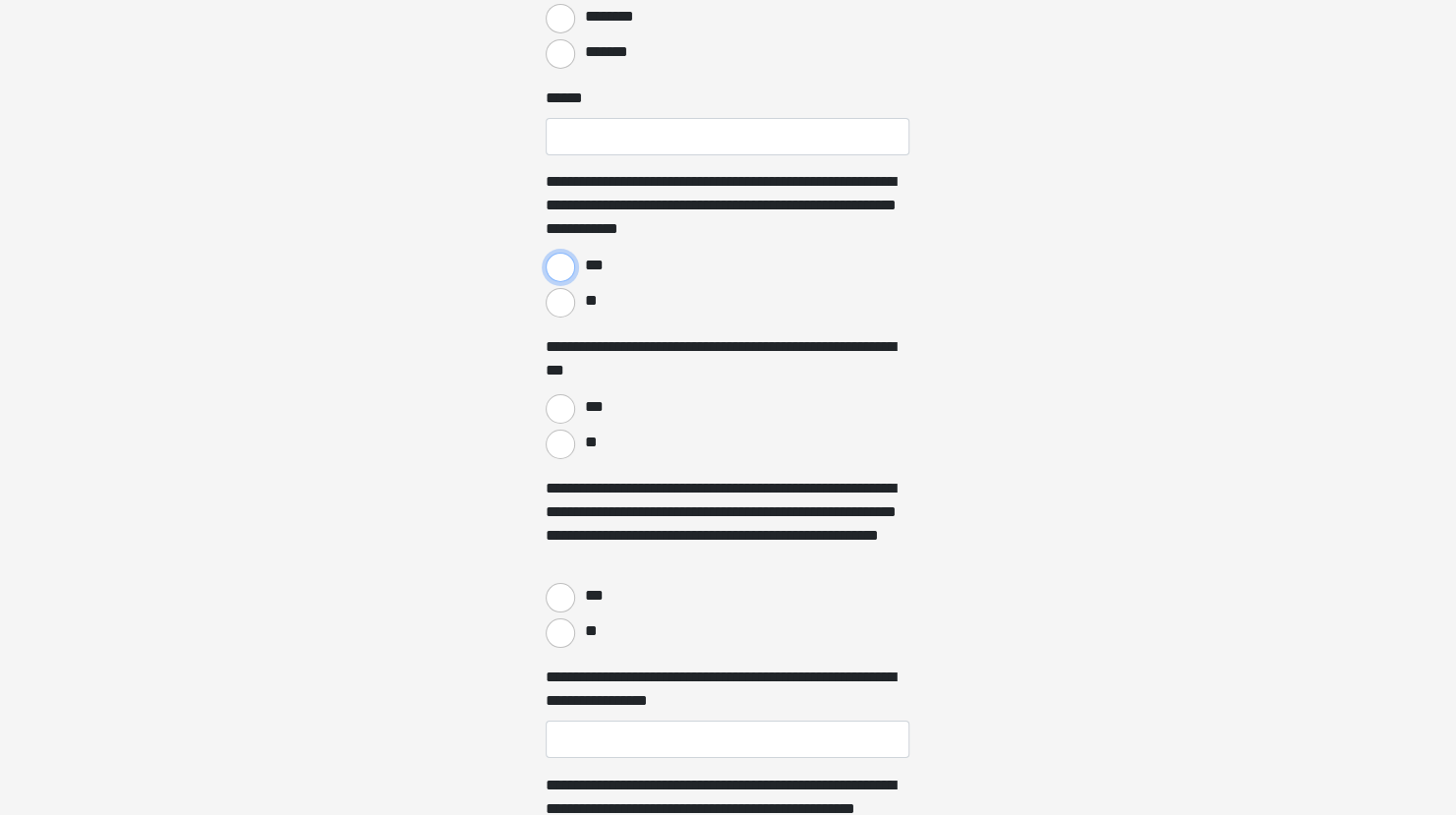 click on "***" at bounding box center [560, 267] 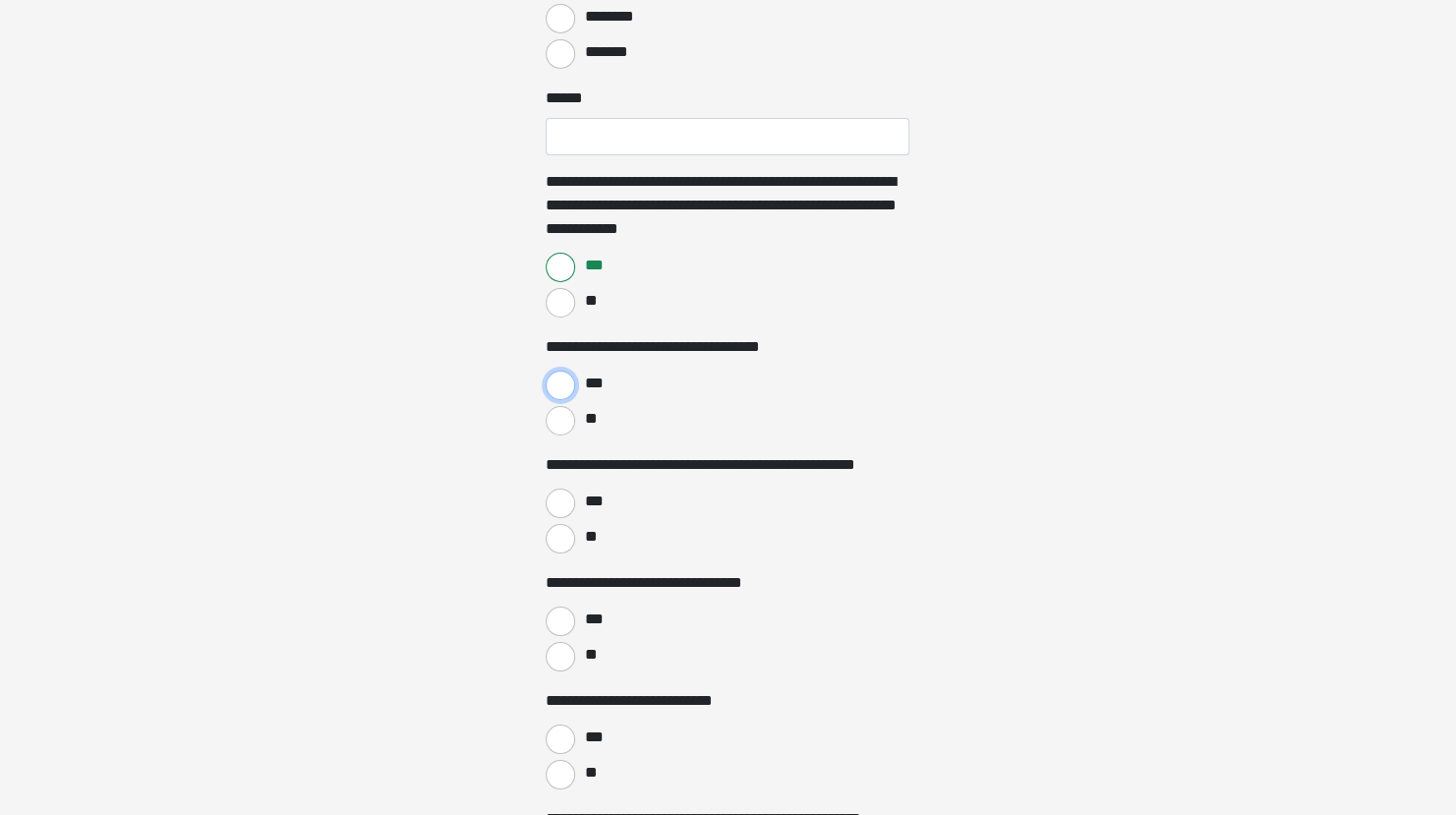 click on "***" at bounding box center (560, 385) 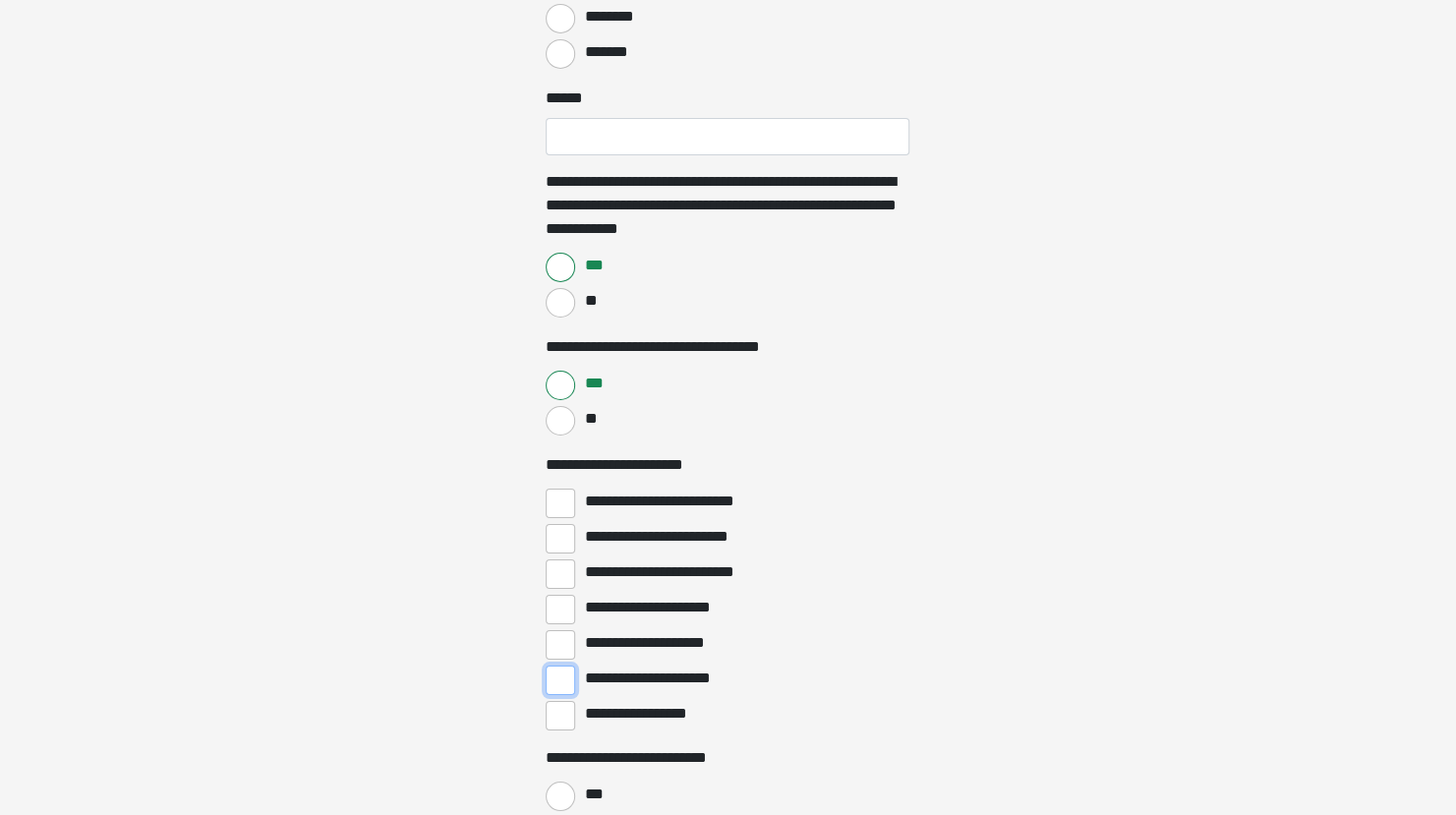 click on "**********" at bounding box center [560, 680] 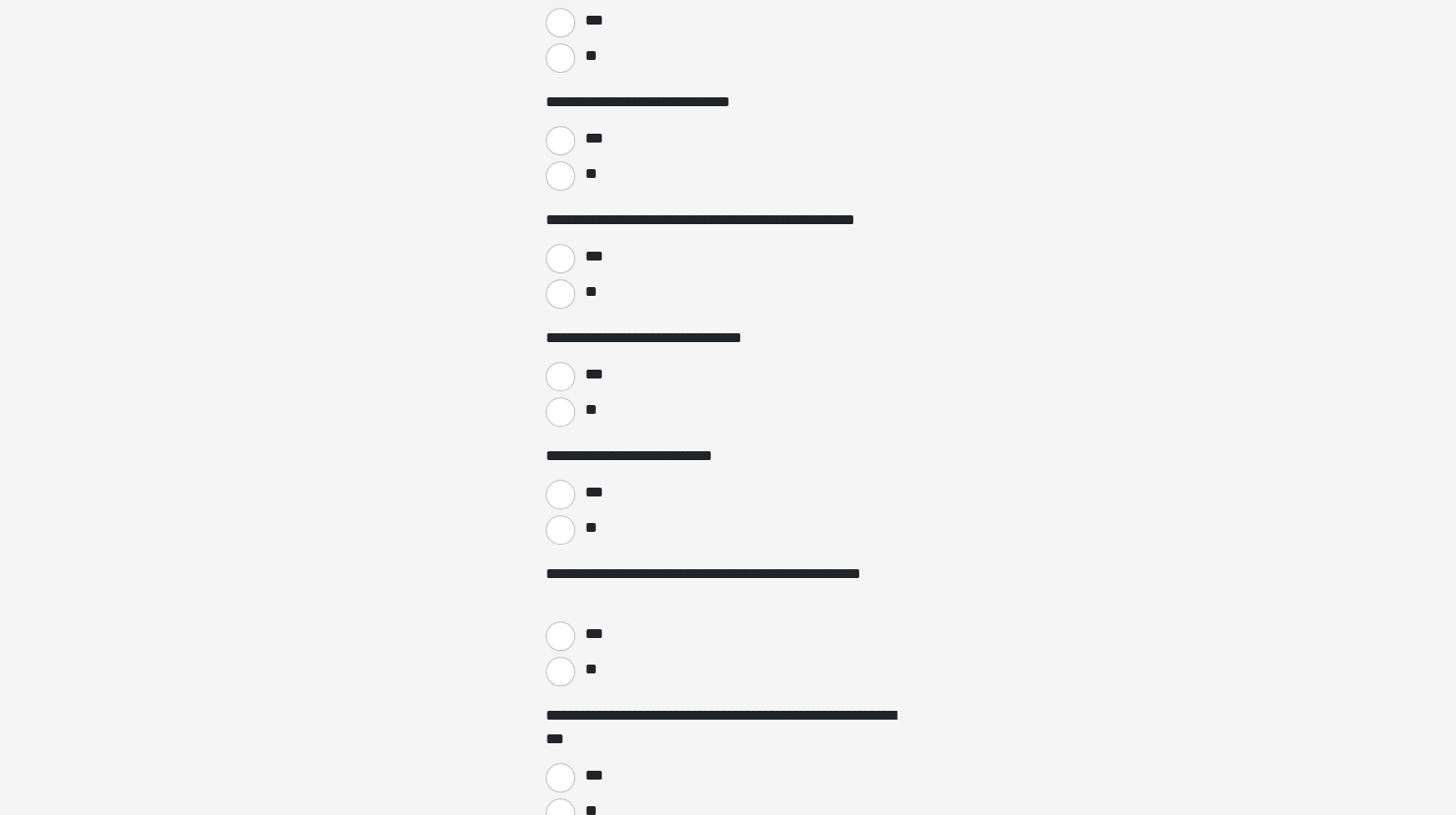 scroll, scrollTop: 5003, scrollLeft: 0, axis: vertical 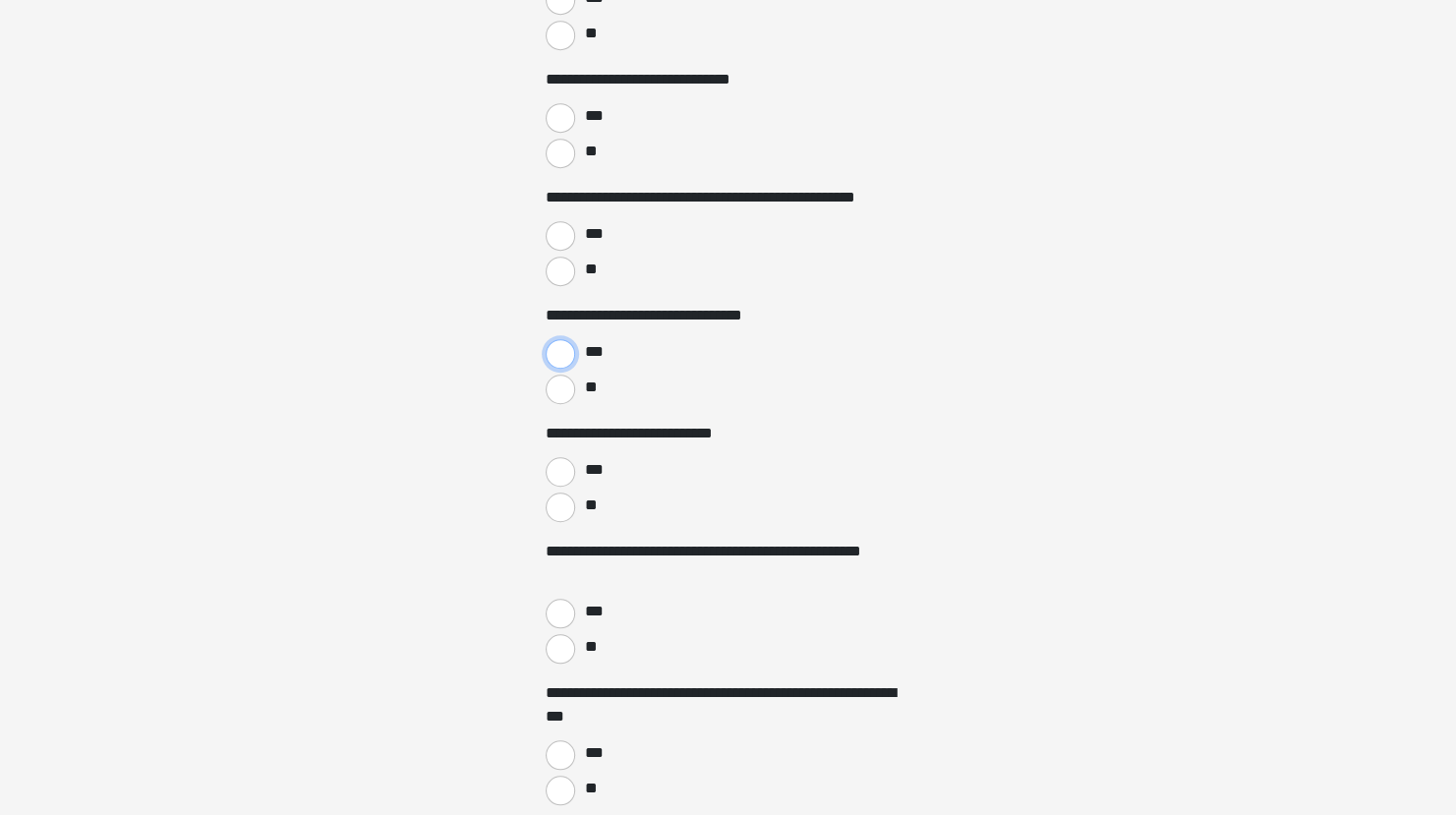 click on "***" at bounding box center (560, 354) 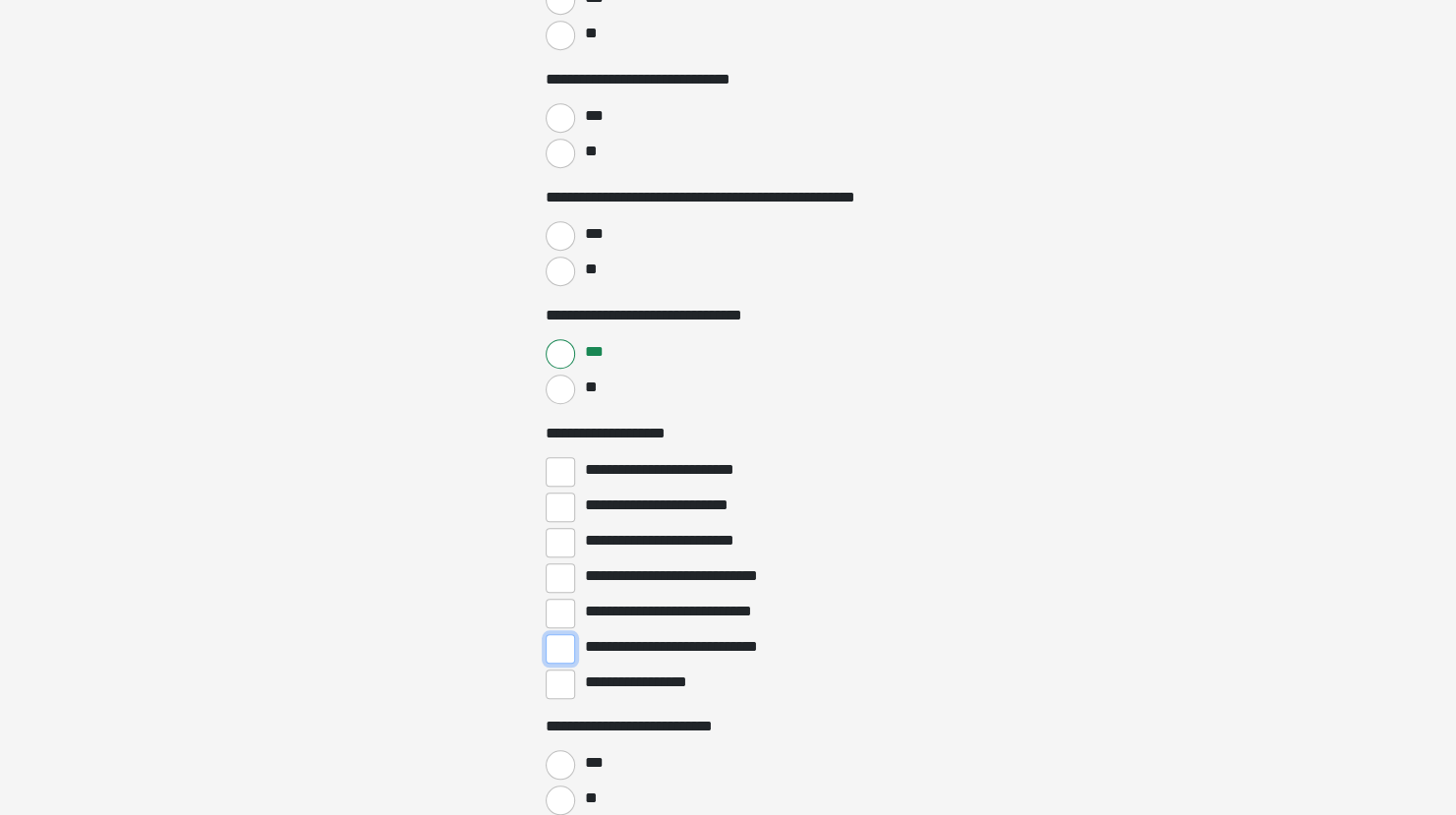 click on "**********" at bounding box center [560, 649] 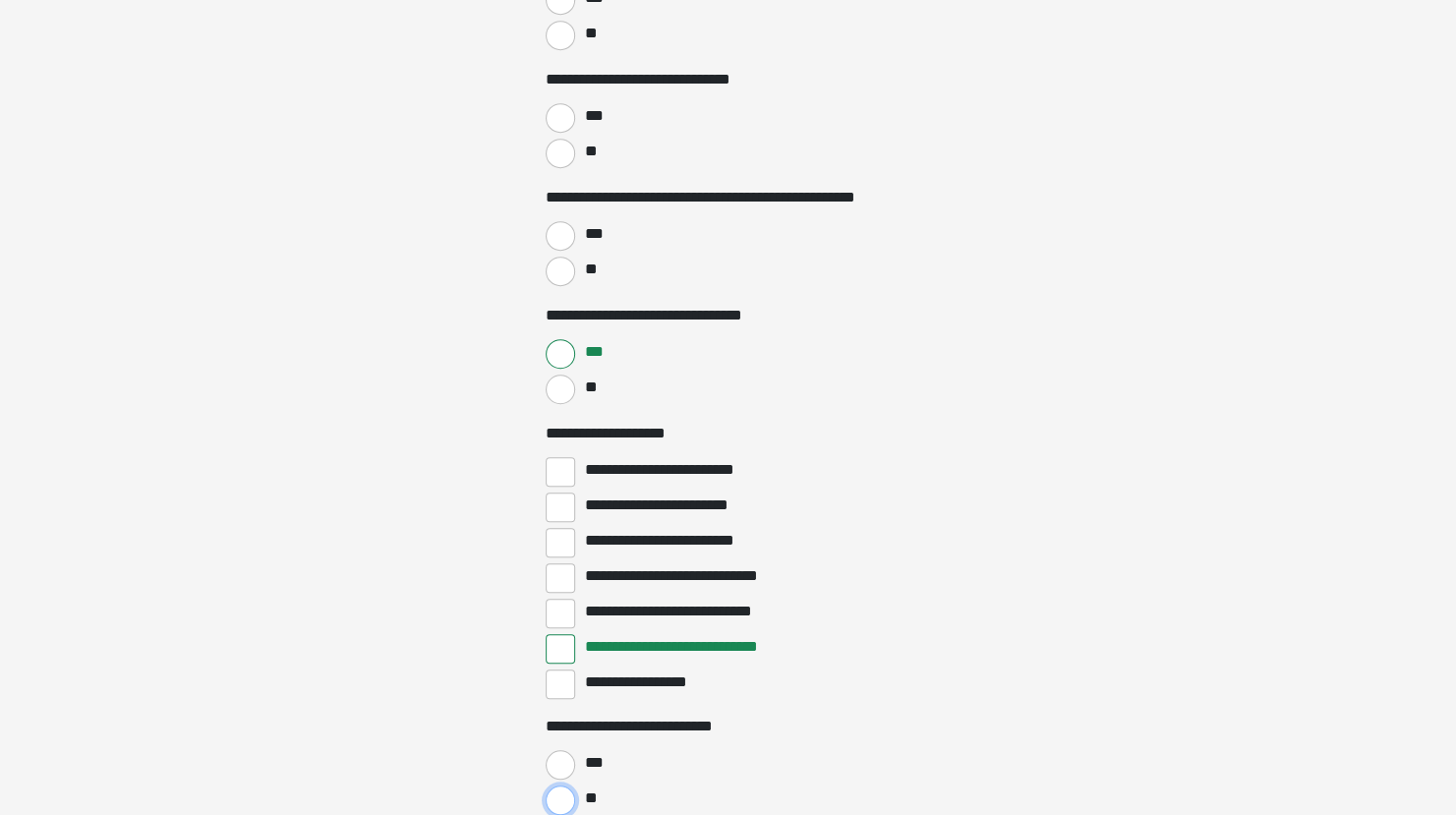 click on "**" at bounding box center (560, 800) 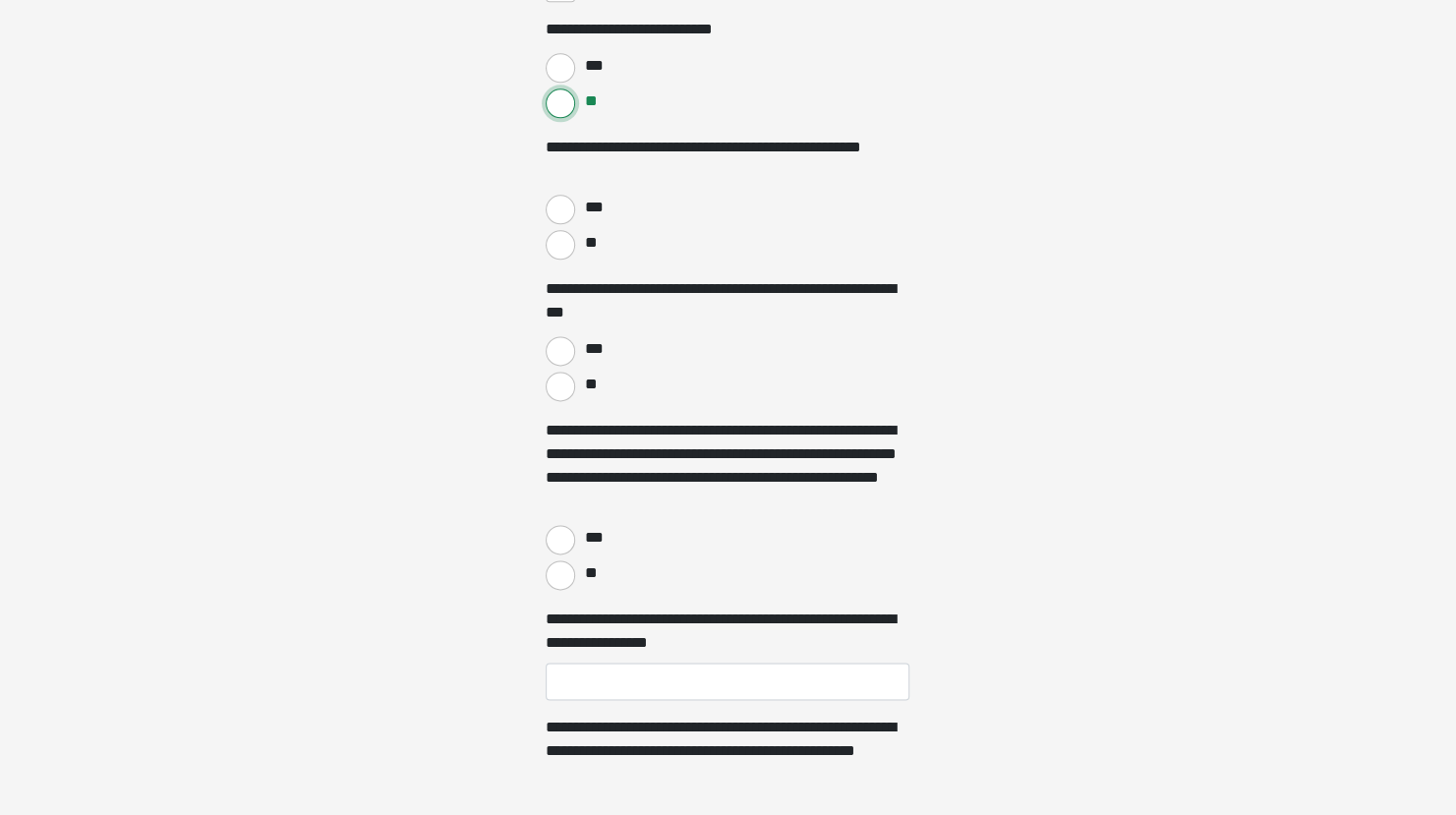 scroll, scrollTop: 5712, scrollLeft: 0, axis: vertical 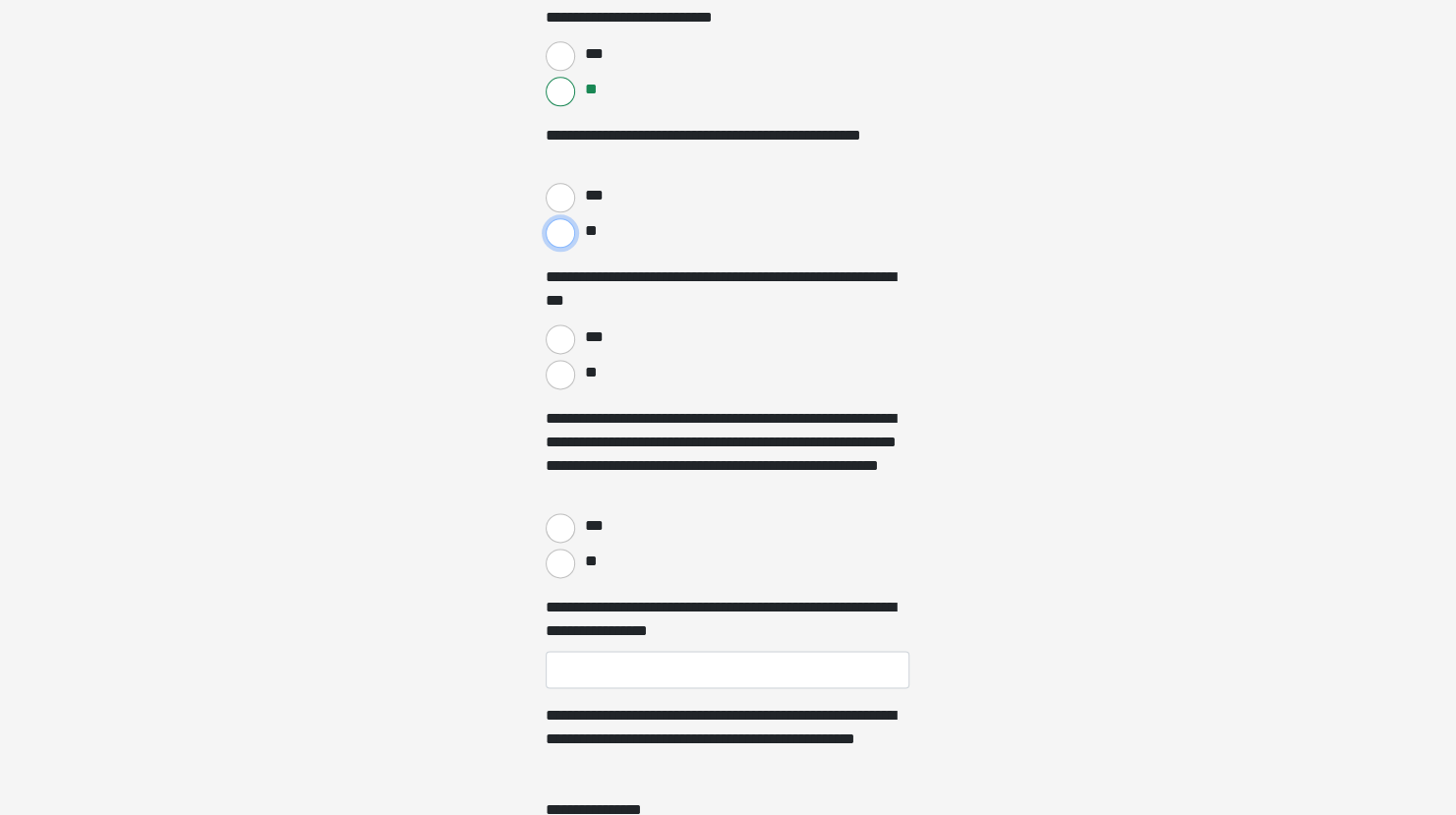click on "**" at bounding box center [560, 233] 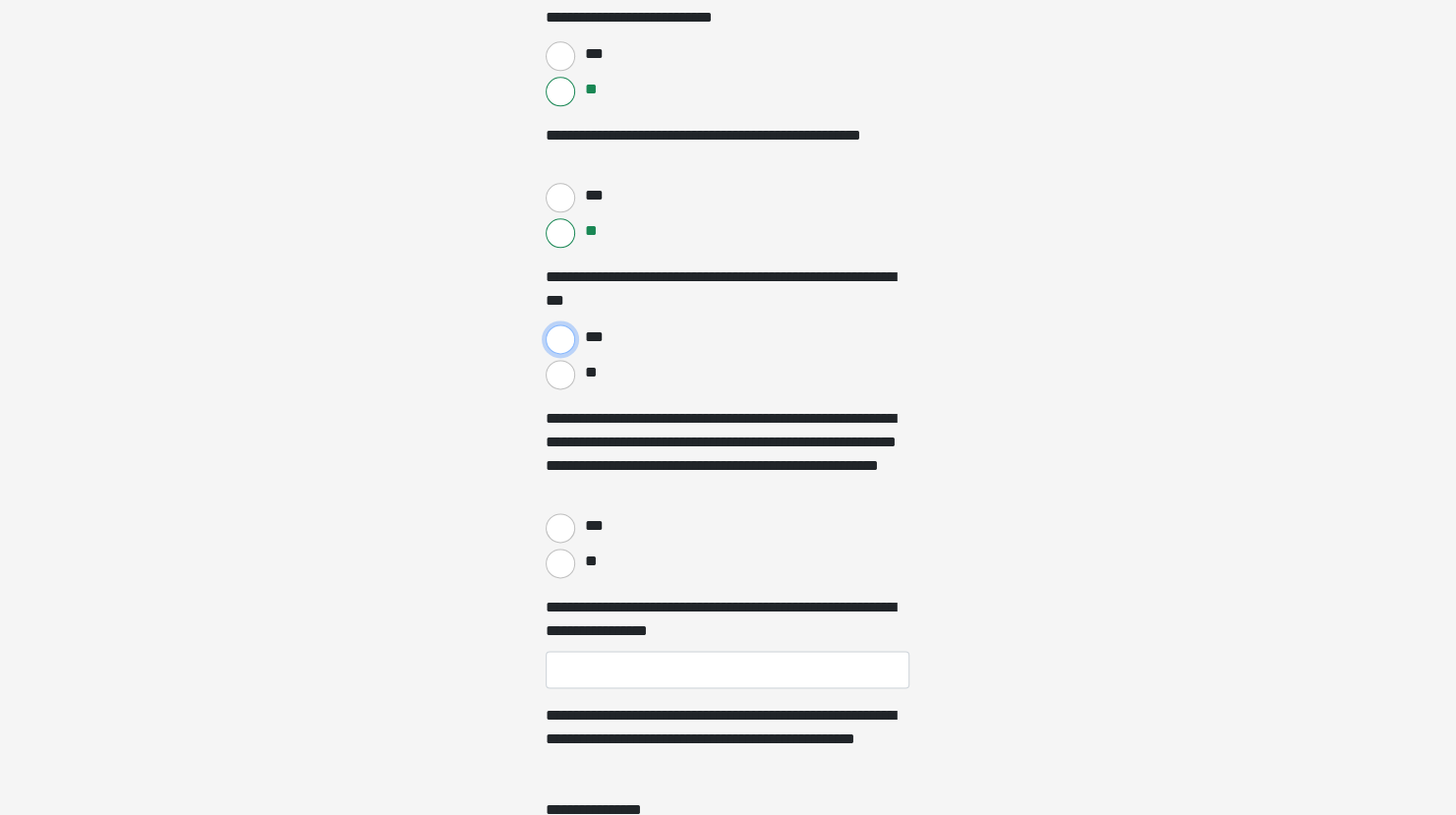 click on "***" at bounding box center (560, 339) 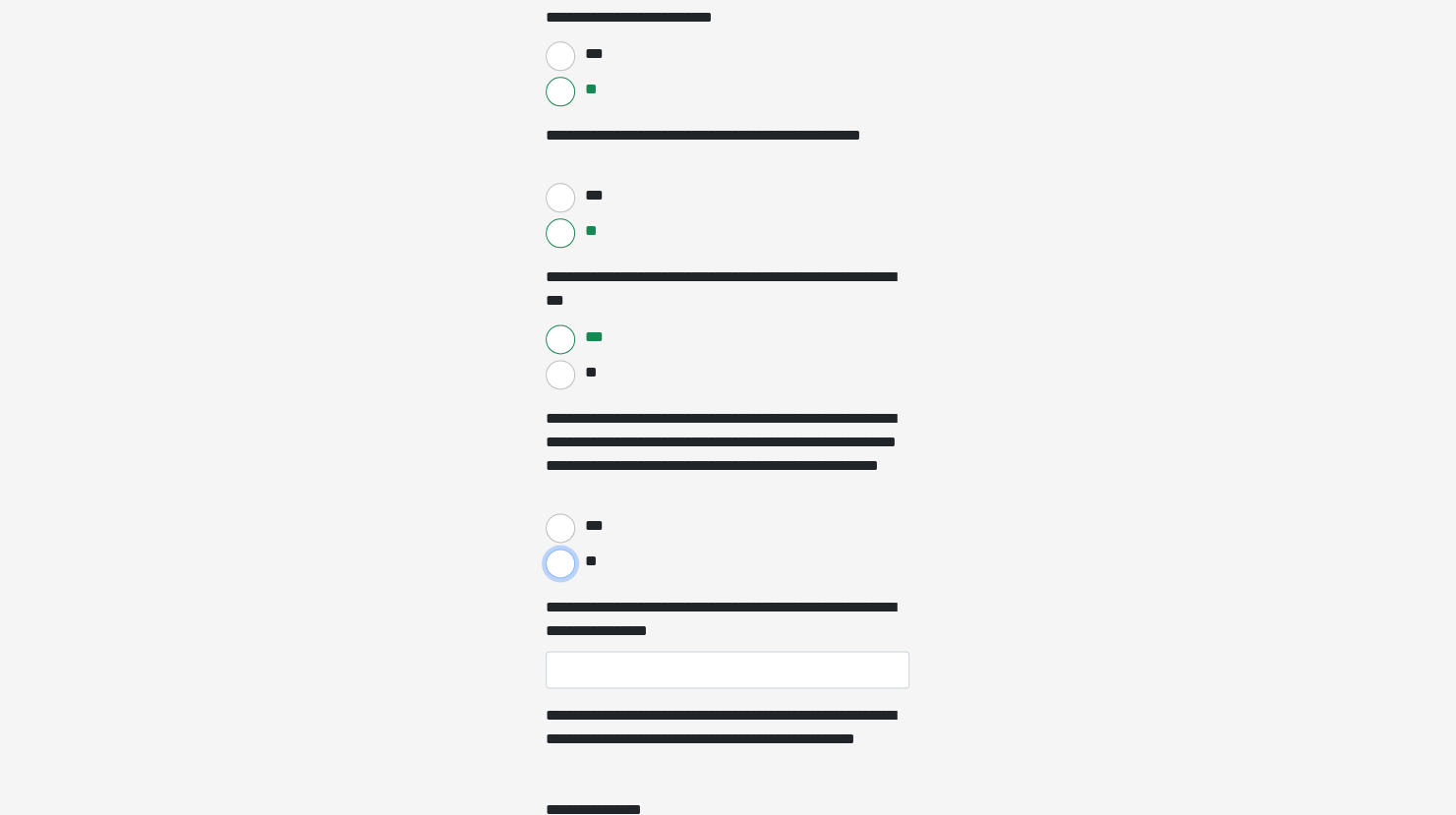 click on "**" at bounding box center (560, 563) 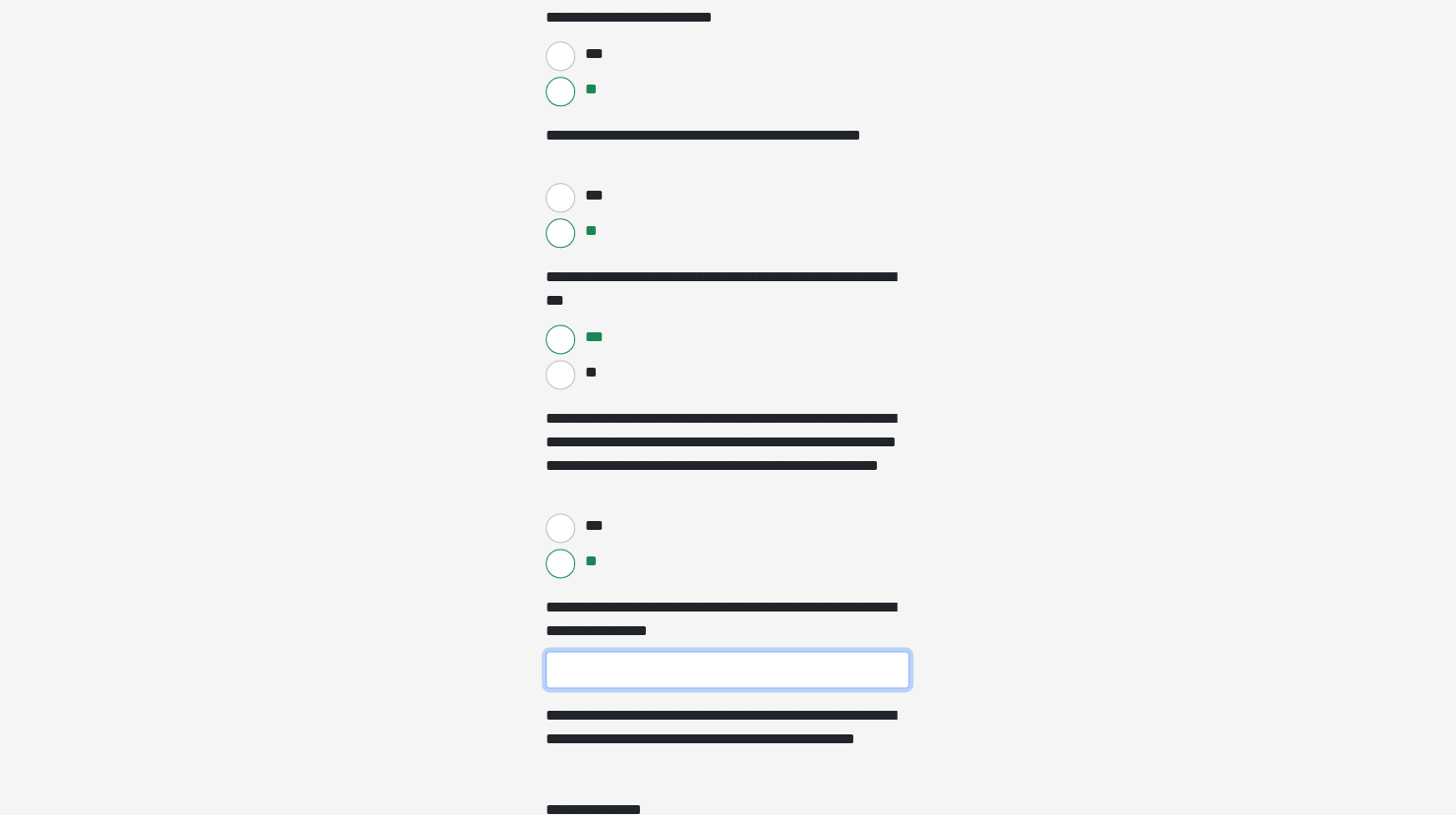 click on "**********" at bounding box center [728, 669] 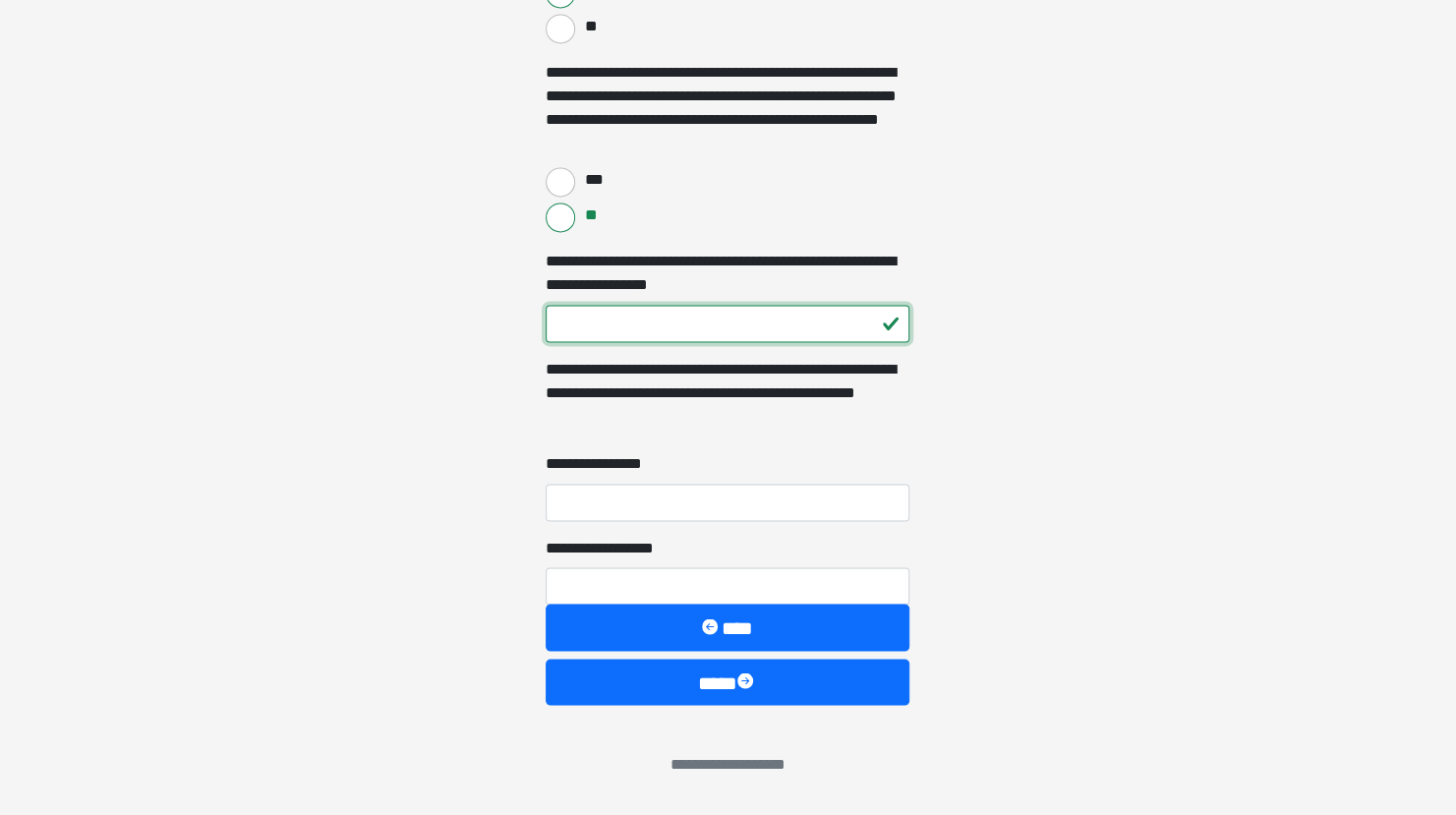 scroll, scrollTop: 6064, scrollLeft: 0, axis: vertical 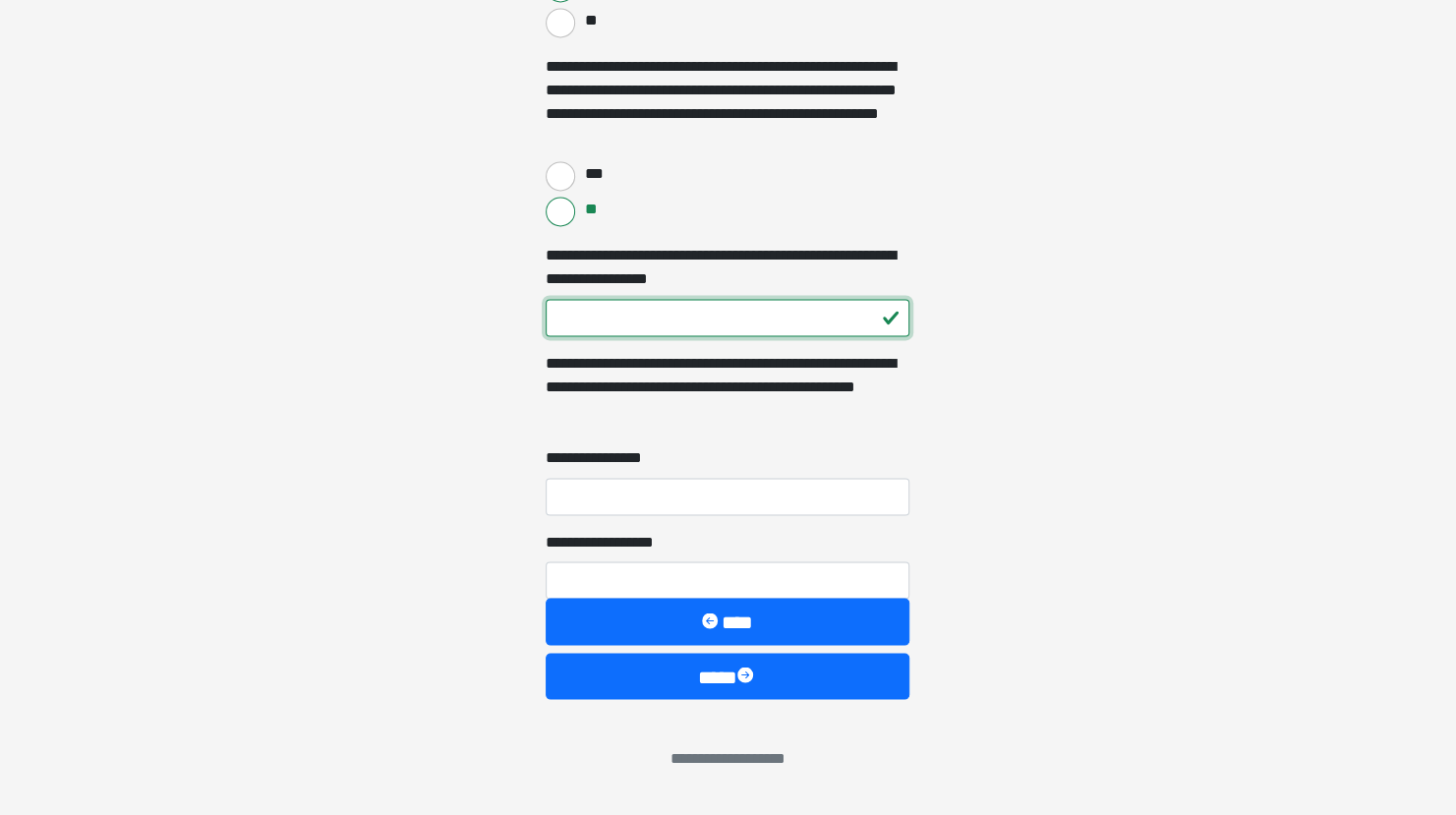 type on "***" 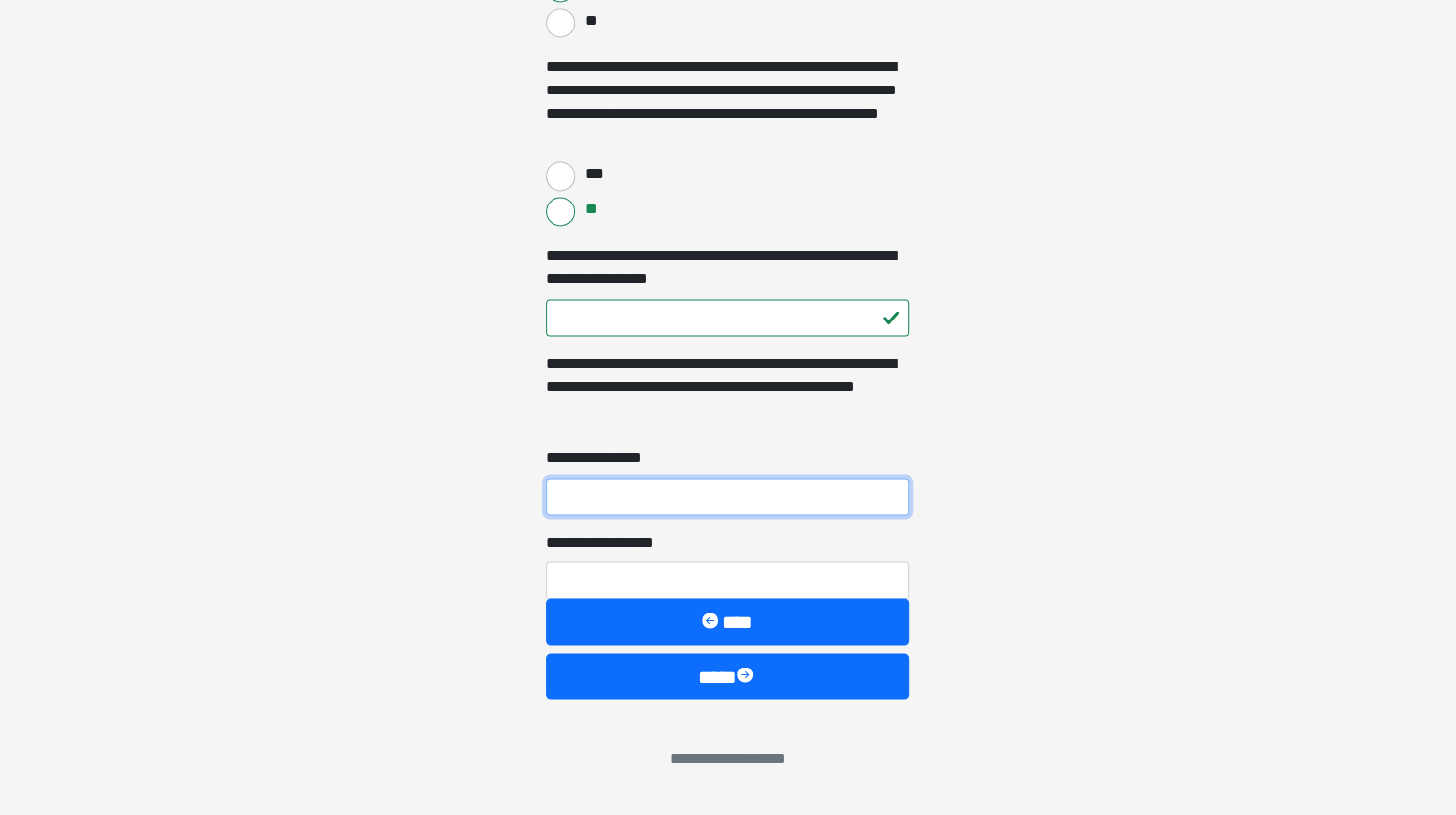 click on "**********" at bounding box center (728, 496) 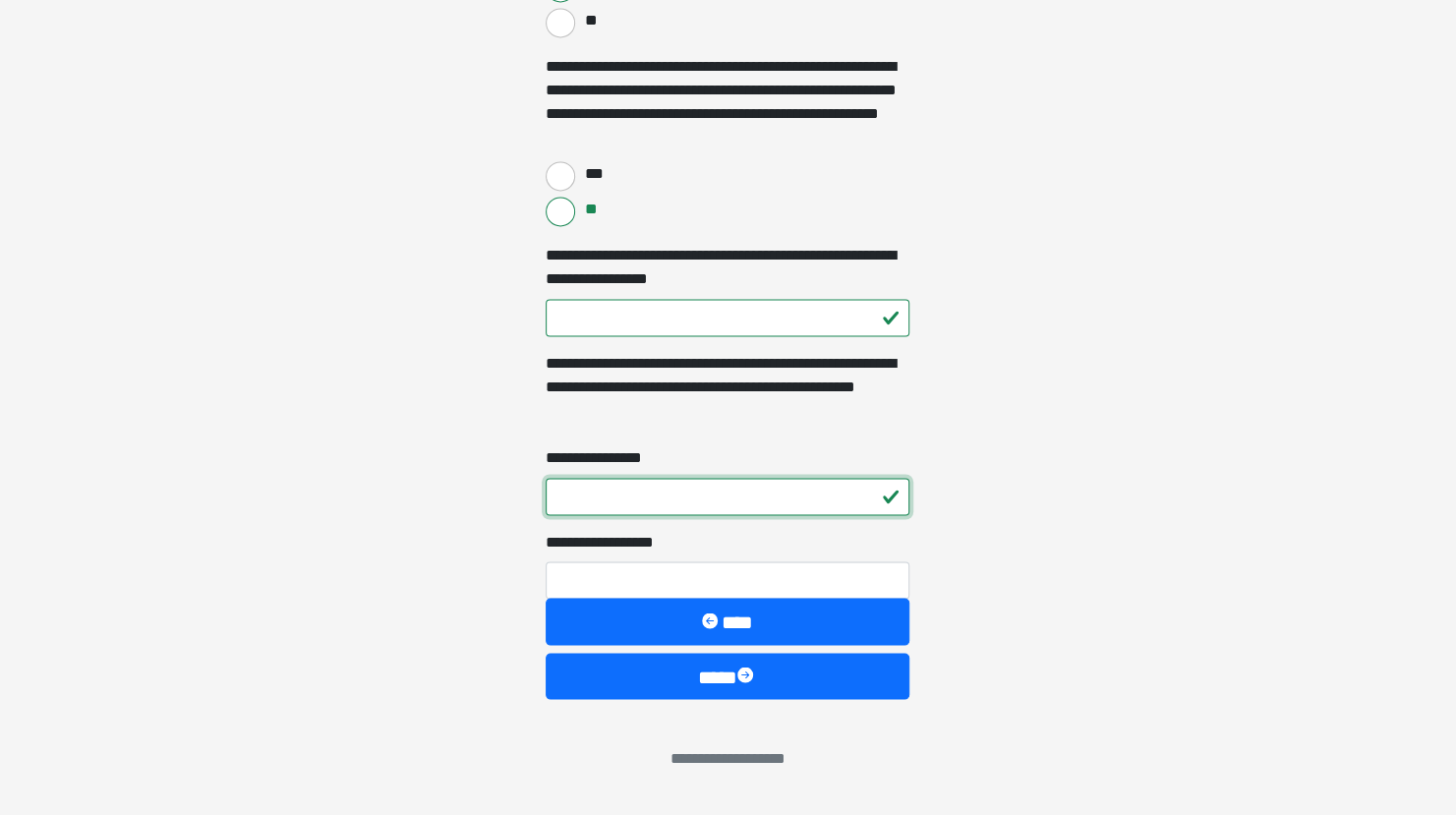 type on "*" 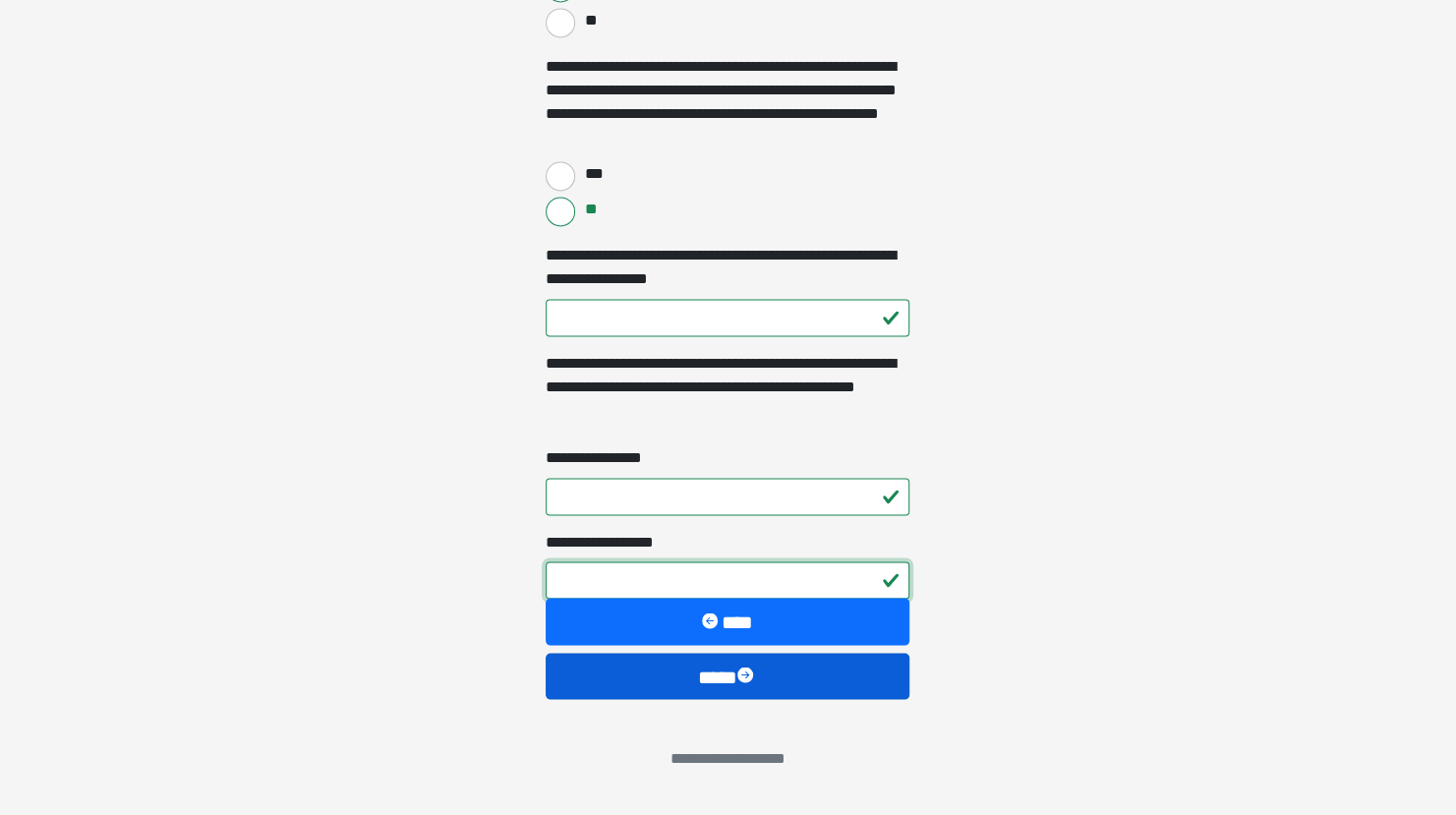 type on "*" 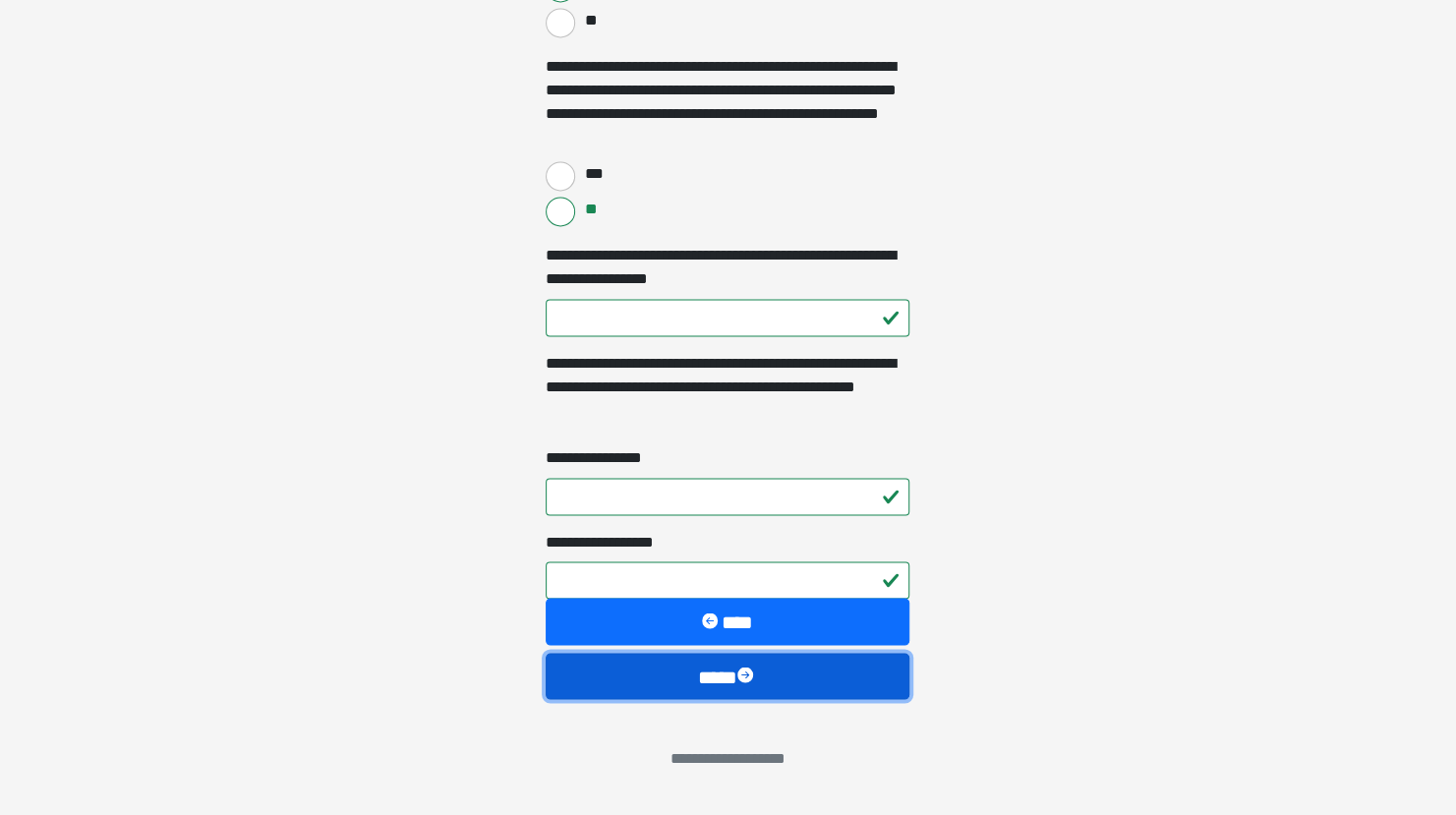 click on "****" at bounding box center (728, 675) 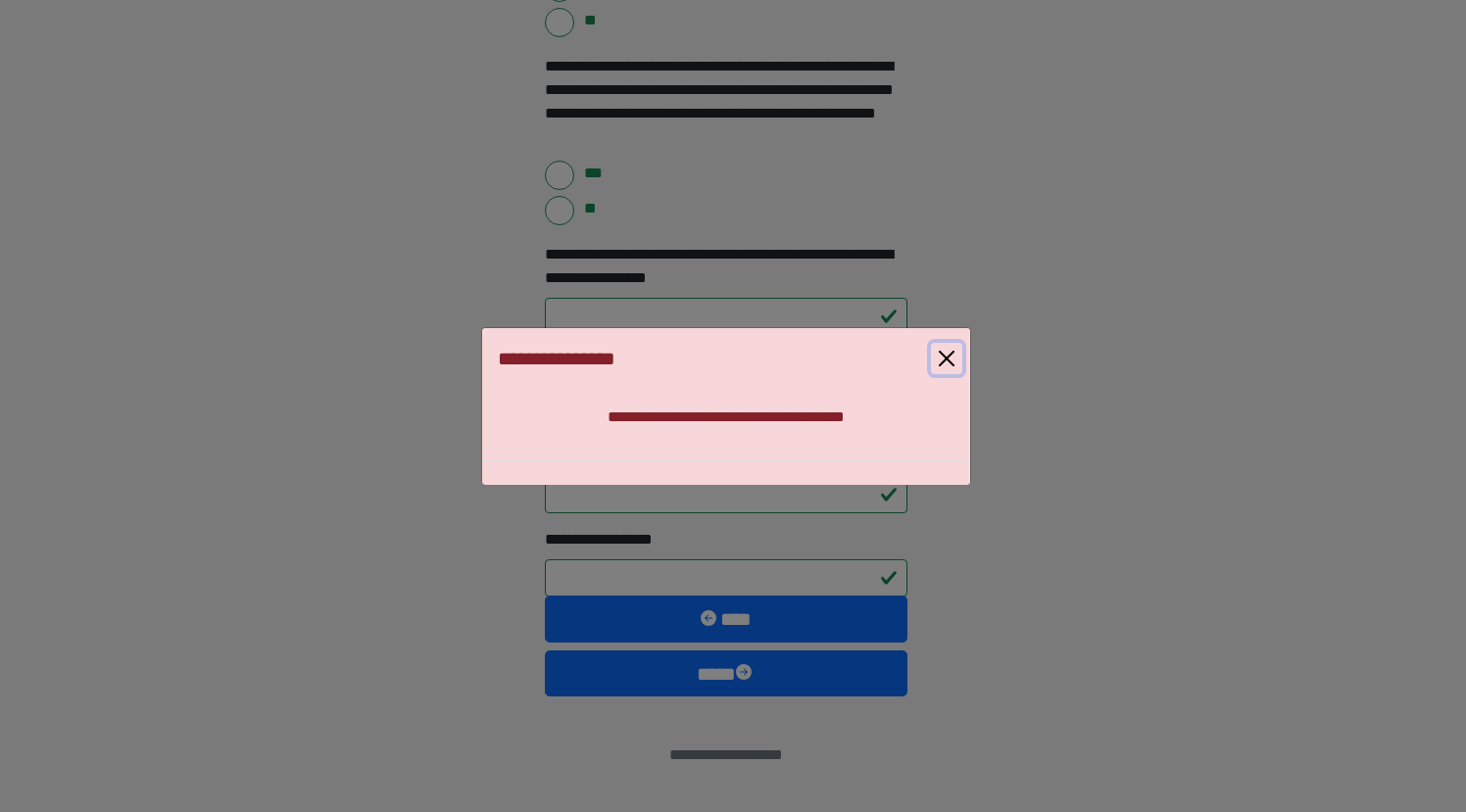 click at bounding box center (947, 358) 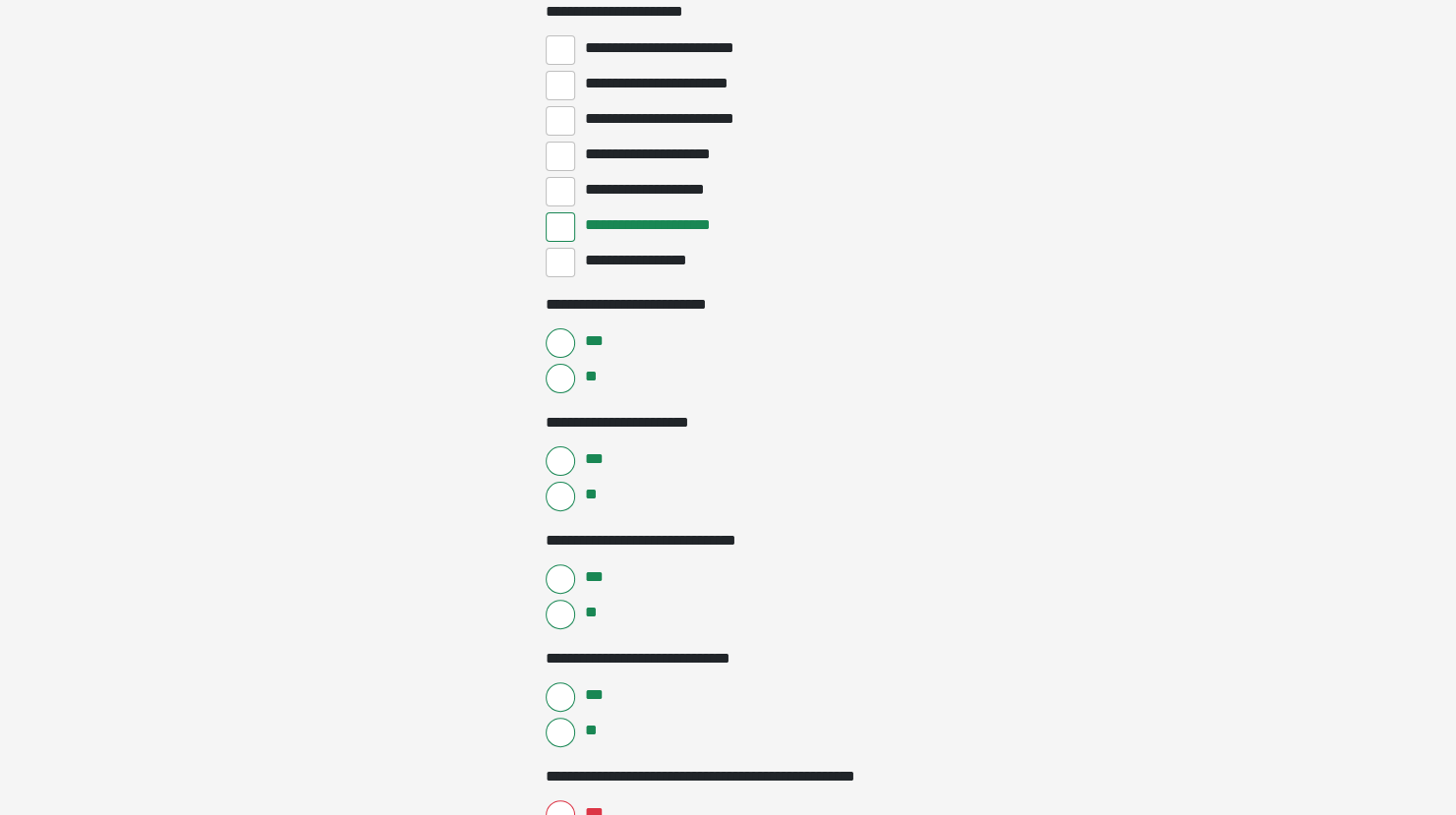 scroll, scrollTop: 4412, scrollLeft: 0, axis: vertical 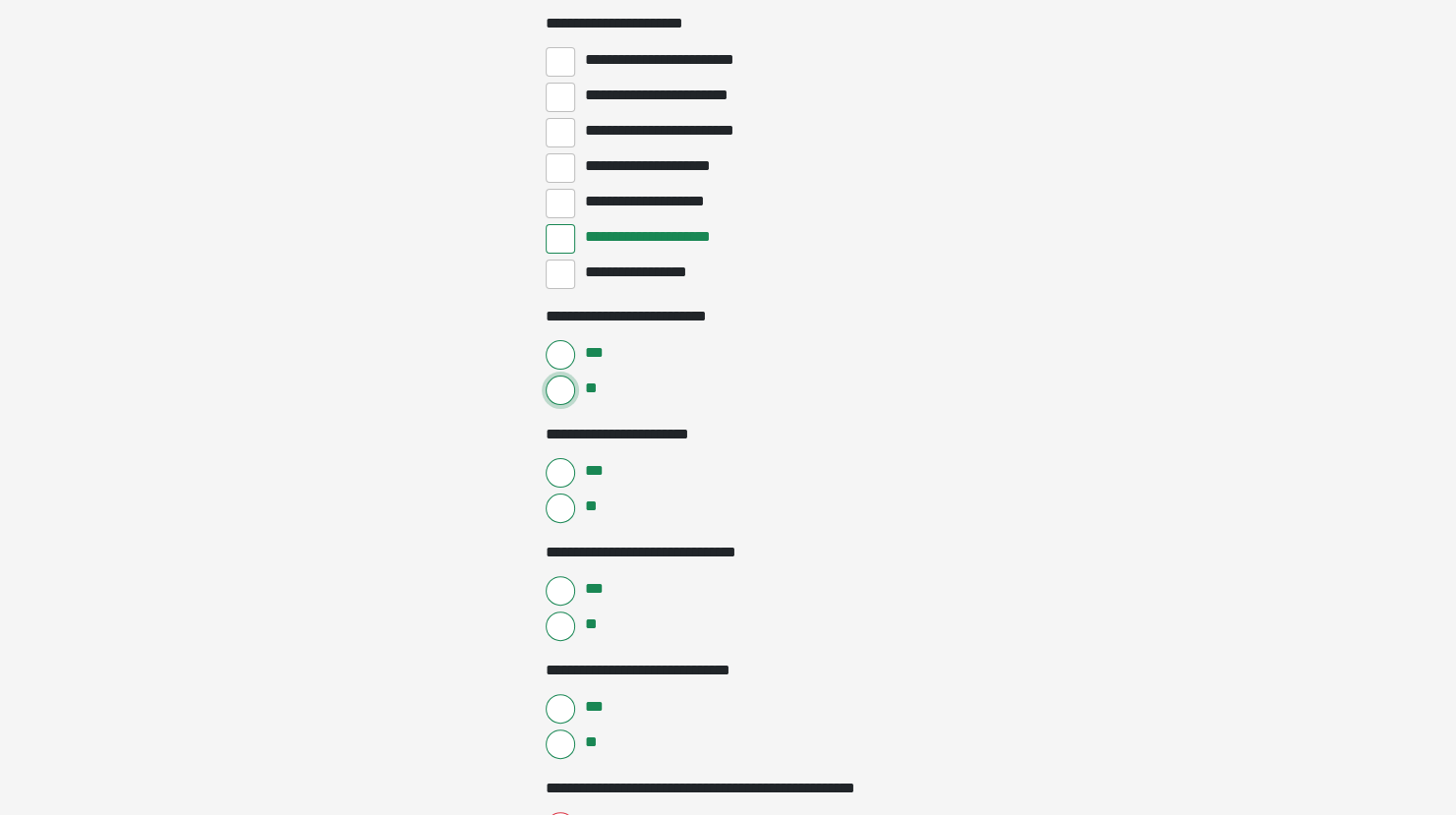 click on "**" at bounding box center [560, 390] 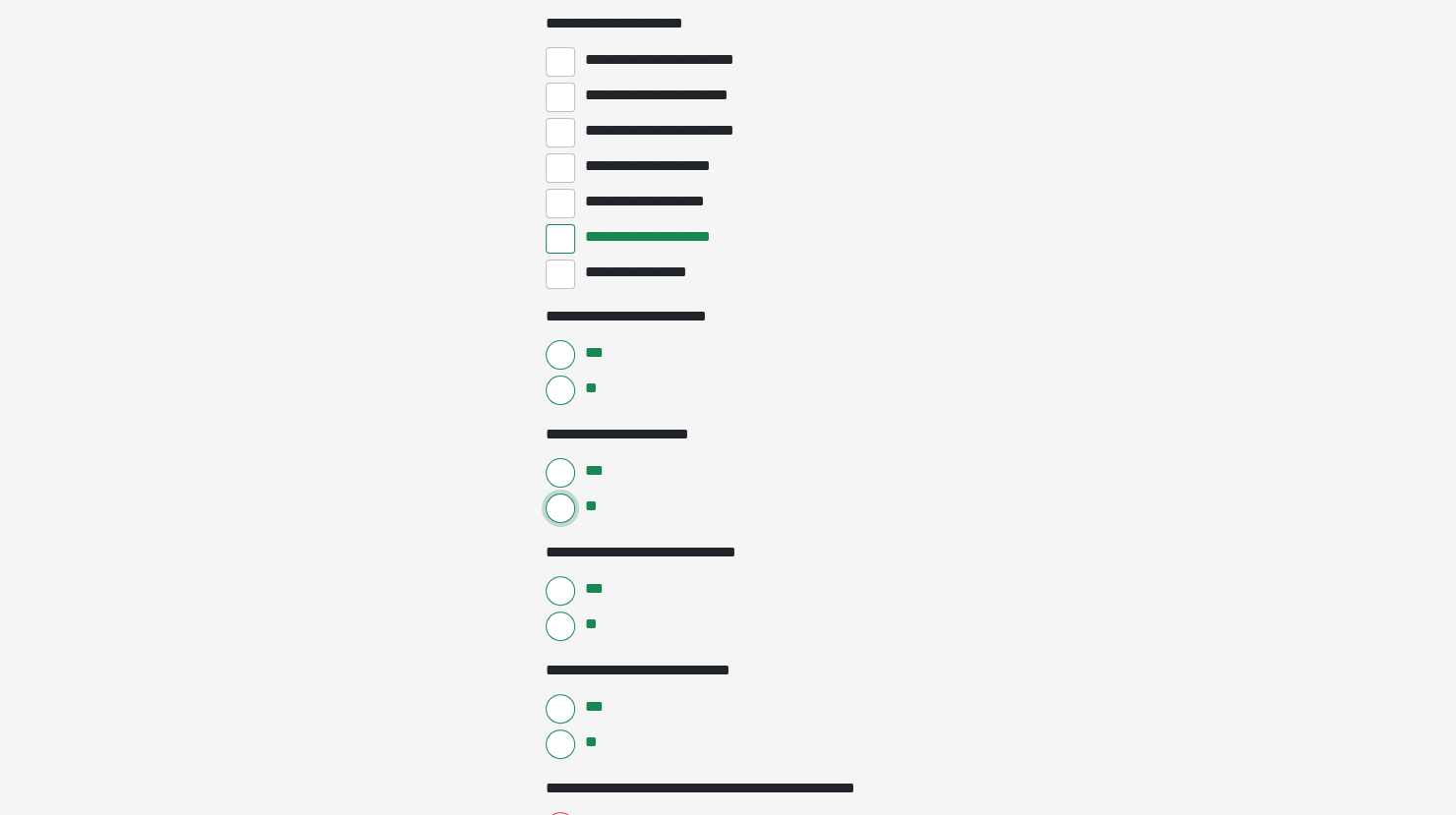 click on "**" at bounding box center (560, 508) 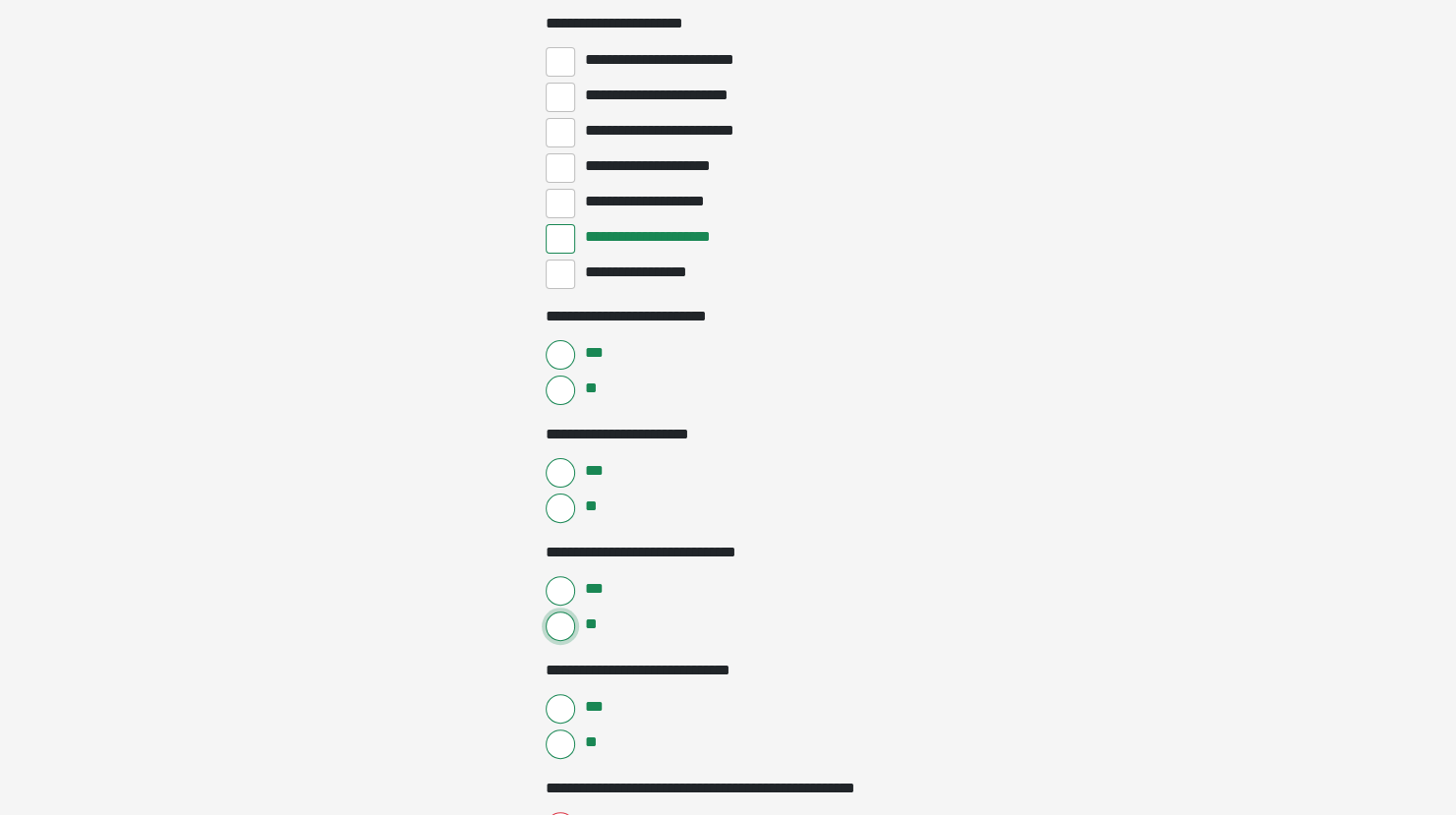 click on "**" at bounding box center (560, 626) 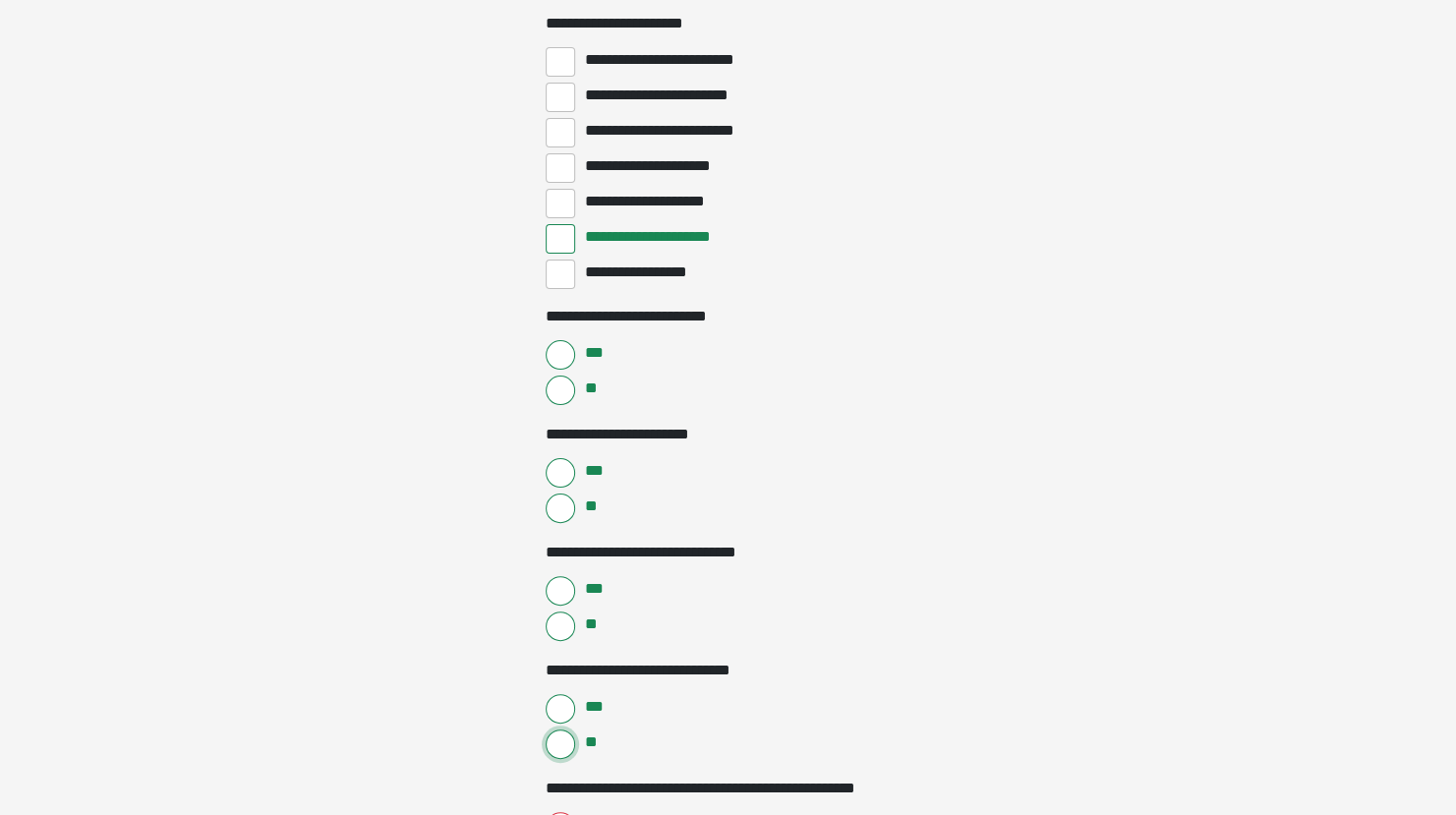 click on "**" at bounding box center (560, 744) 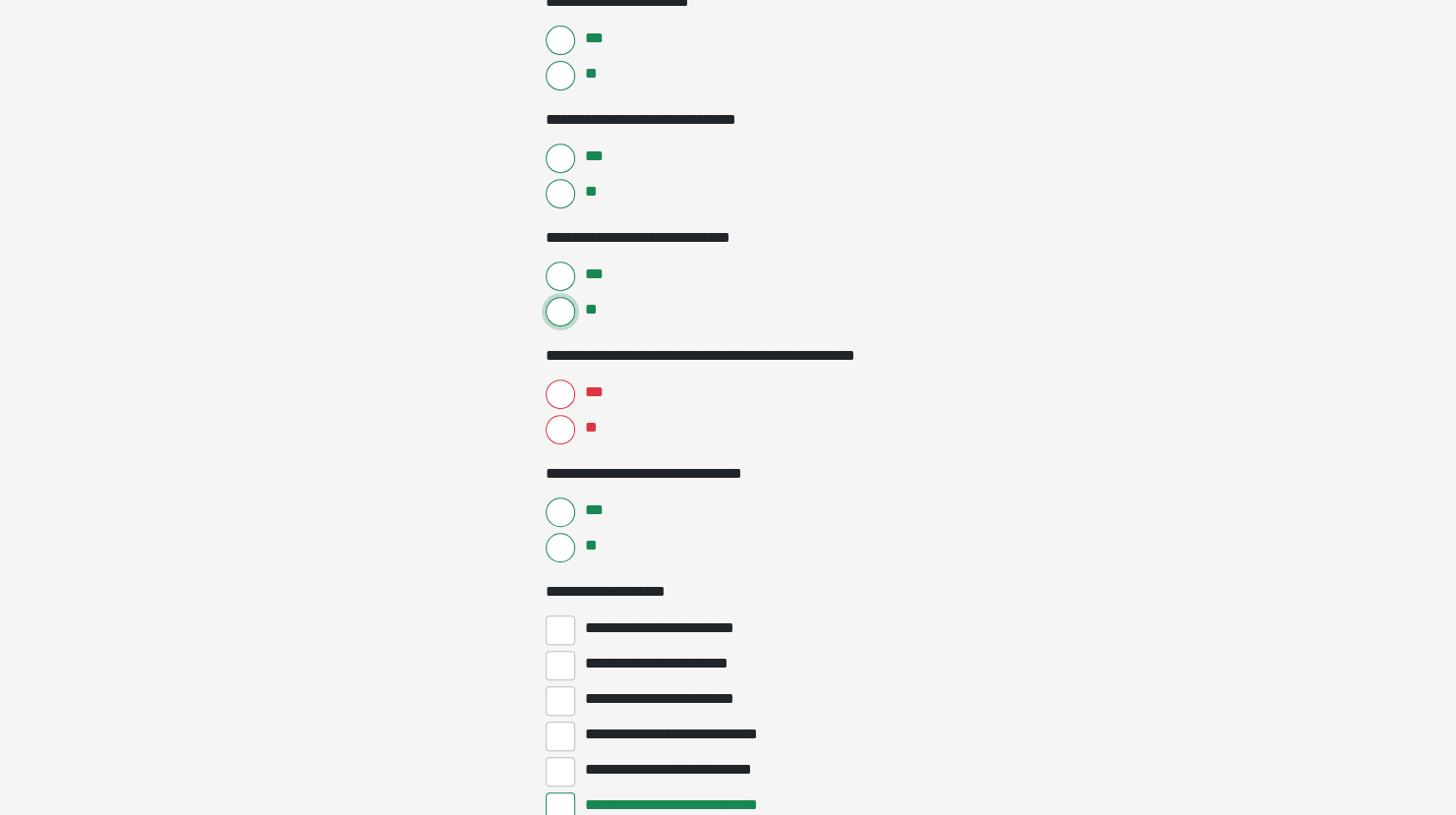 scroll, scrollTop: 4840, scrollLeft: 0, axis: vertical 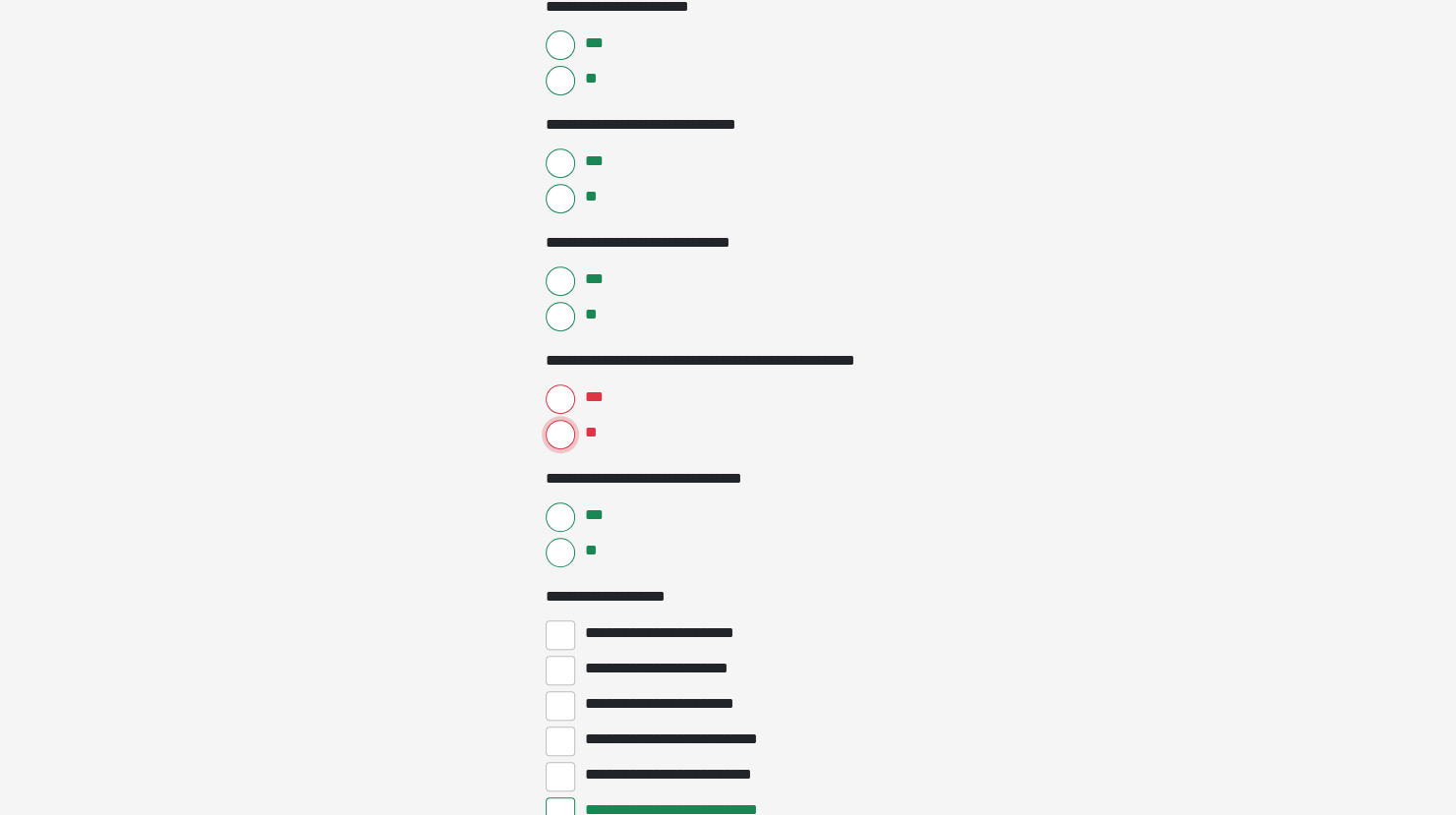 click on "**" at bounding box center [560, 435] 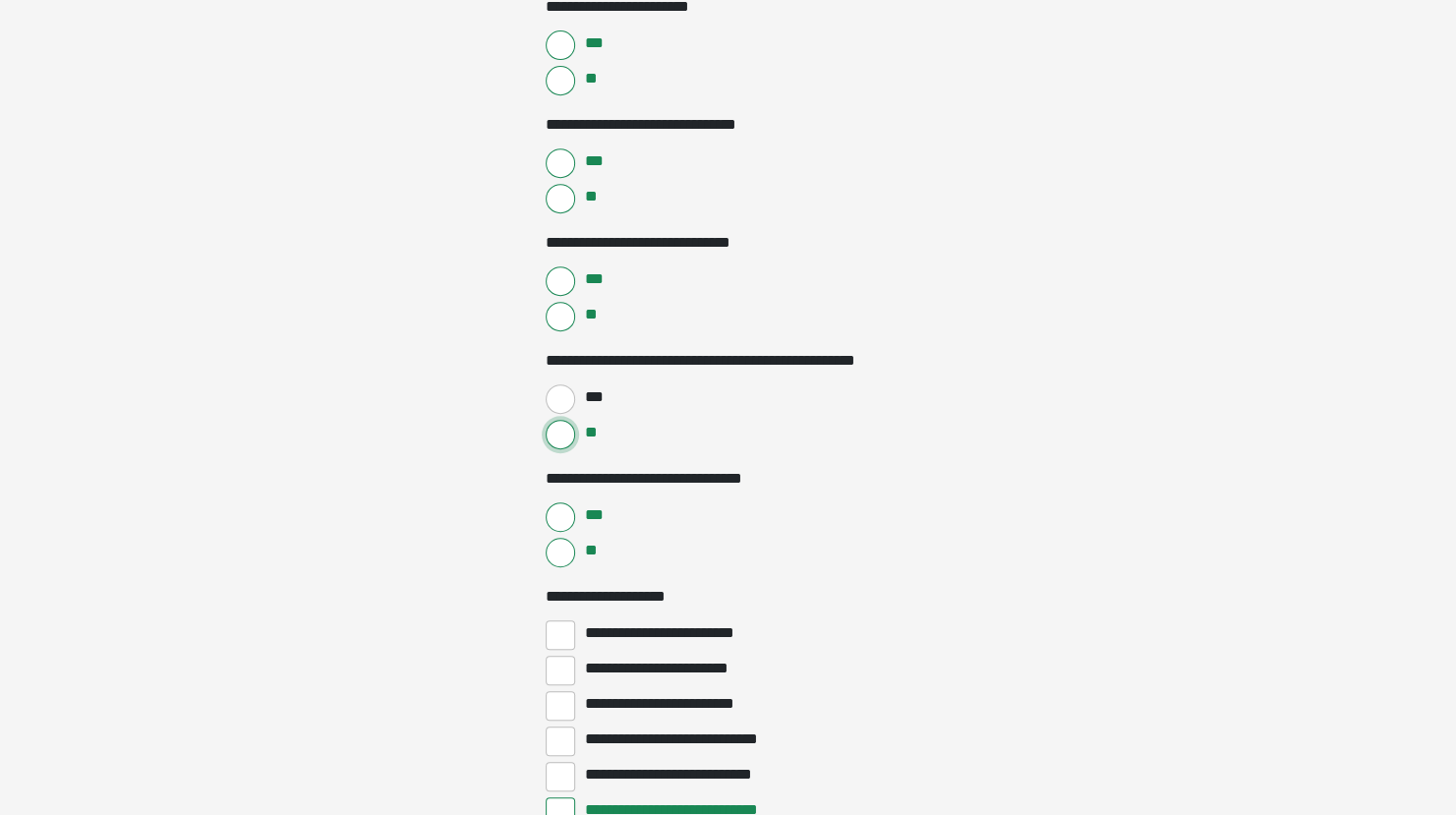 scroll, scrollTop: 6064, scrollLeft: 0, axis: vertical 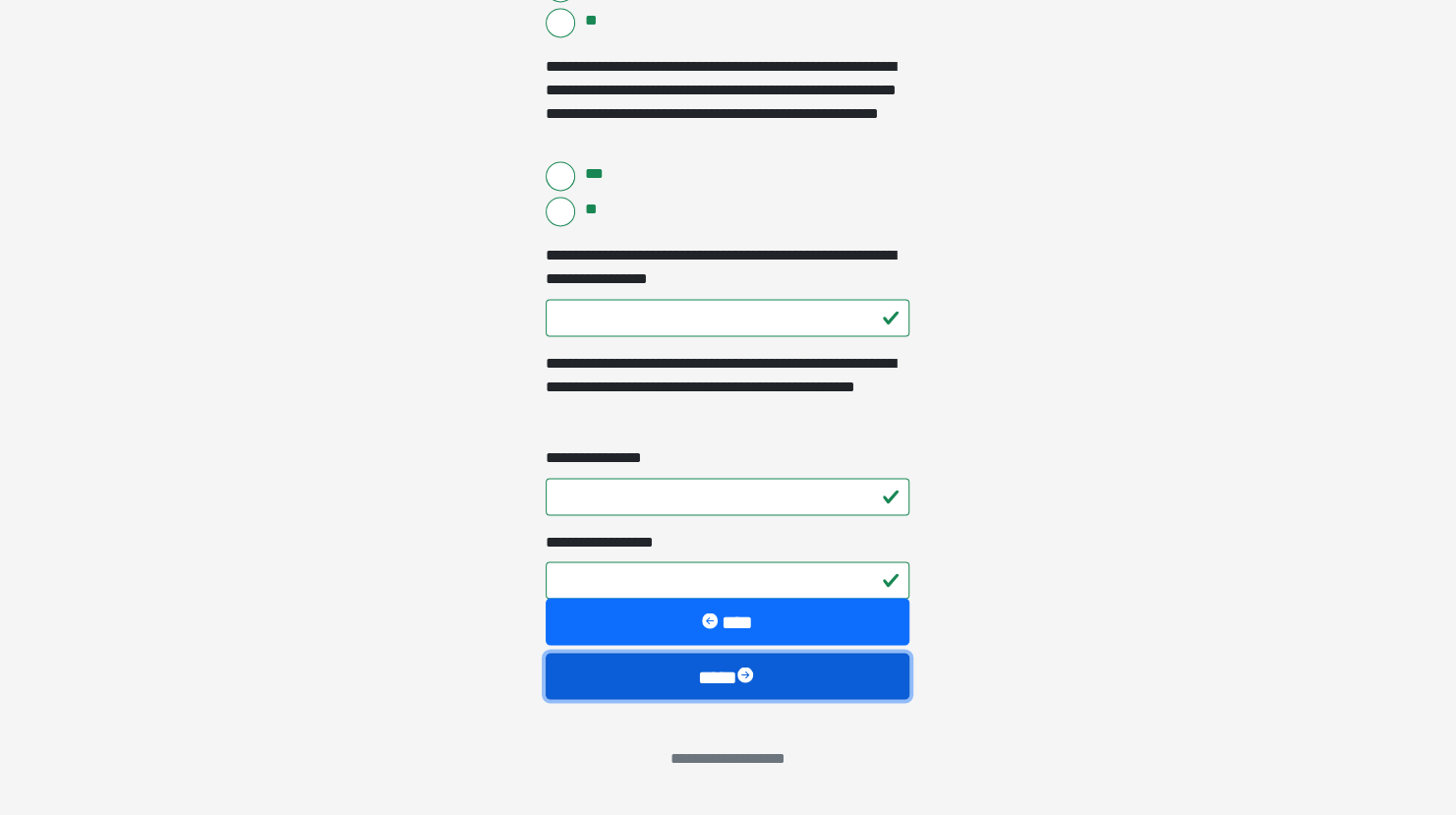 click on "****" at bounding box center [728, 675] 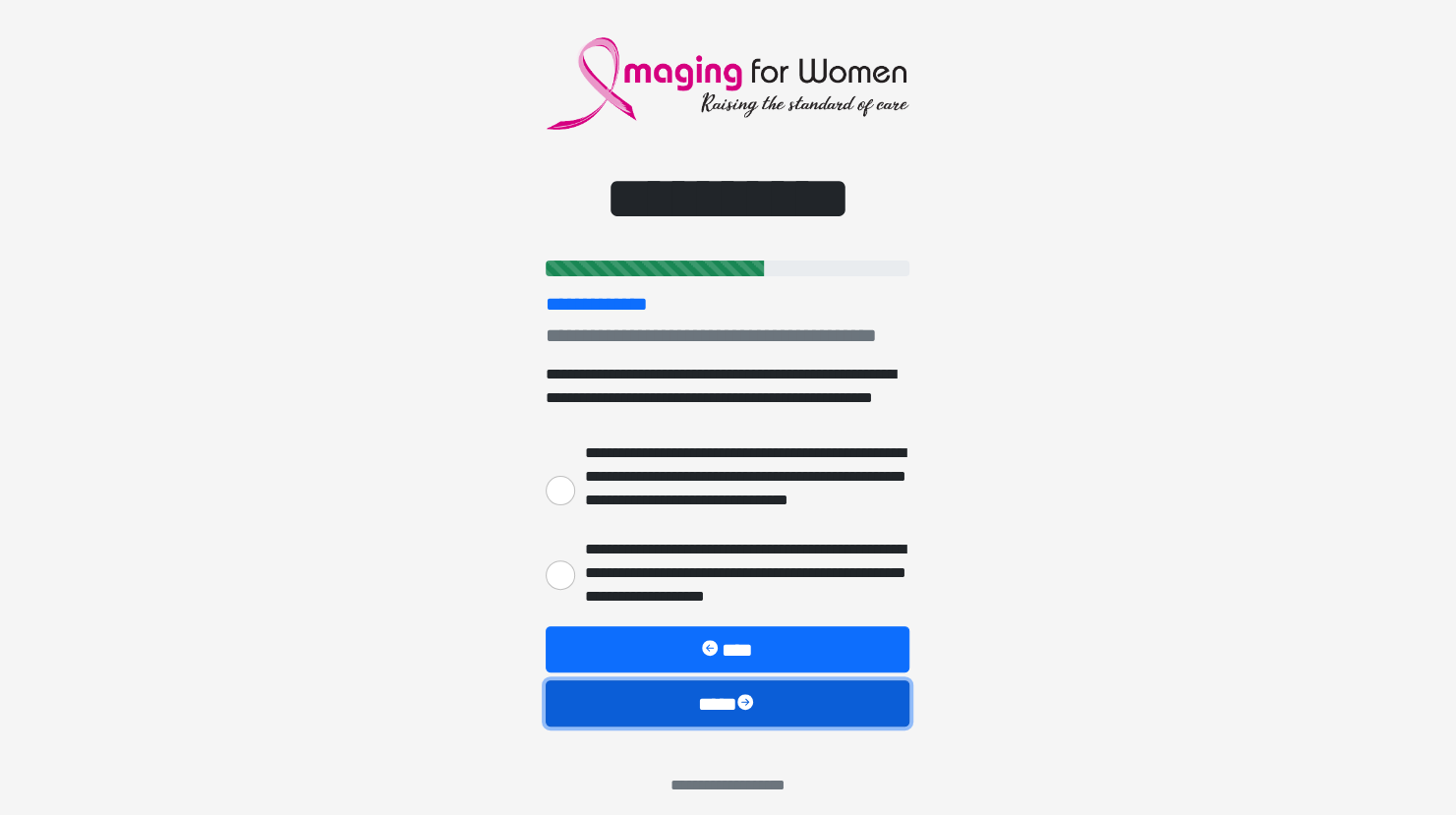 scroll, scrollTop: 0, scrollLeft: 0, axis: both 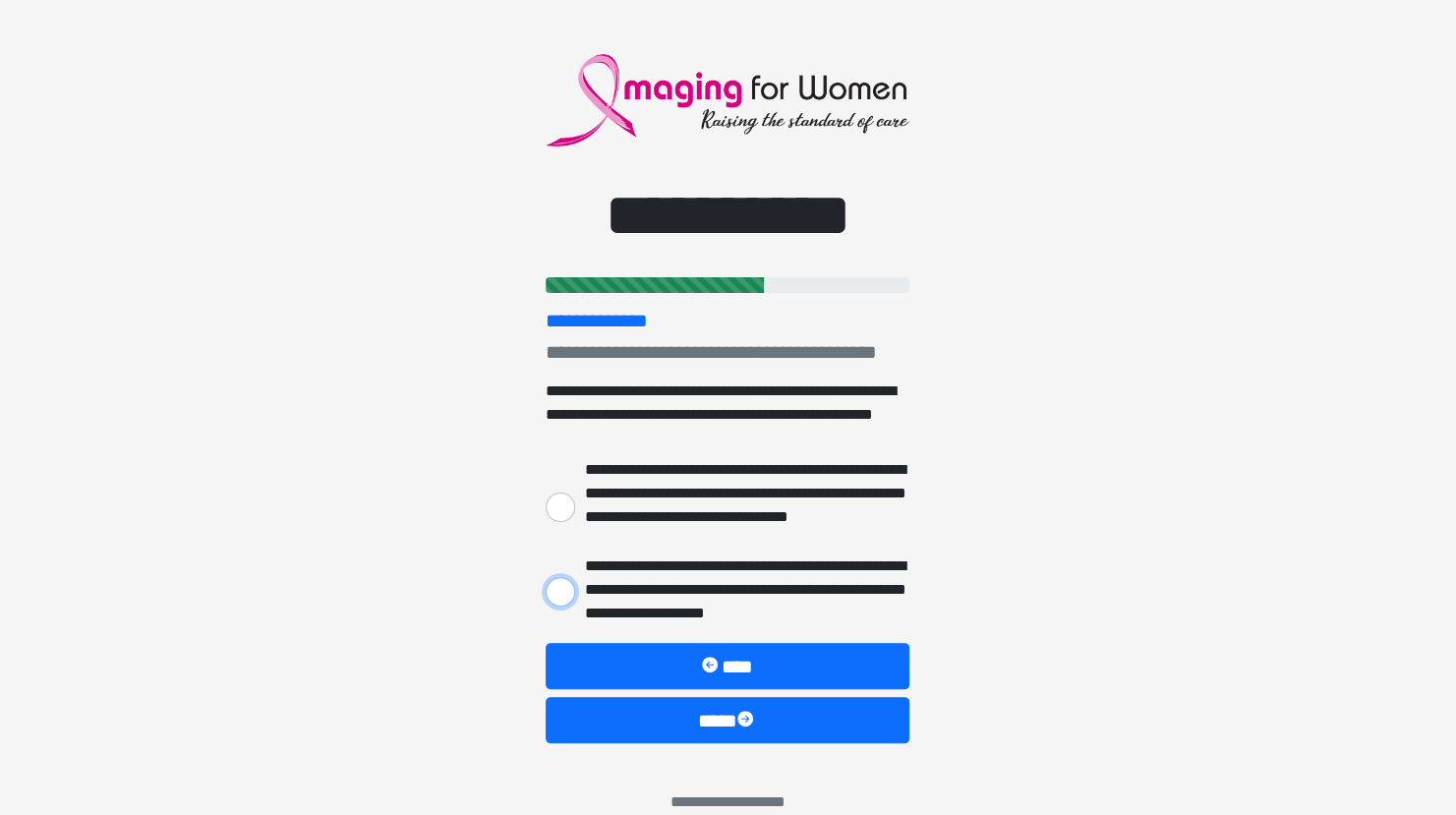 click on "**********" at bounding box center [560, 592] 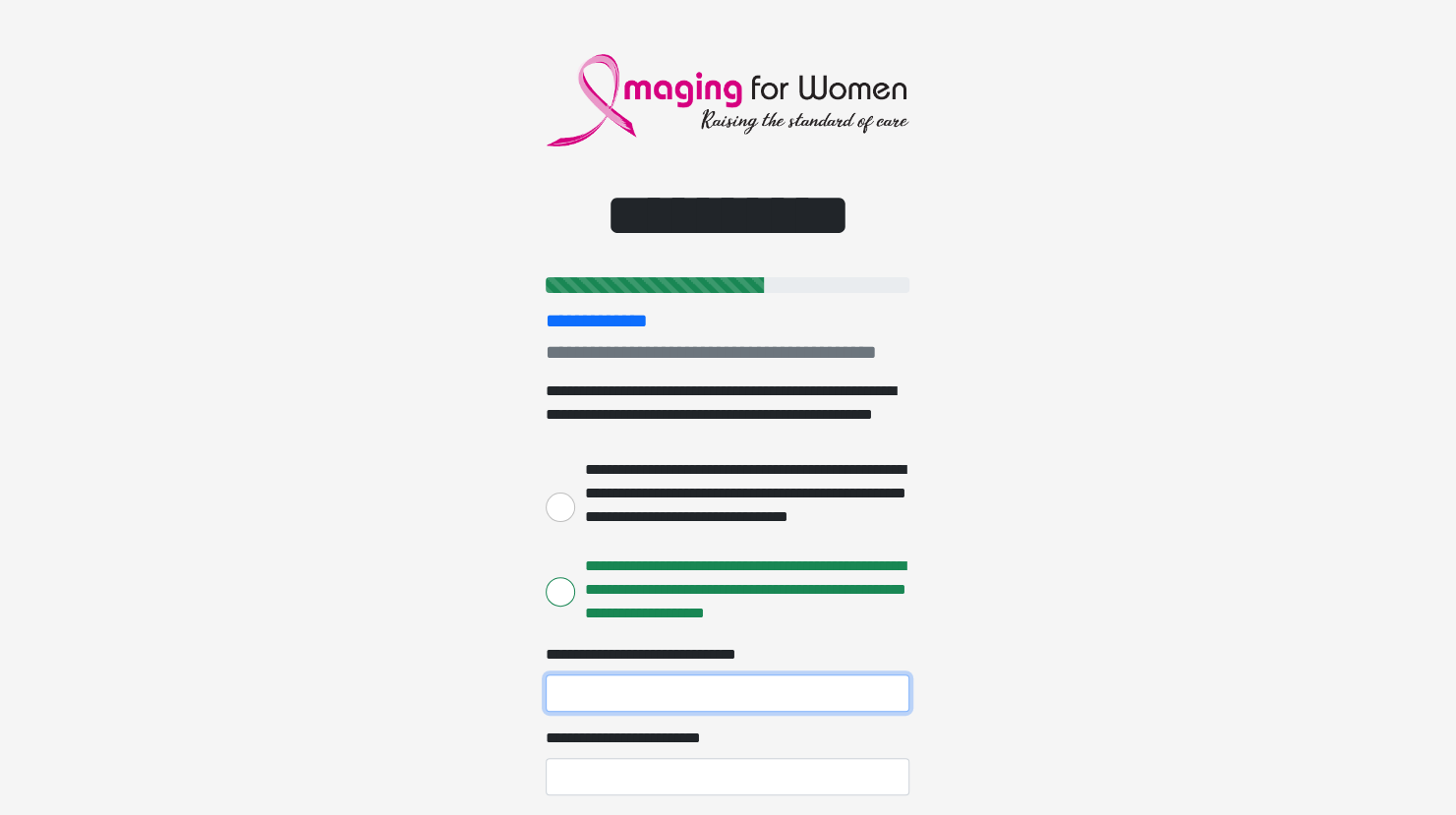 click on "**********" at bounding box center (728, 693) 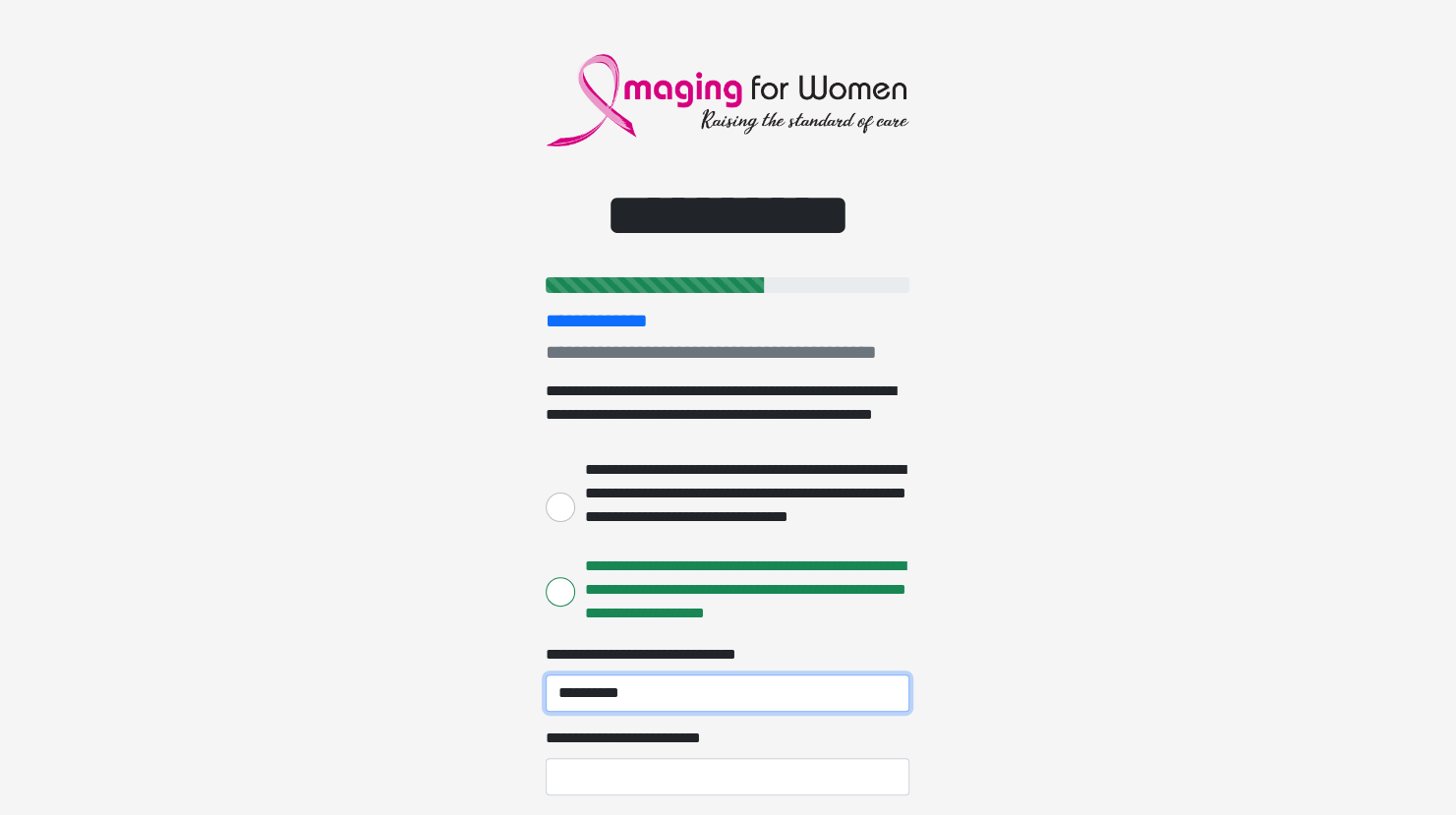 type on "**********" 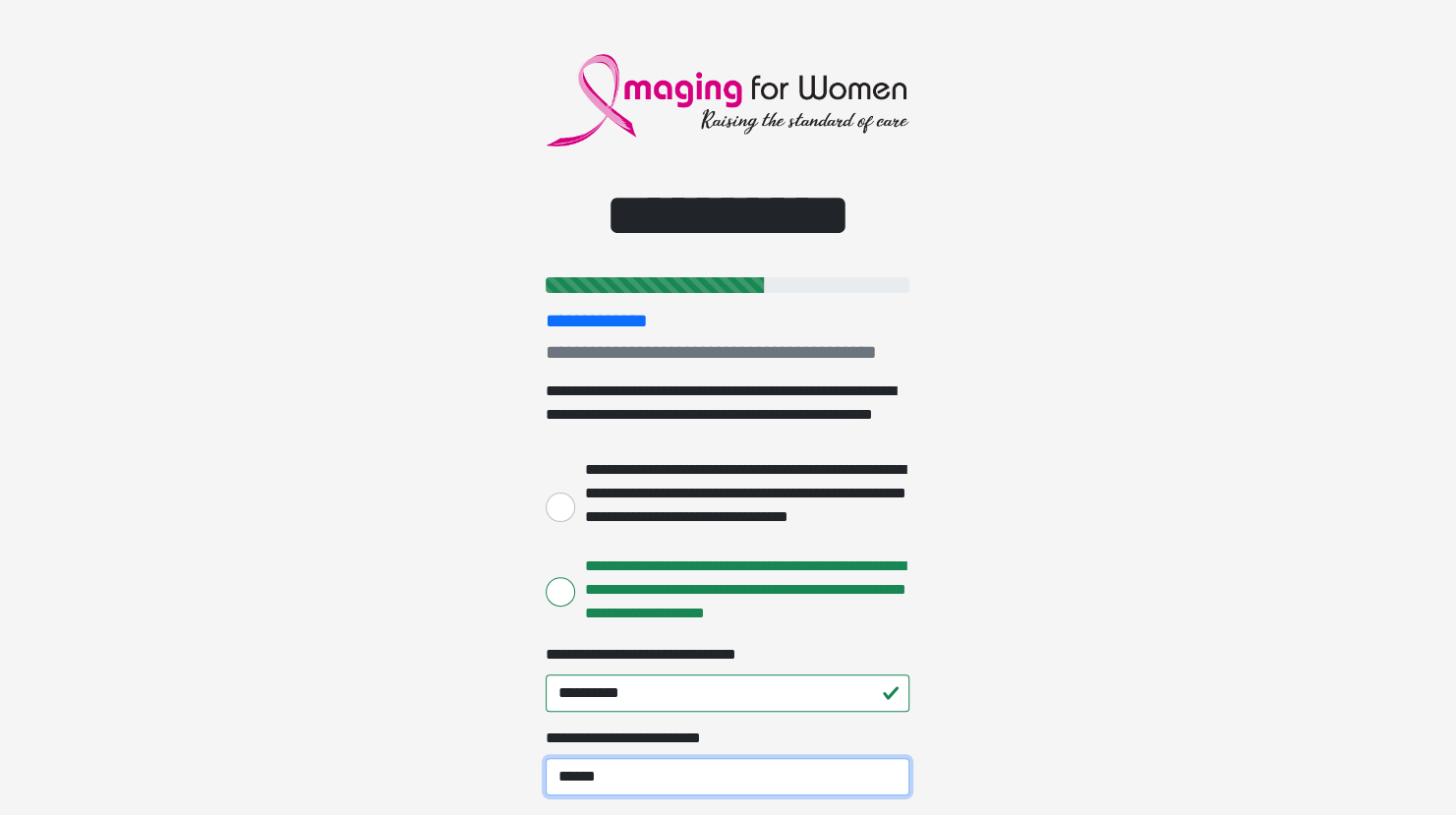 type on "******" 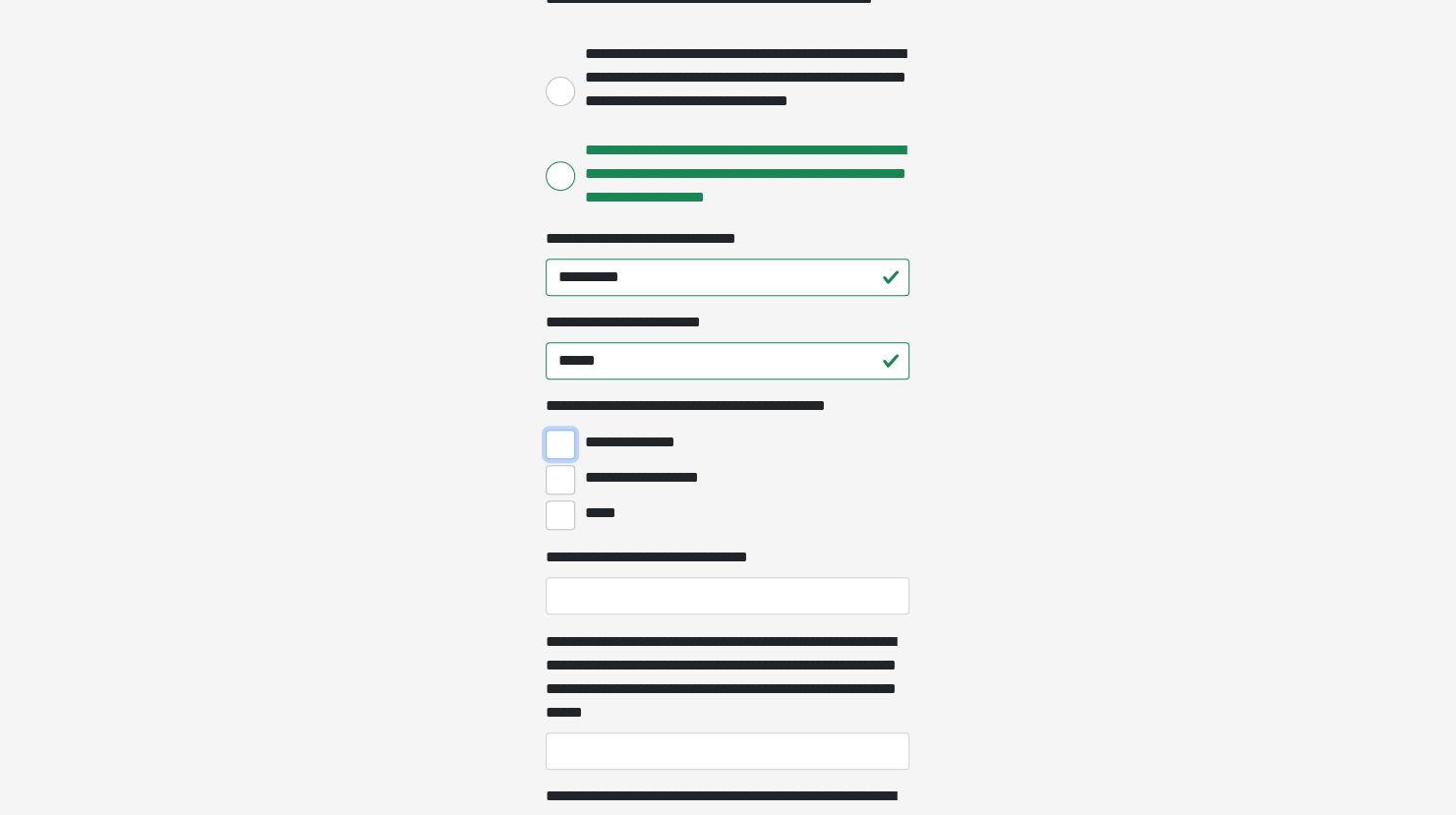 scroll, scrollTop: 452, scrollLeft: 0, axis: vertical 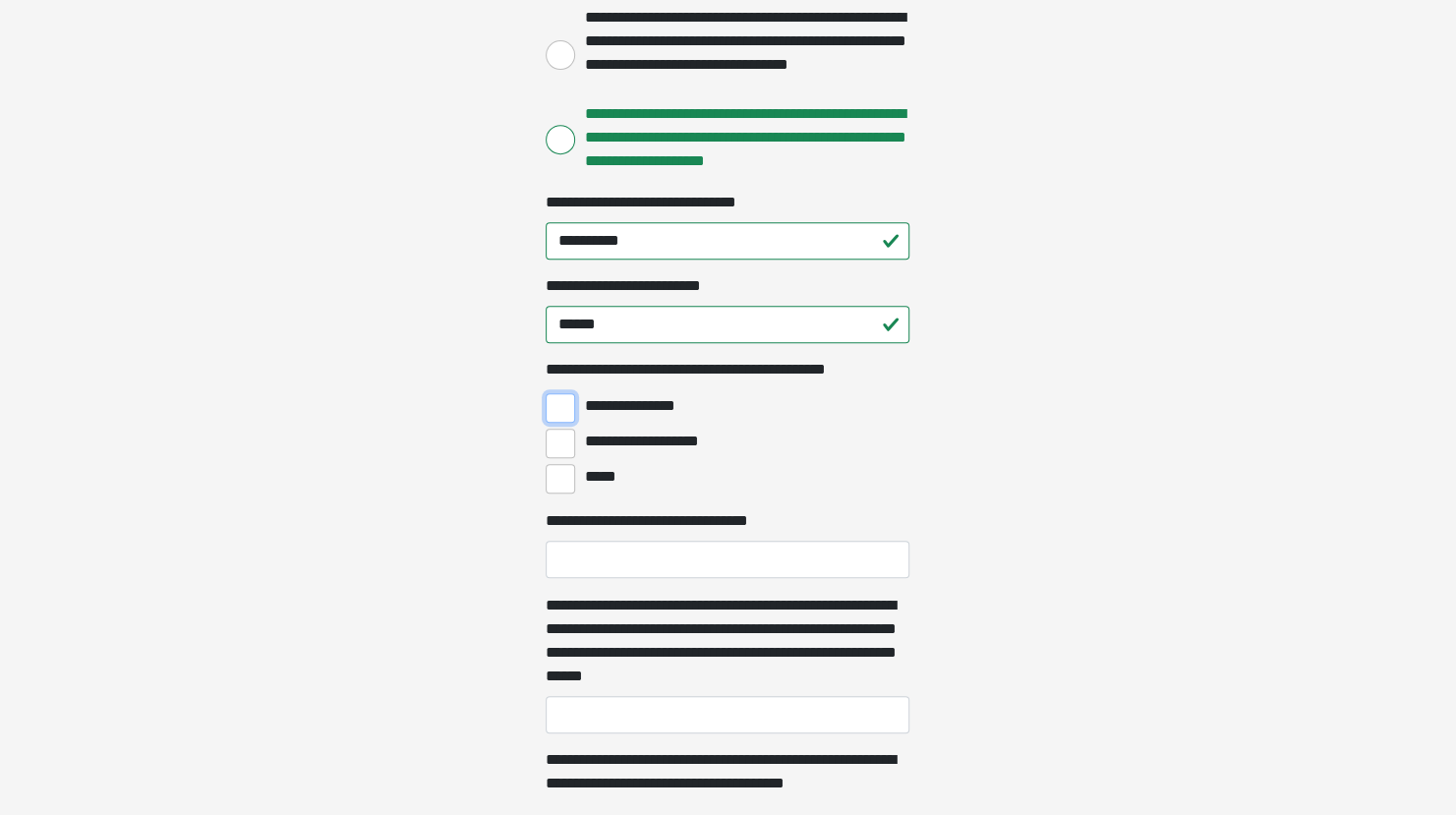 click on "**********" at bounding box center [560, 408] 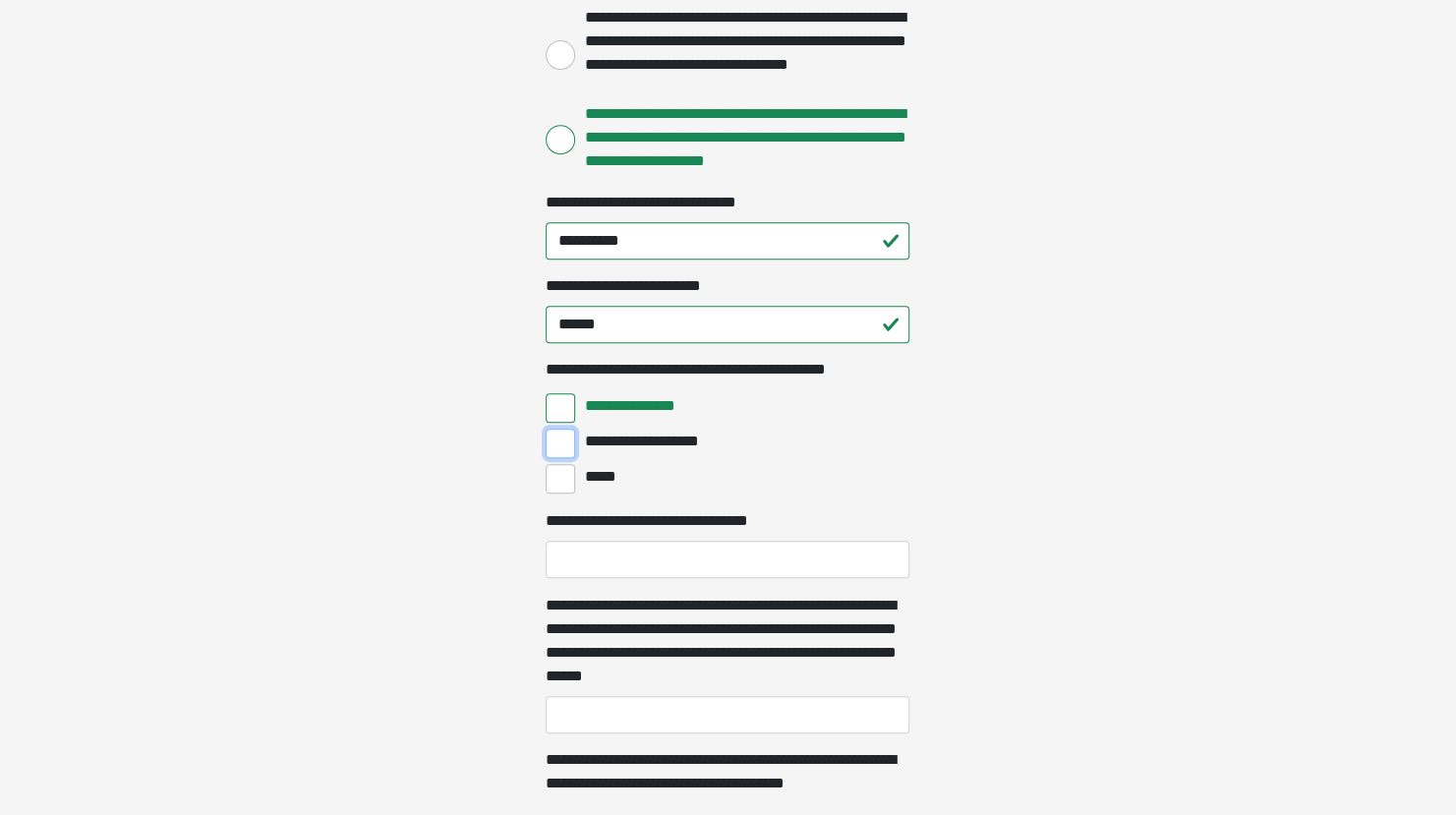 click on "**********" at bounding box center (560, 443) 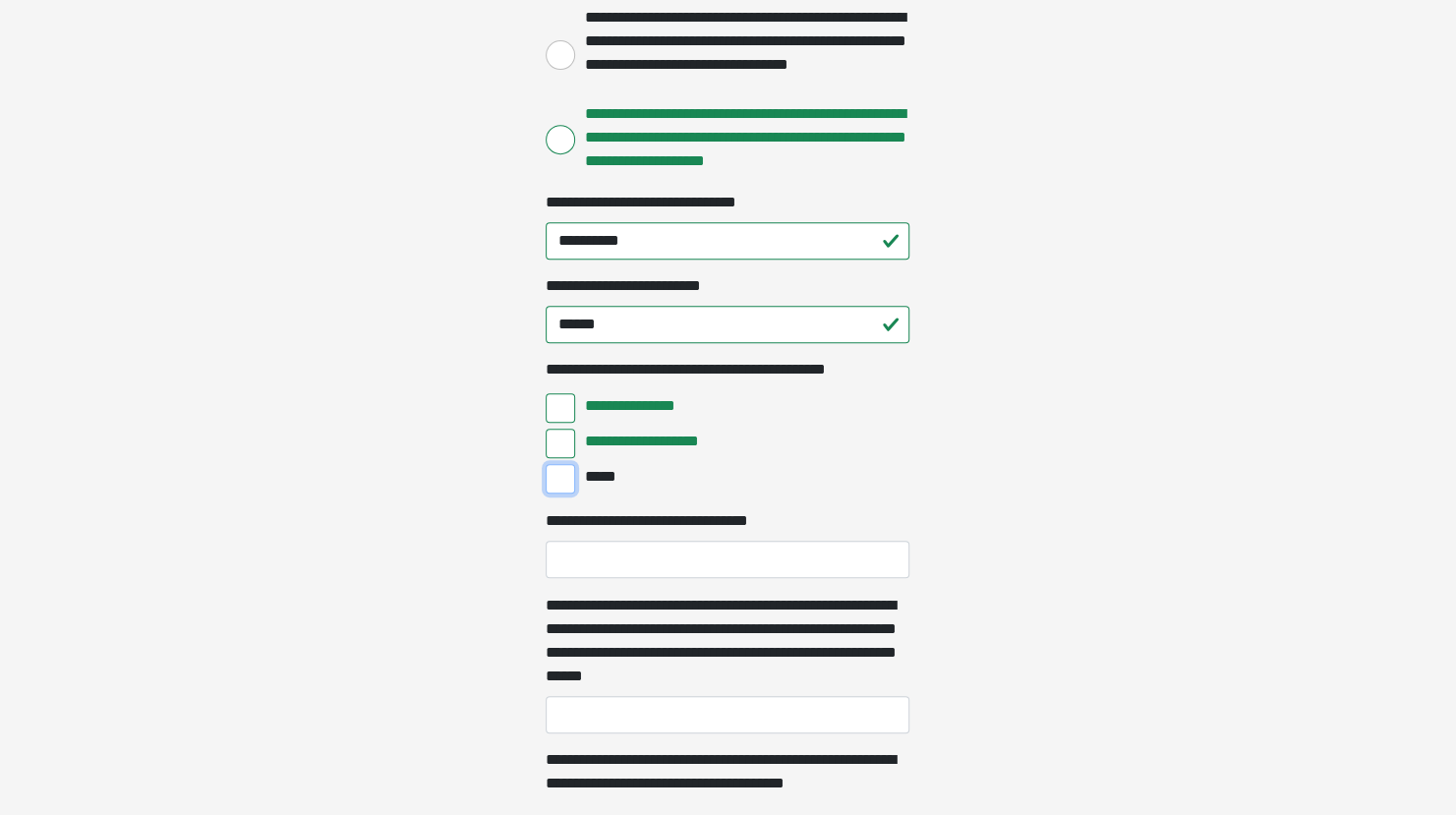 click on "*****" at bounding box center [560, 479] 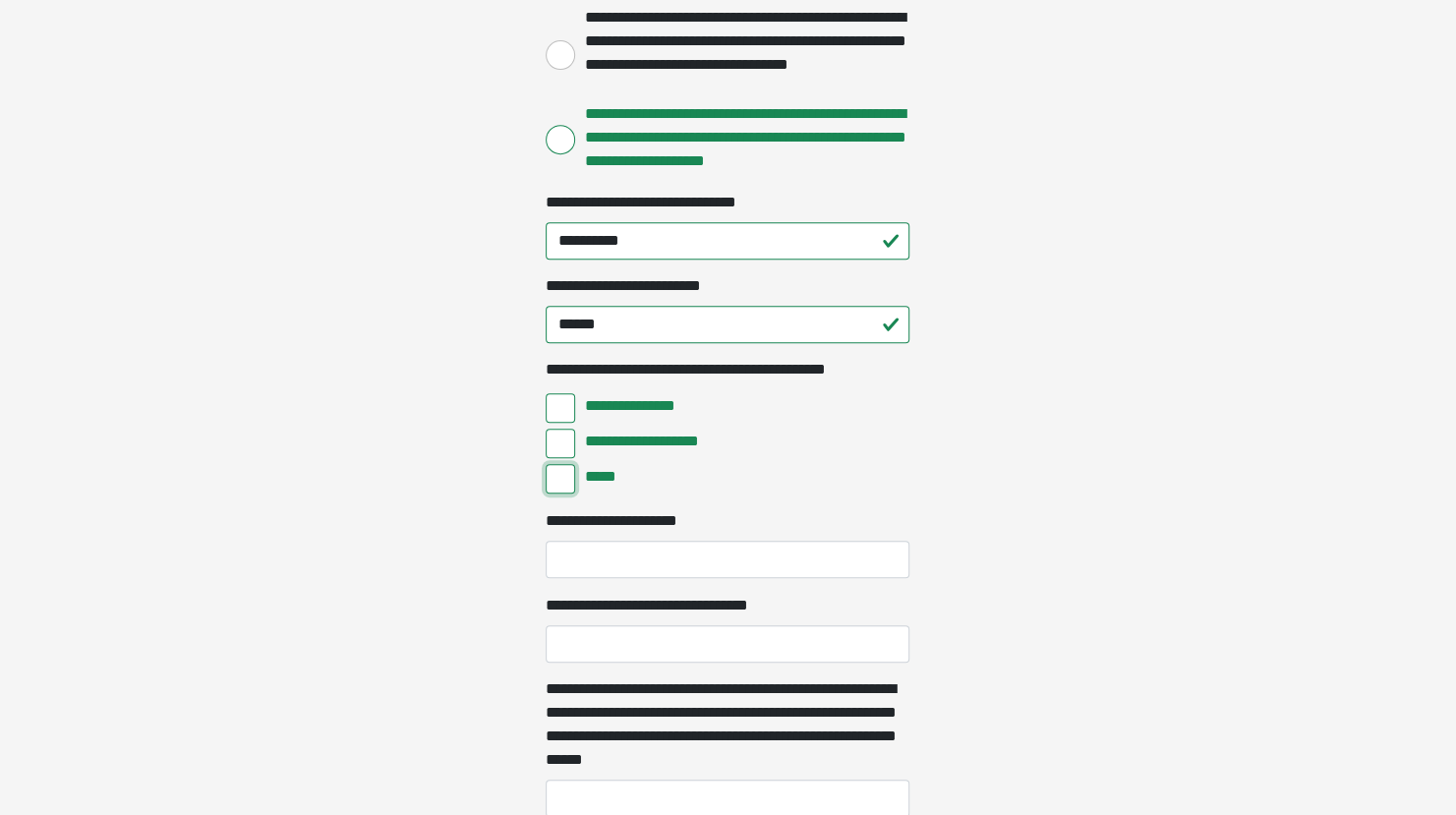 click on "*****" at bounding box center [560, 479] 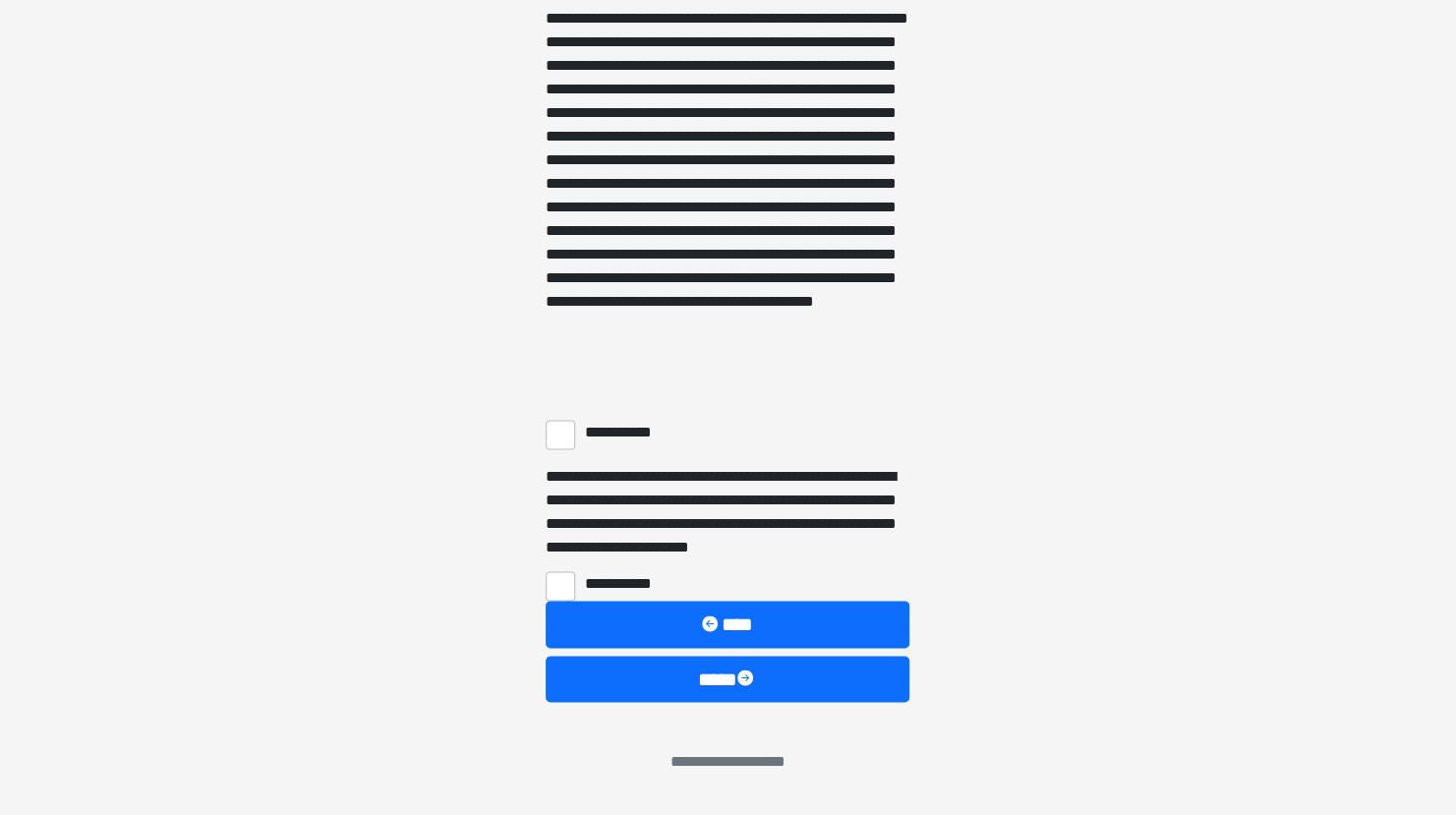 scroll, scrollTop: 1445, scrollLeft: 0, axis: vertical 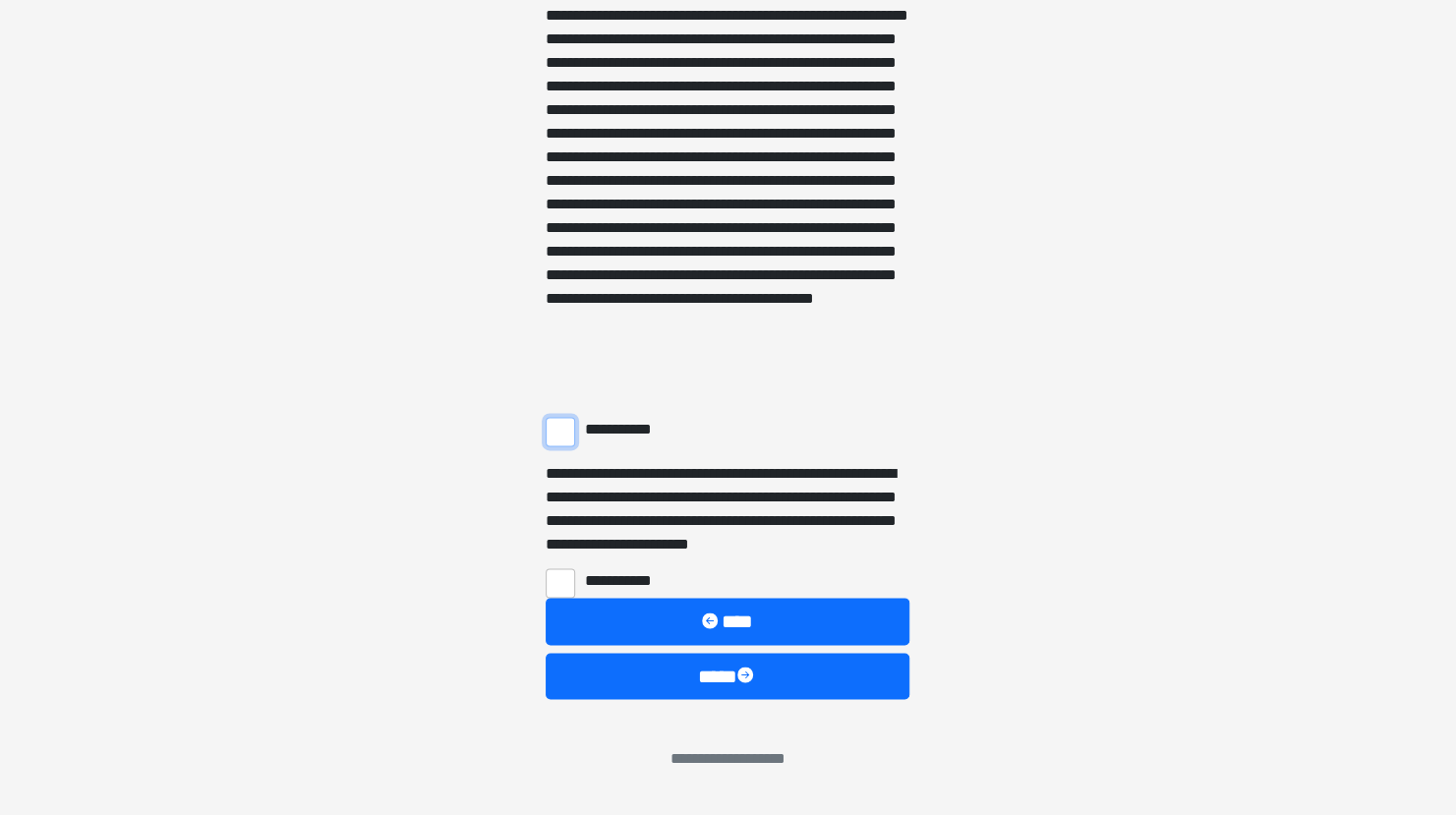 click on "**********" at bounding box center (560, 432) 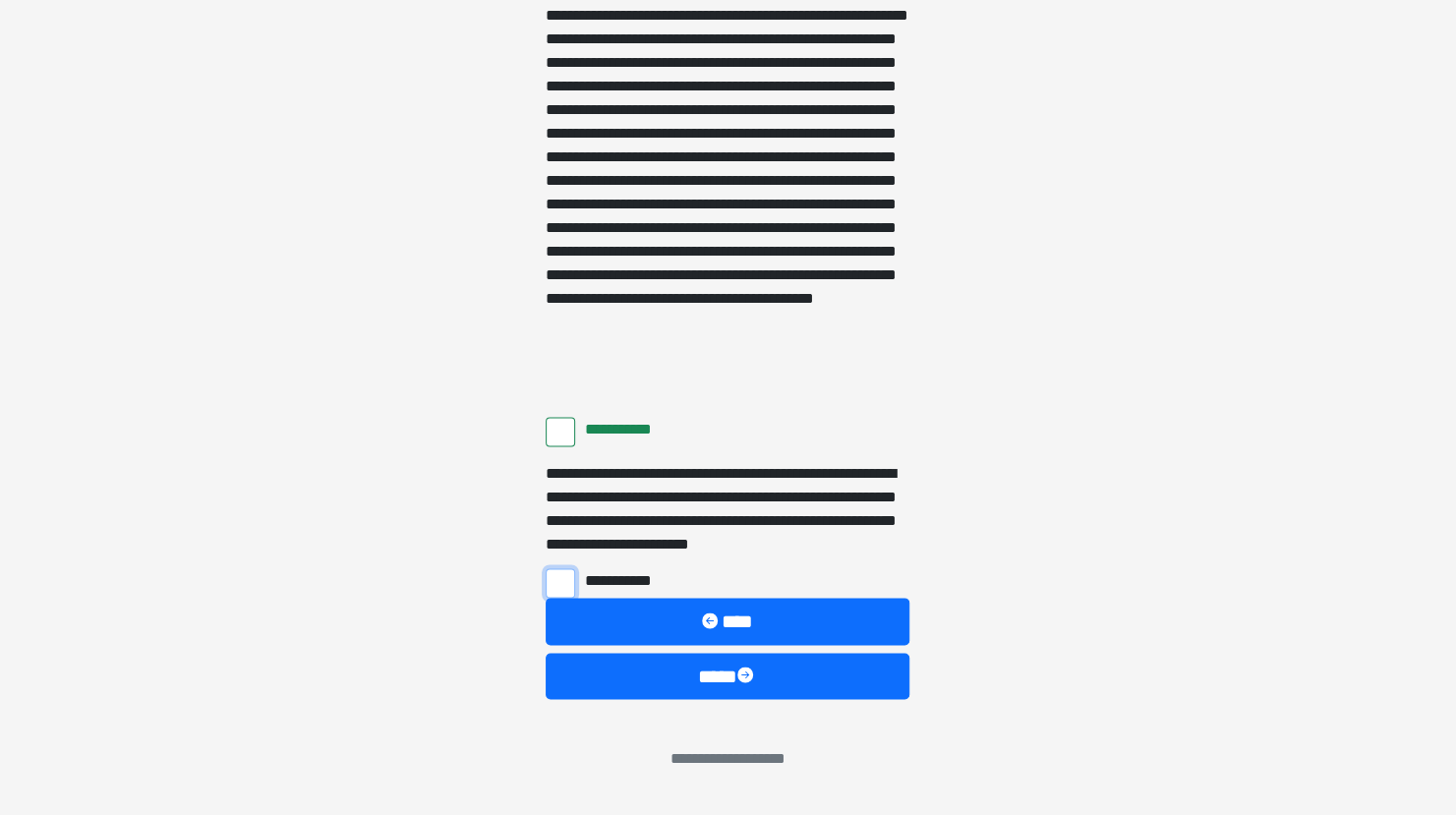 click on "**********" at bounding box center (560, 583) 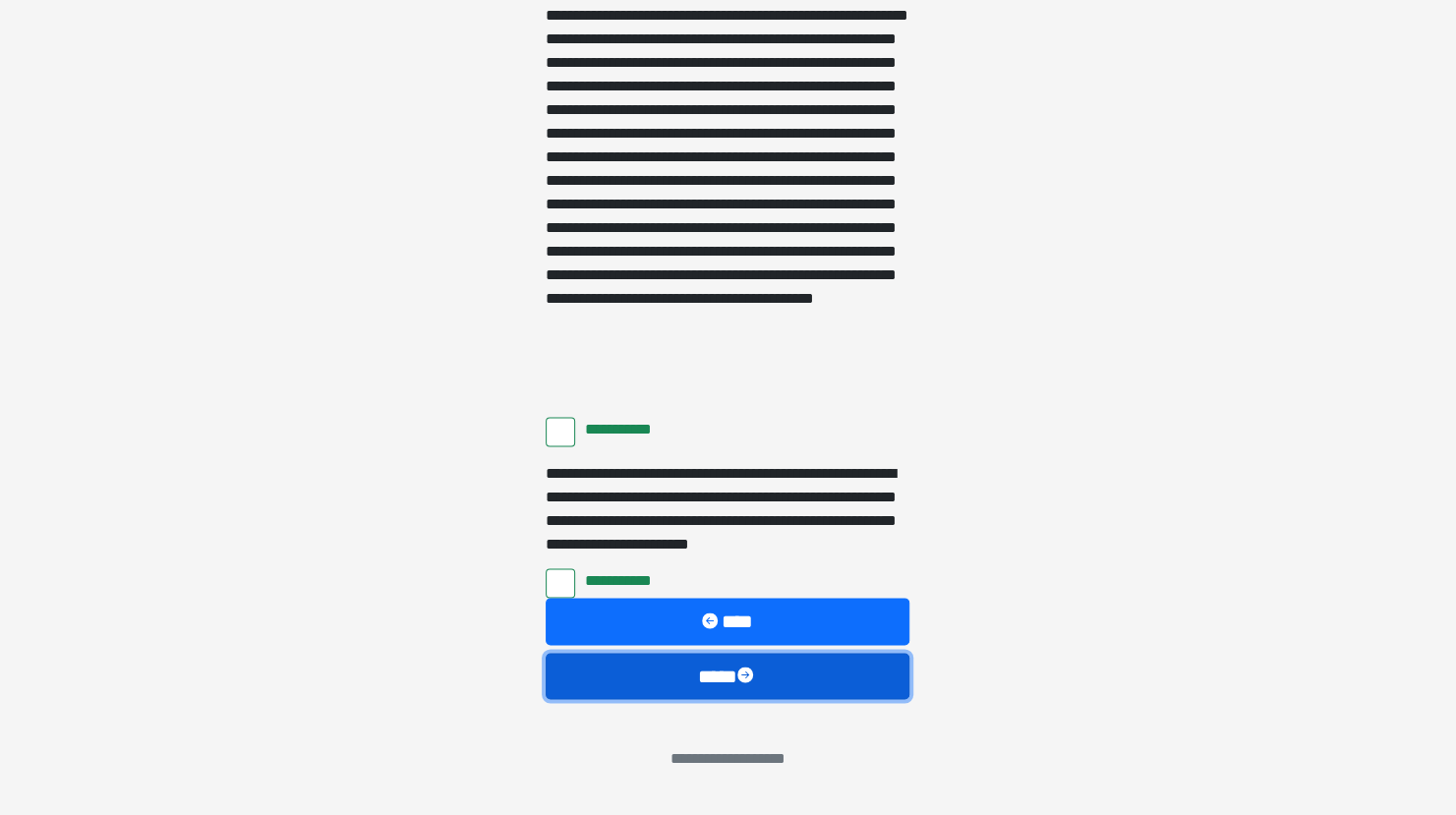 click on "****" at bounding box center [728, 675] 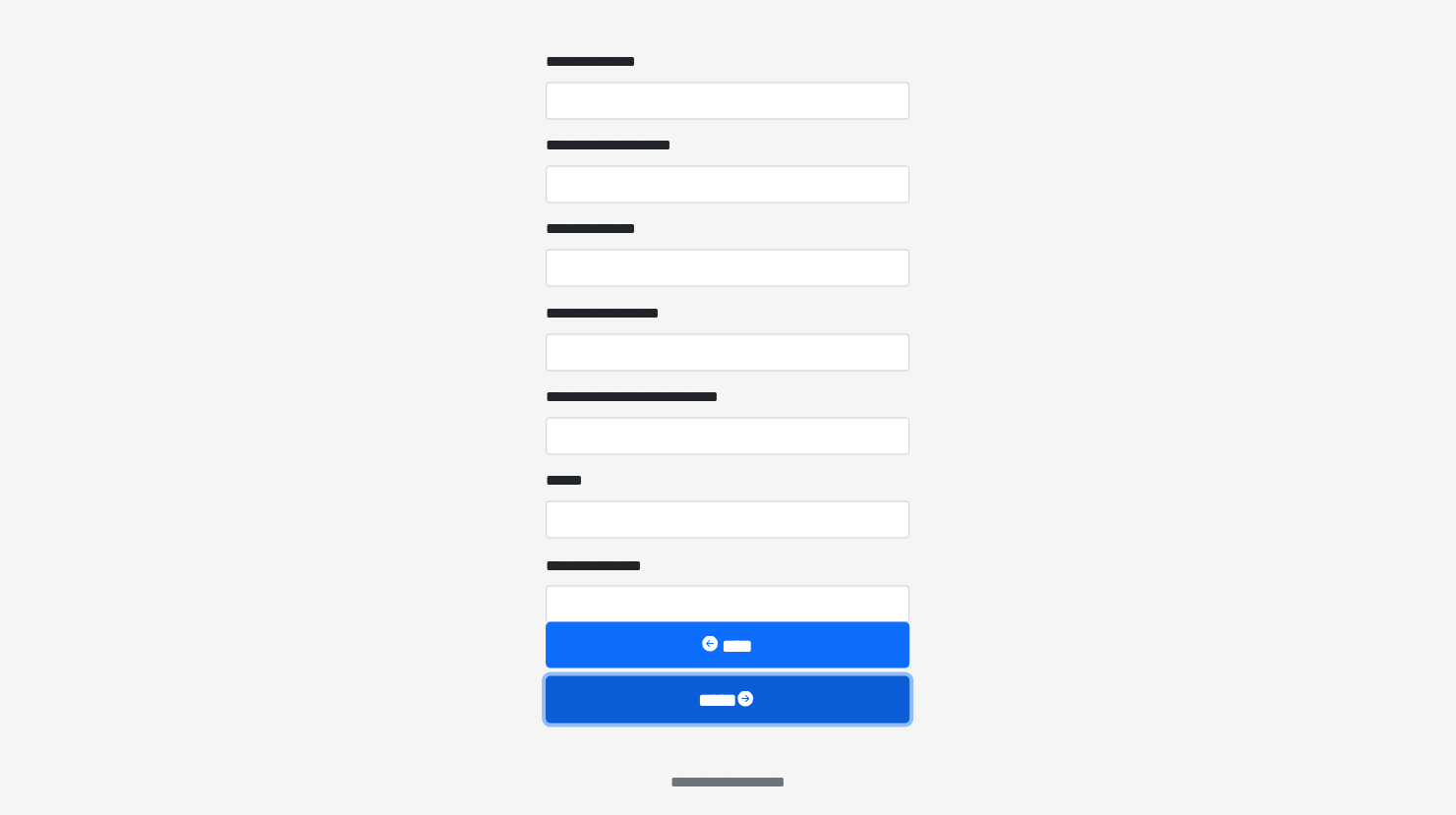scroll, scrollTop: 1714, scrollLeft: 0, axis: vertical 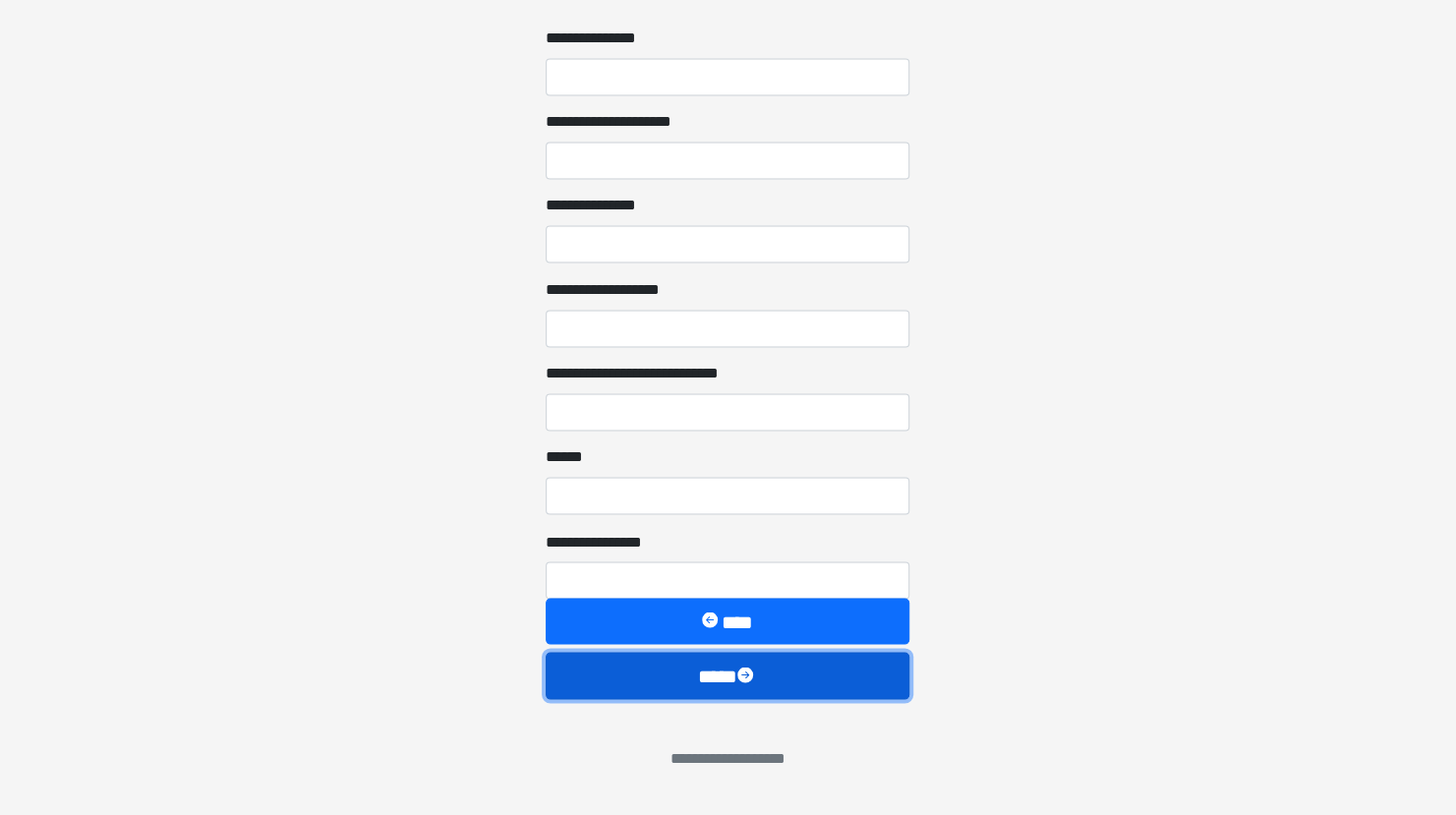 click on "****" at bounding box center (728, 674) 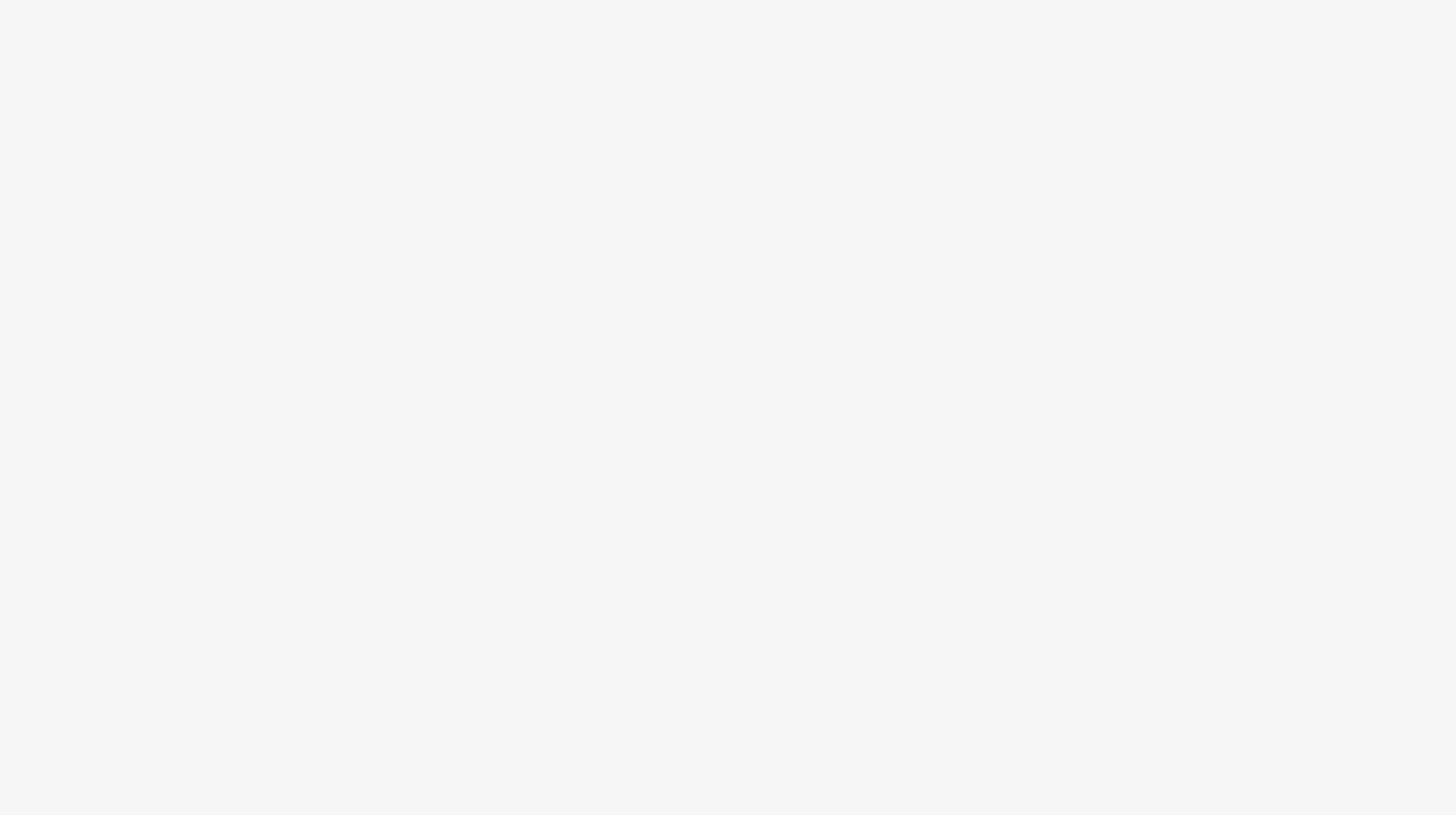 scroll, scrollTop: 0, scrollLeft: 0, axis: both 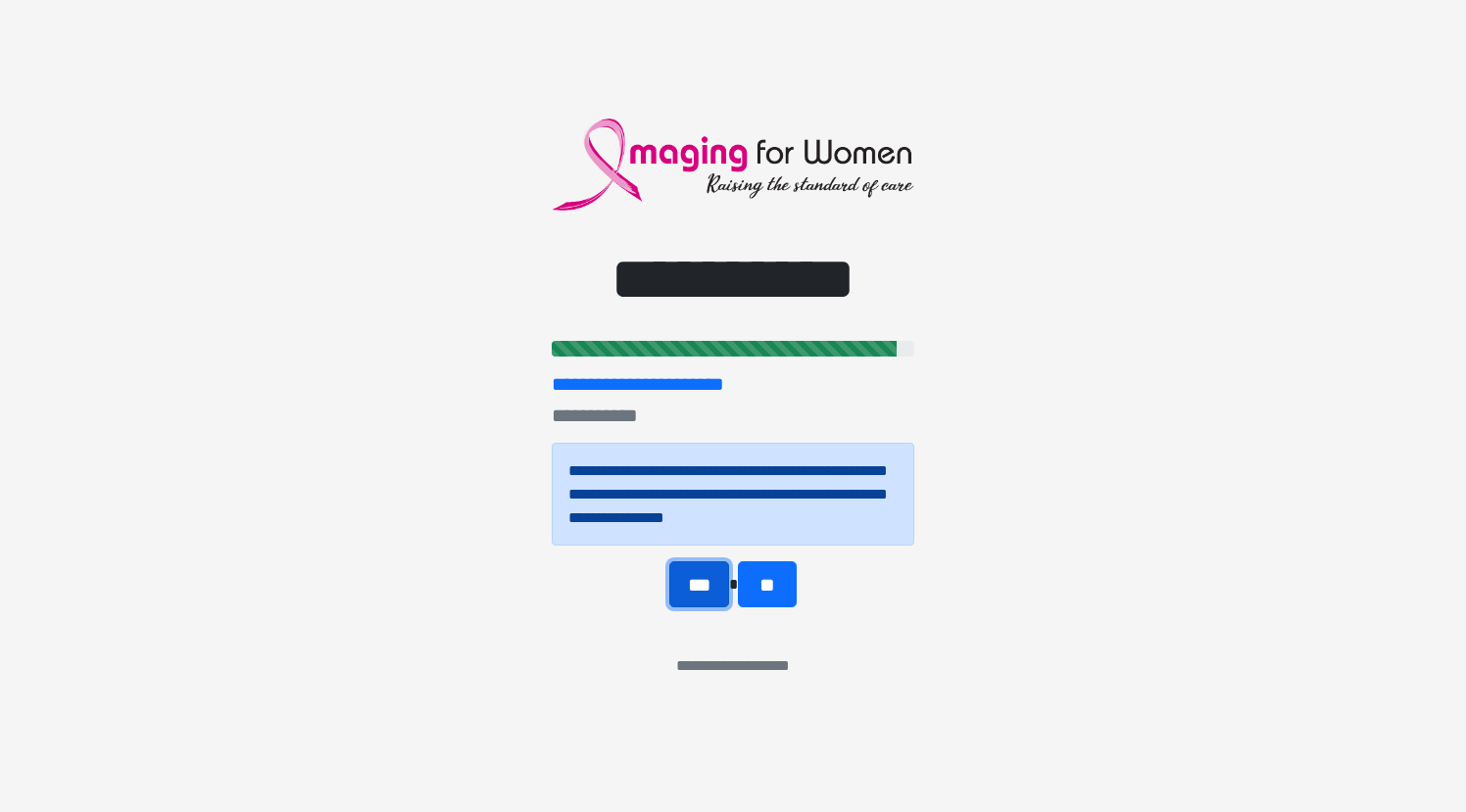 click on "***" at bounding box center [700, 584] 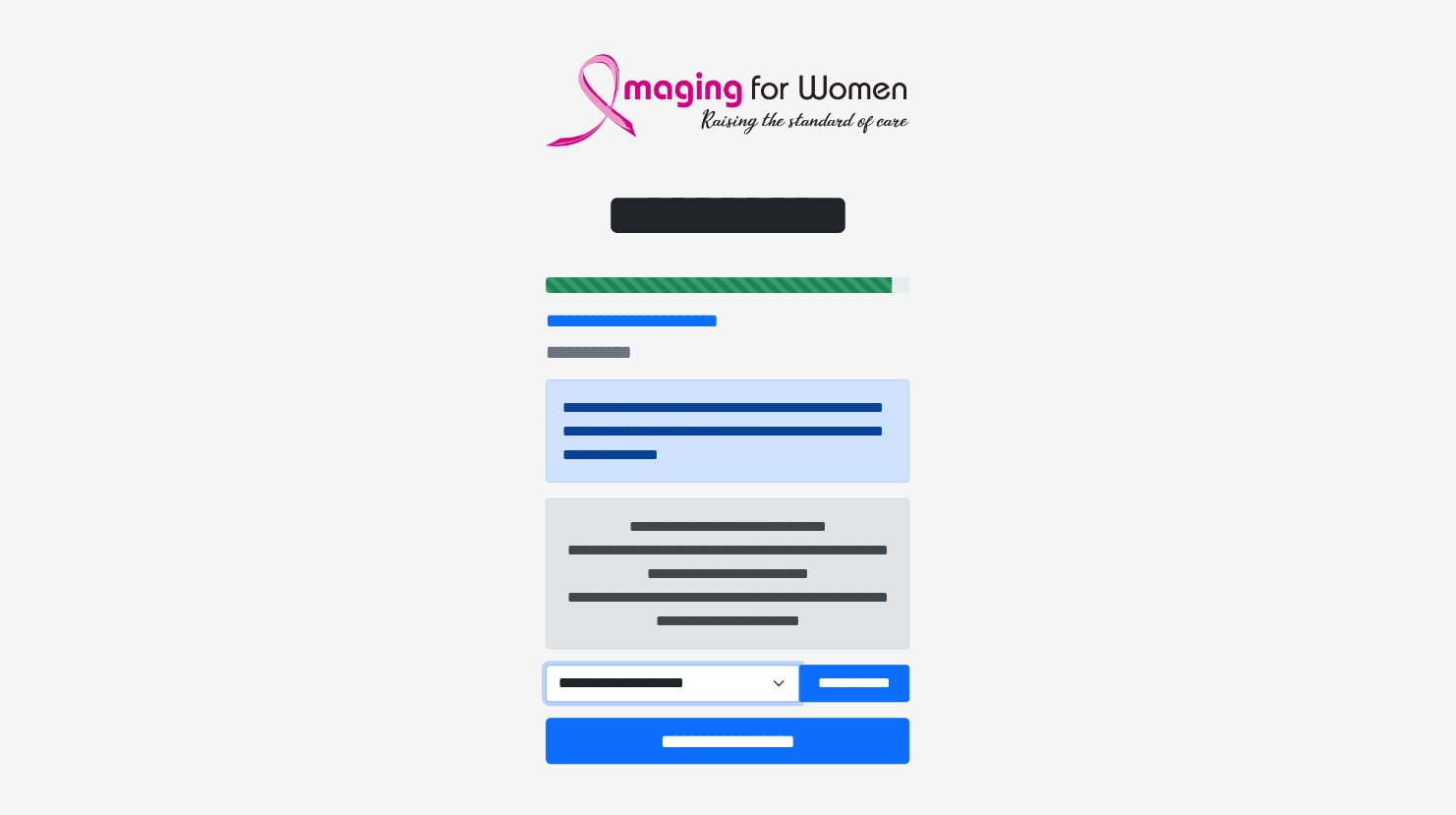 click on "**********" at bounding box center [671, 682] 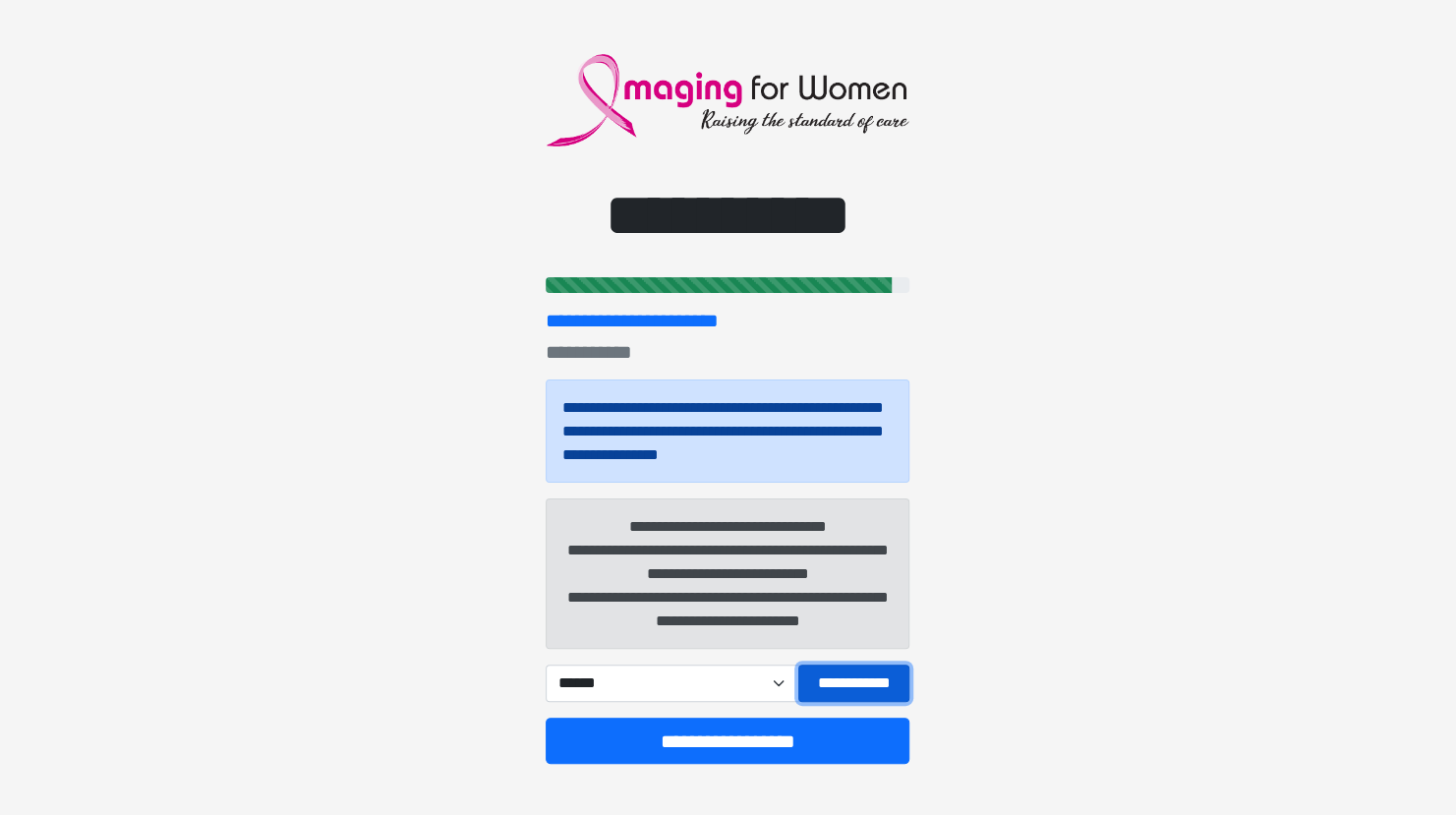 click on "**********" at bounding box center [854, 682] 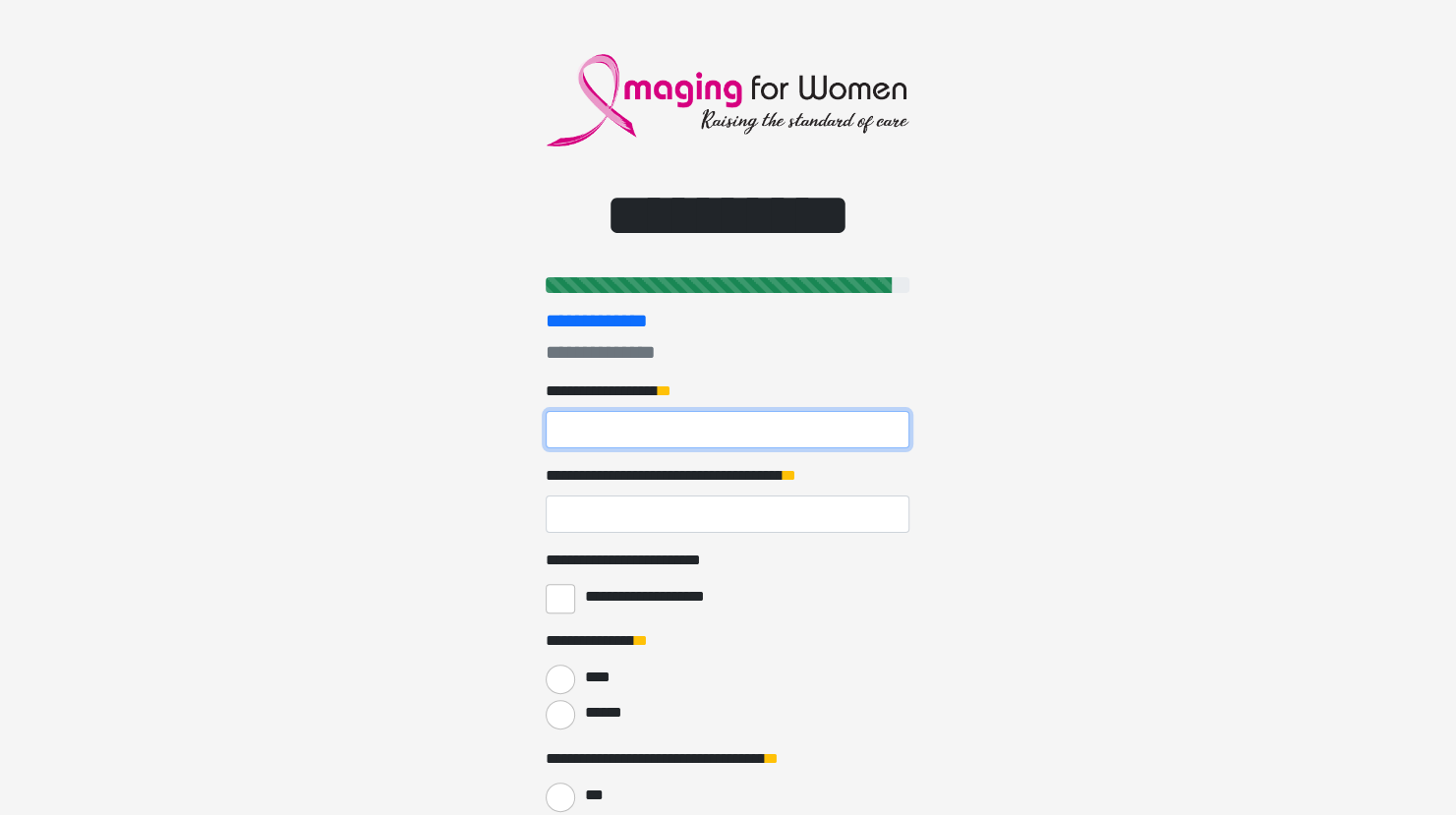 click on "**********" at bounding box center (728, 430) 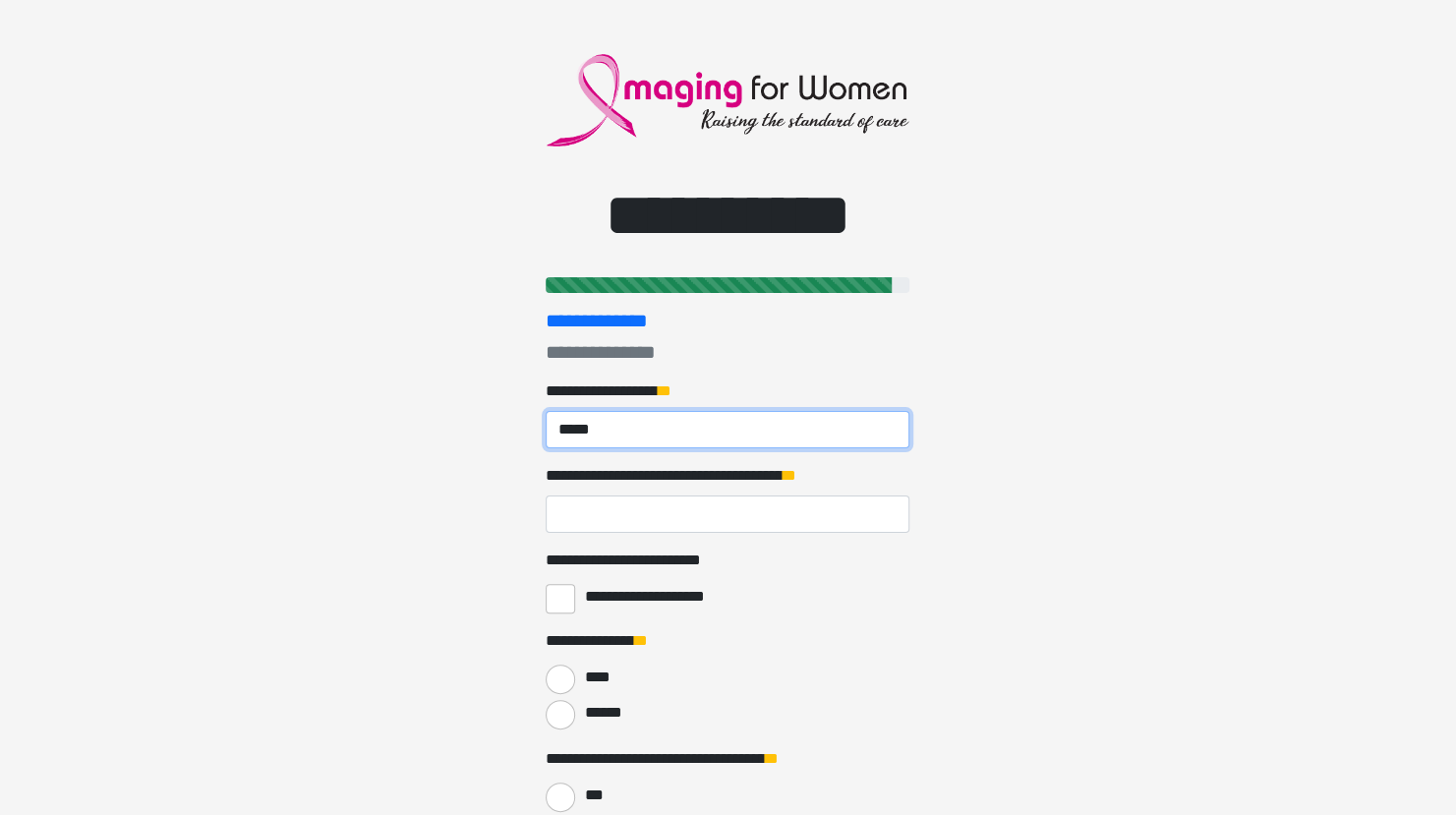 type on "*****" 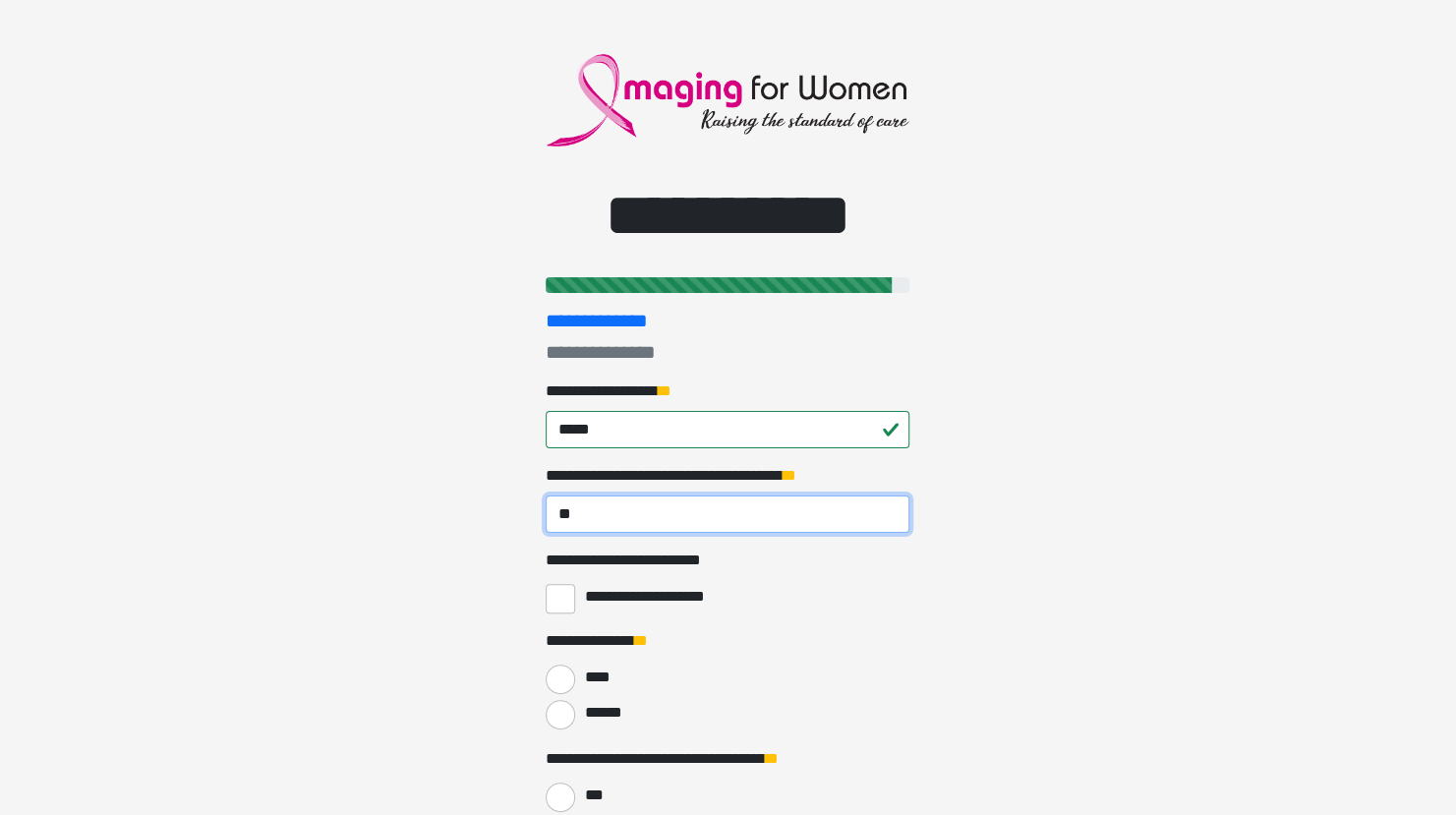 type on "**" 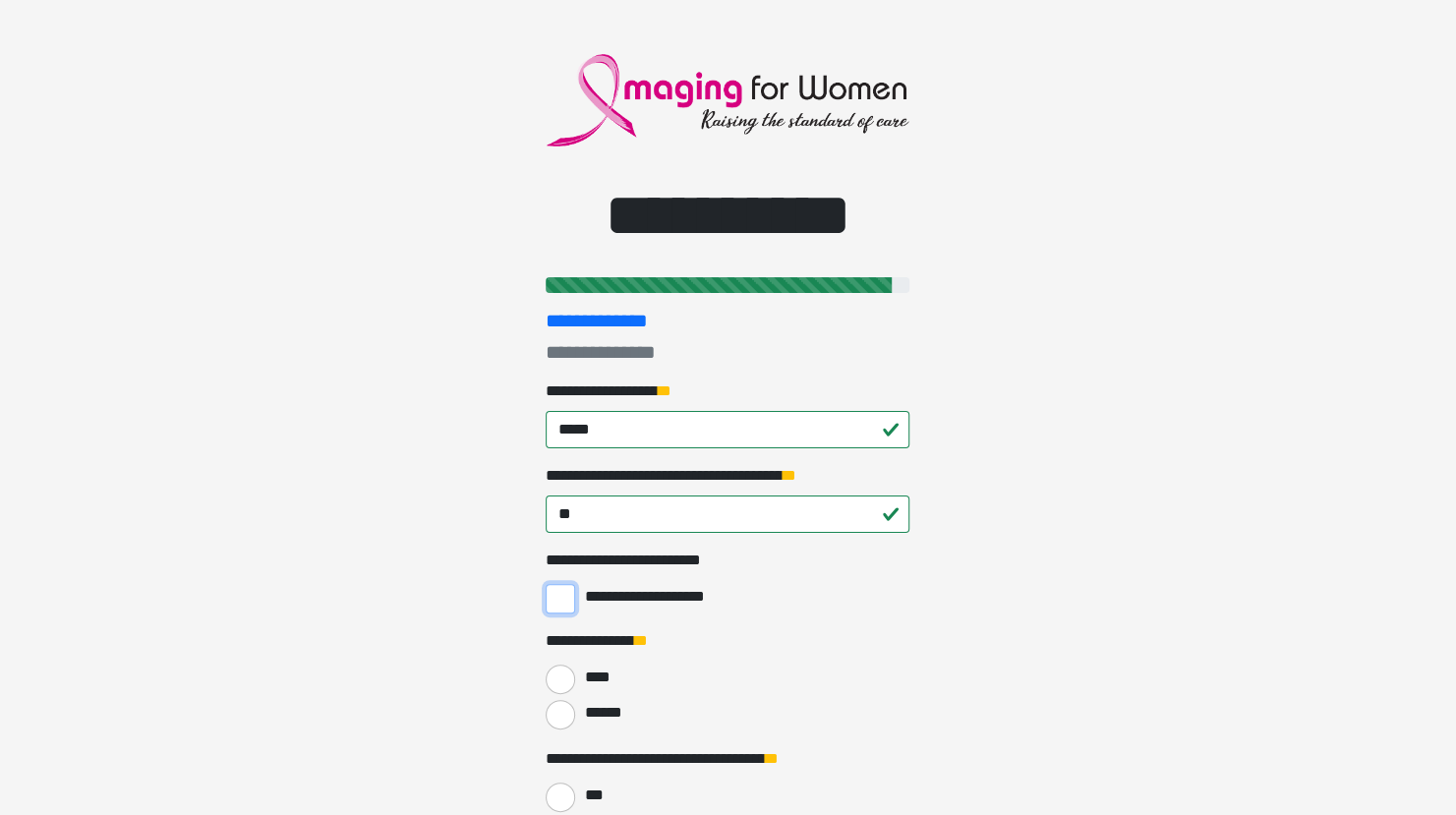 click on "**********" at bounding box center (560, 599) 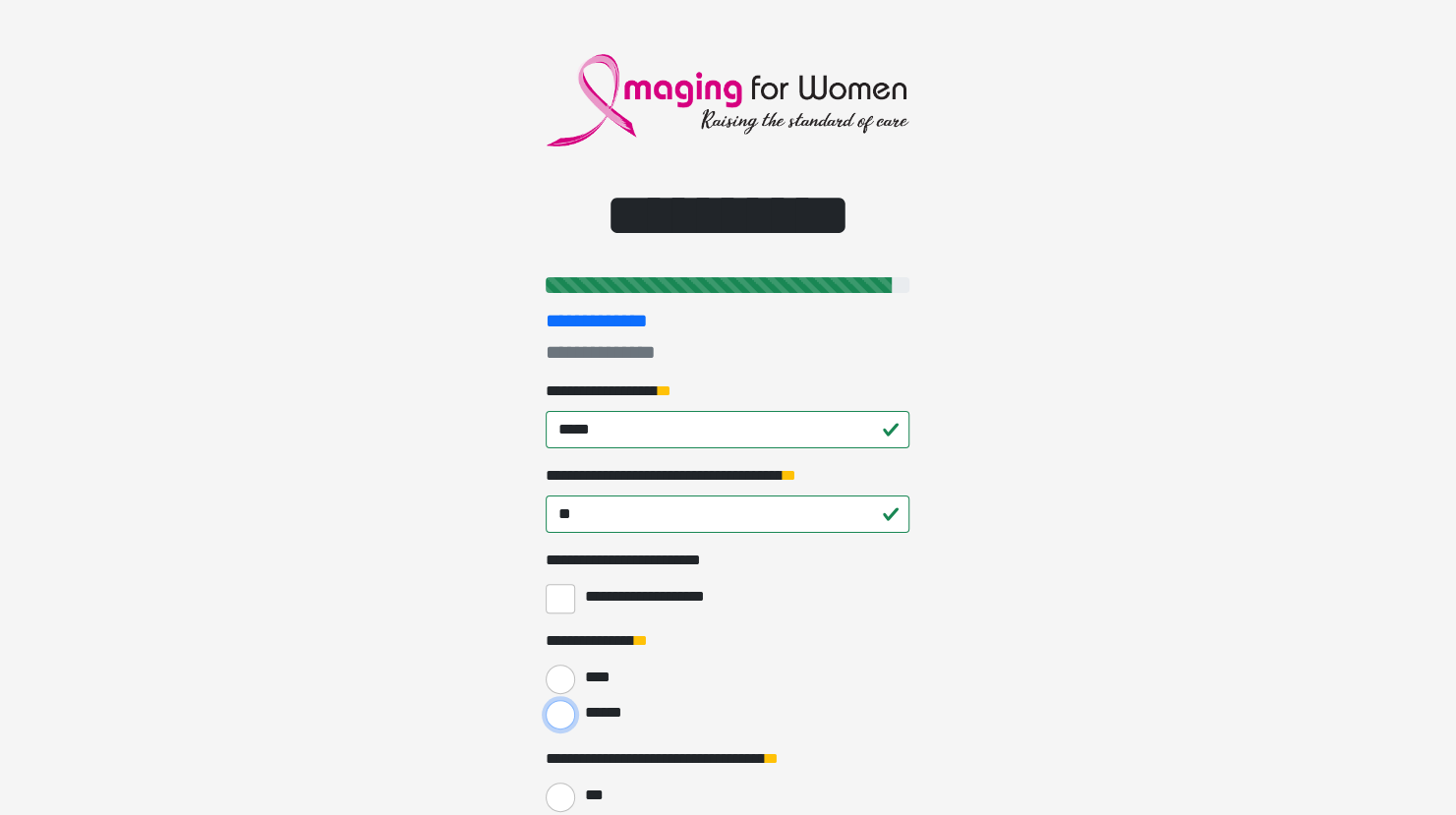 click on "******" at bounding box center (560, 715) 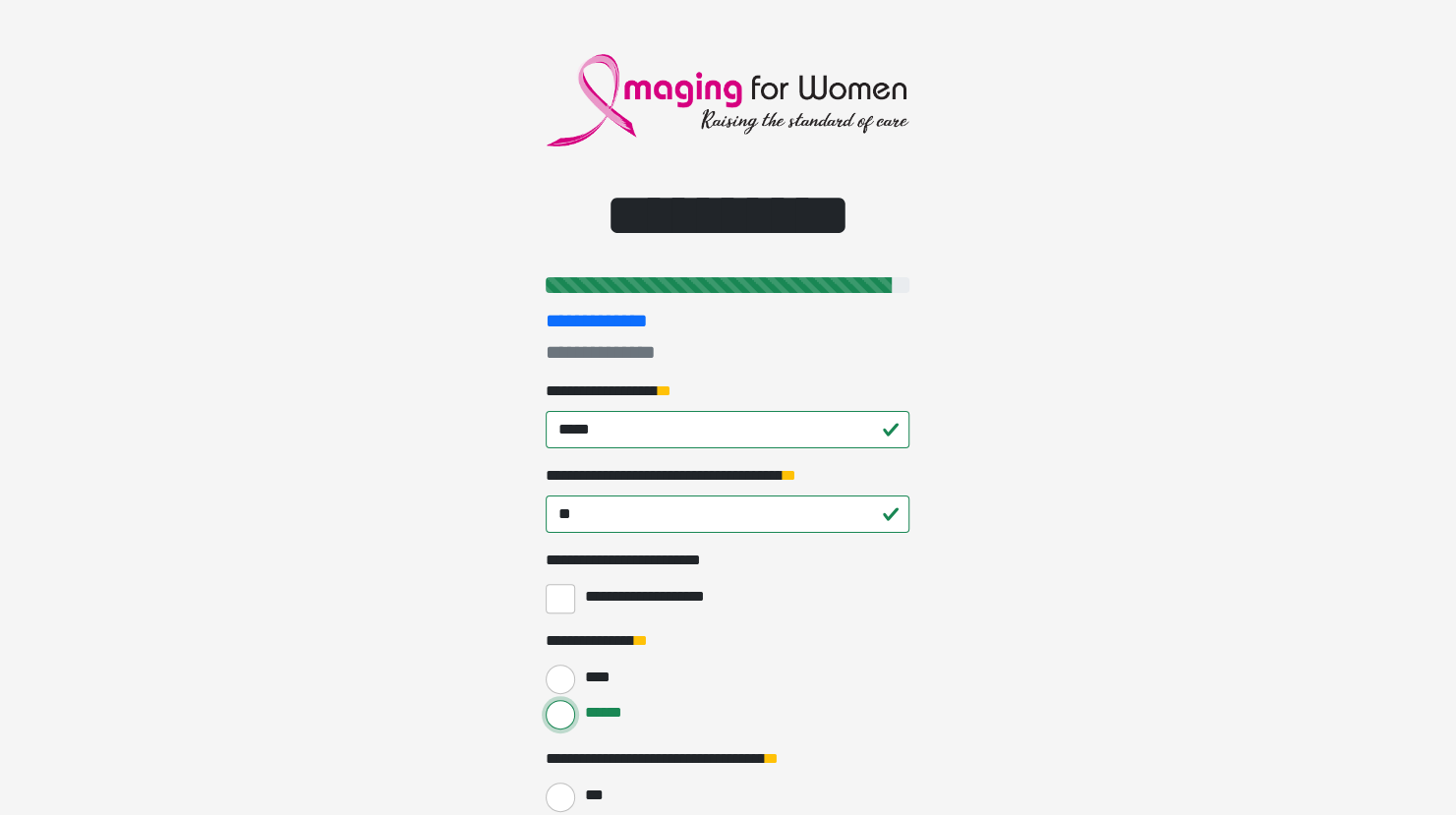 click on "******" at bounding box center [560, 715] 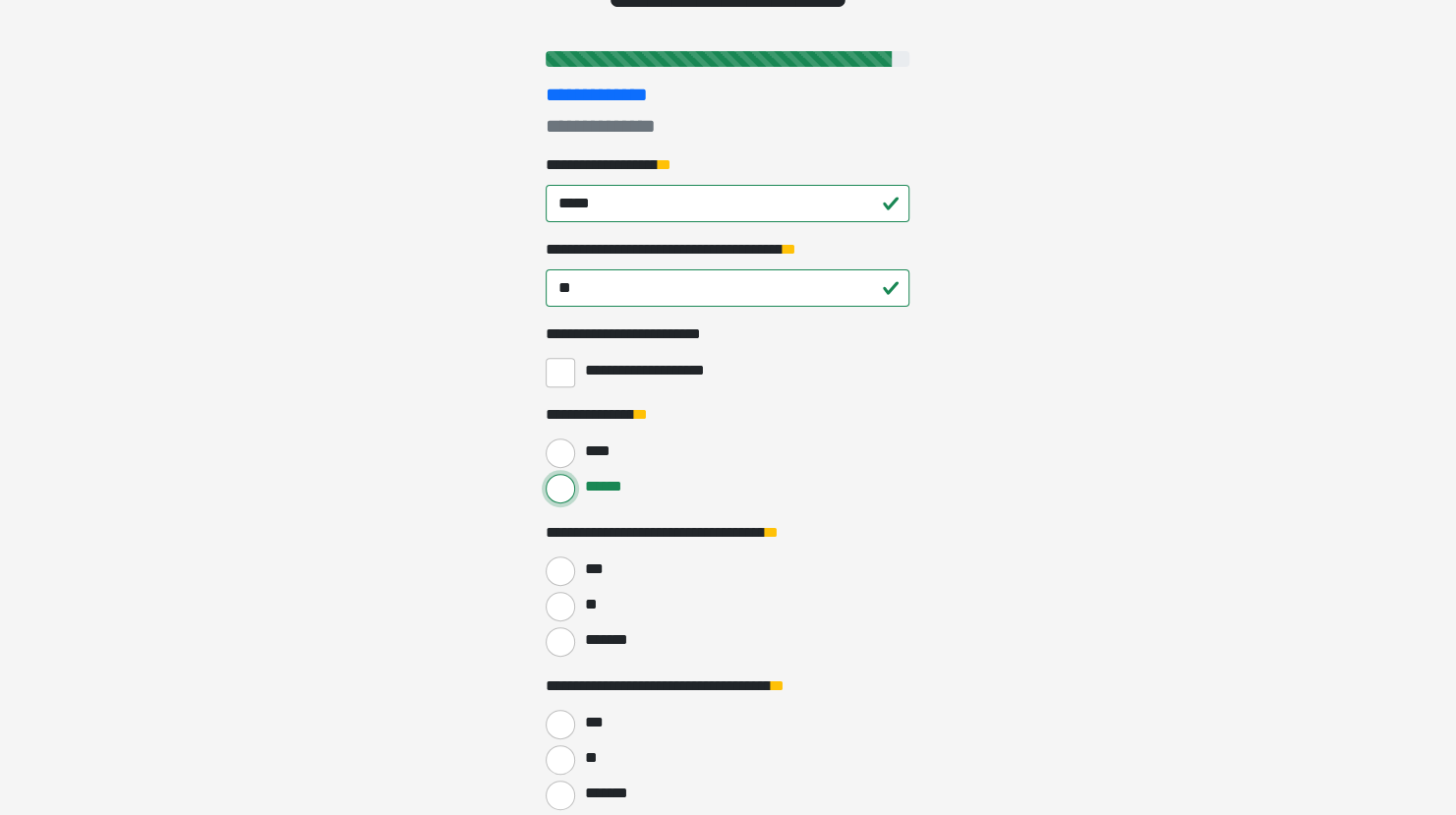 scroll, scrollTop: 254, scrollLeft: 0, axis: vertical 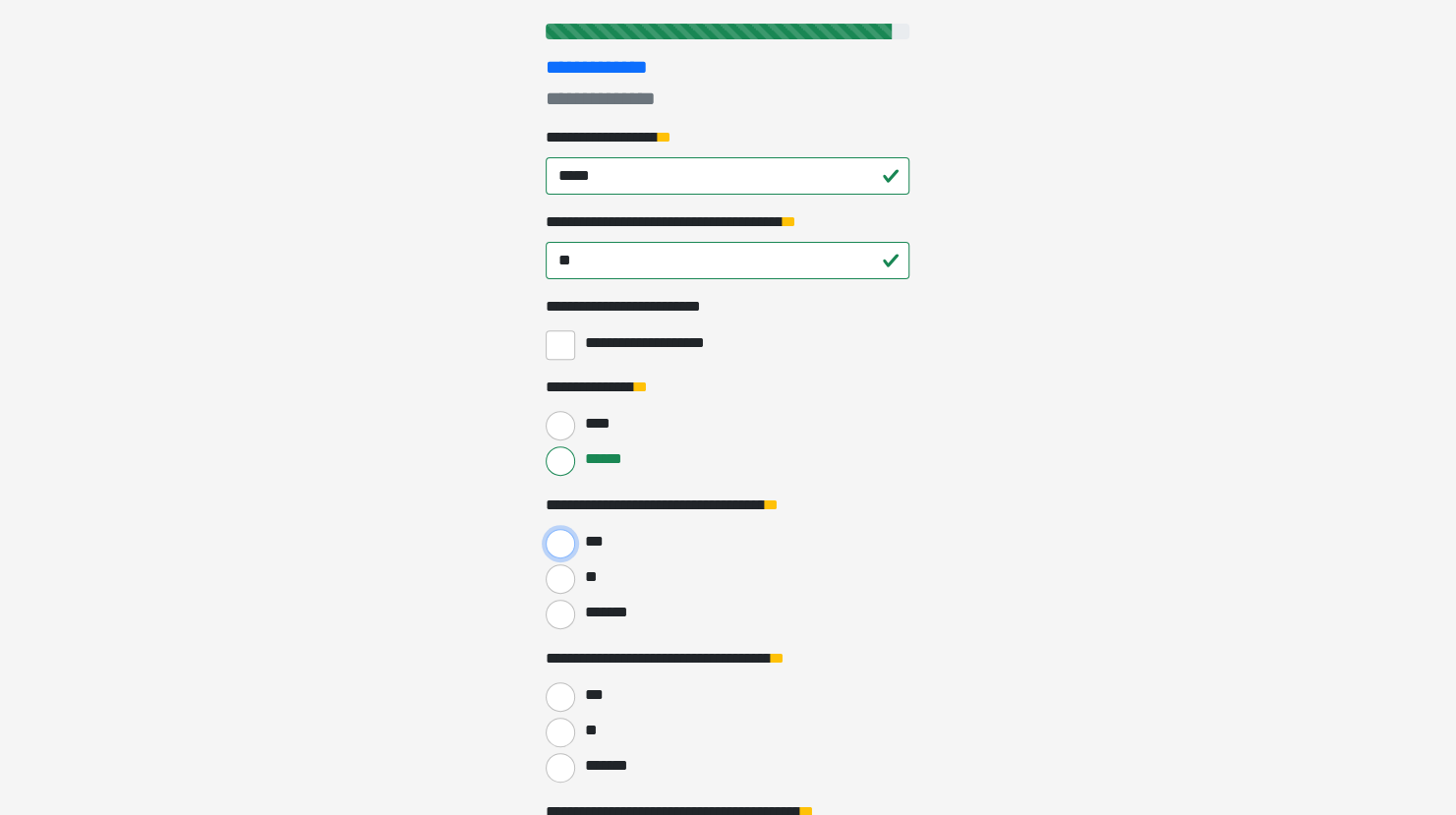click on "***" at bounding box center (560, 544) 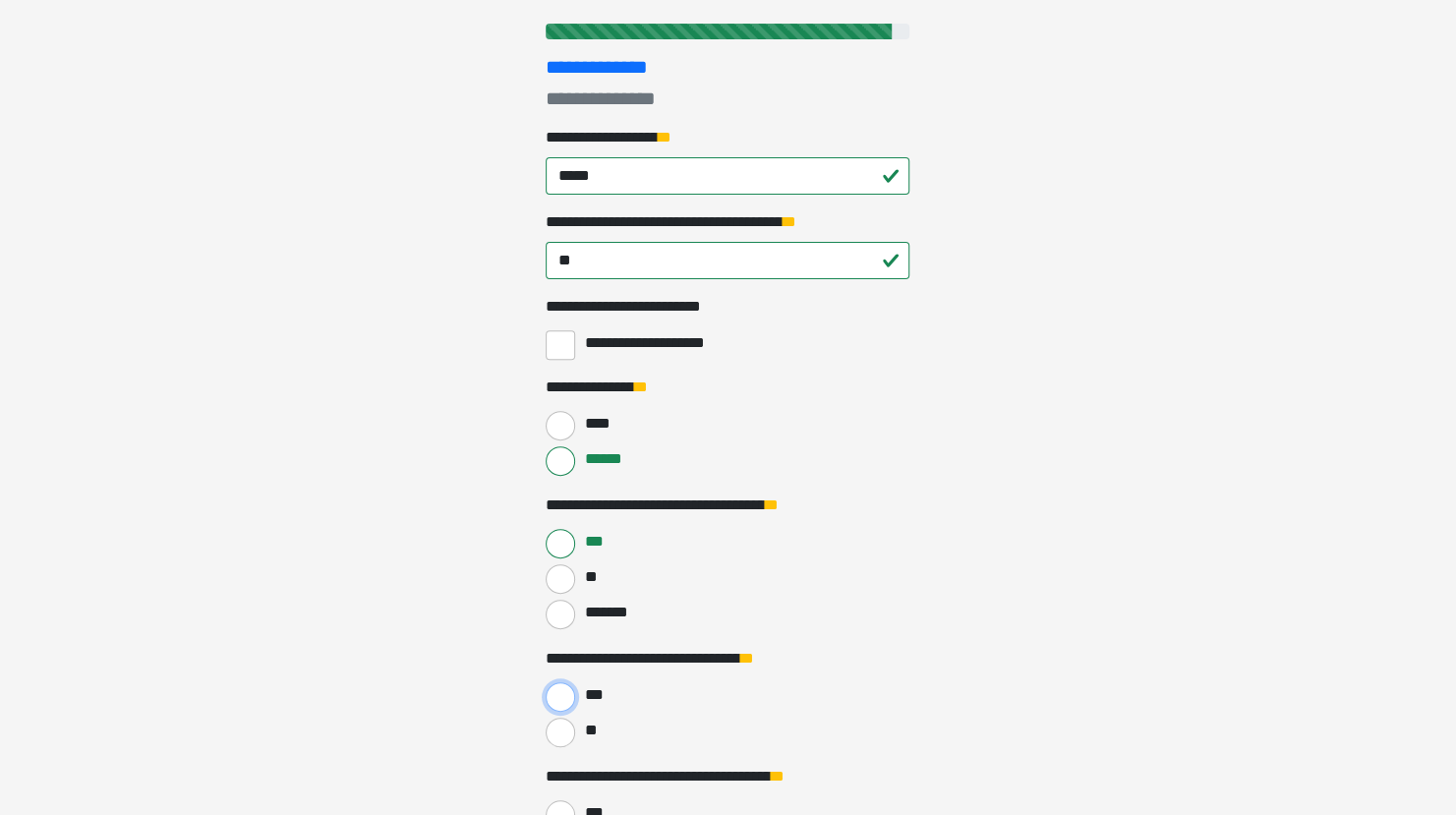 click on "***" at bounding box center (560, 697) 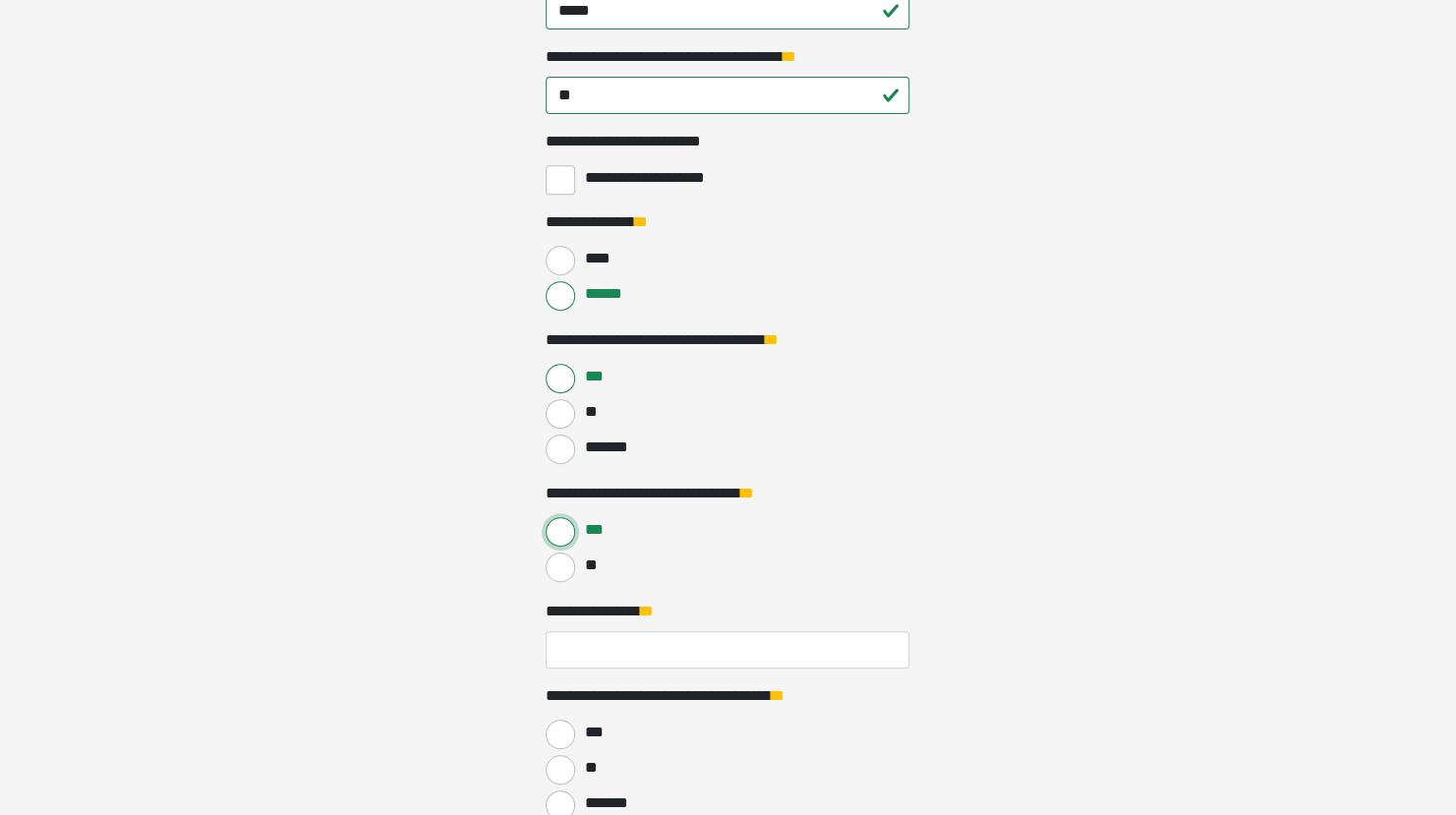 scroll, scrollTop: 480, scrollLeft: 0, axis: vertical 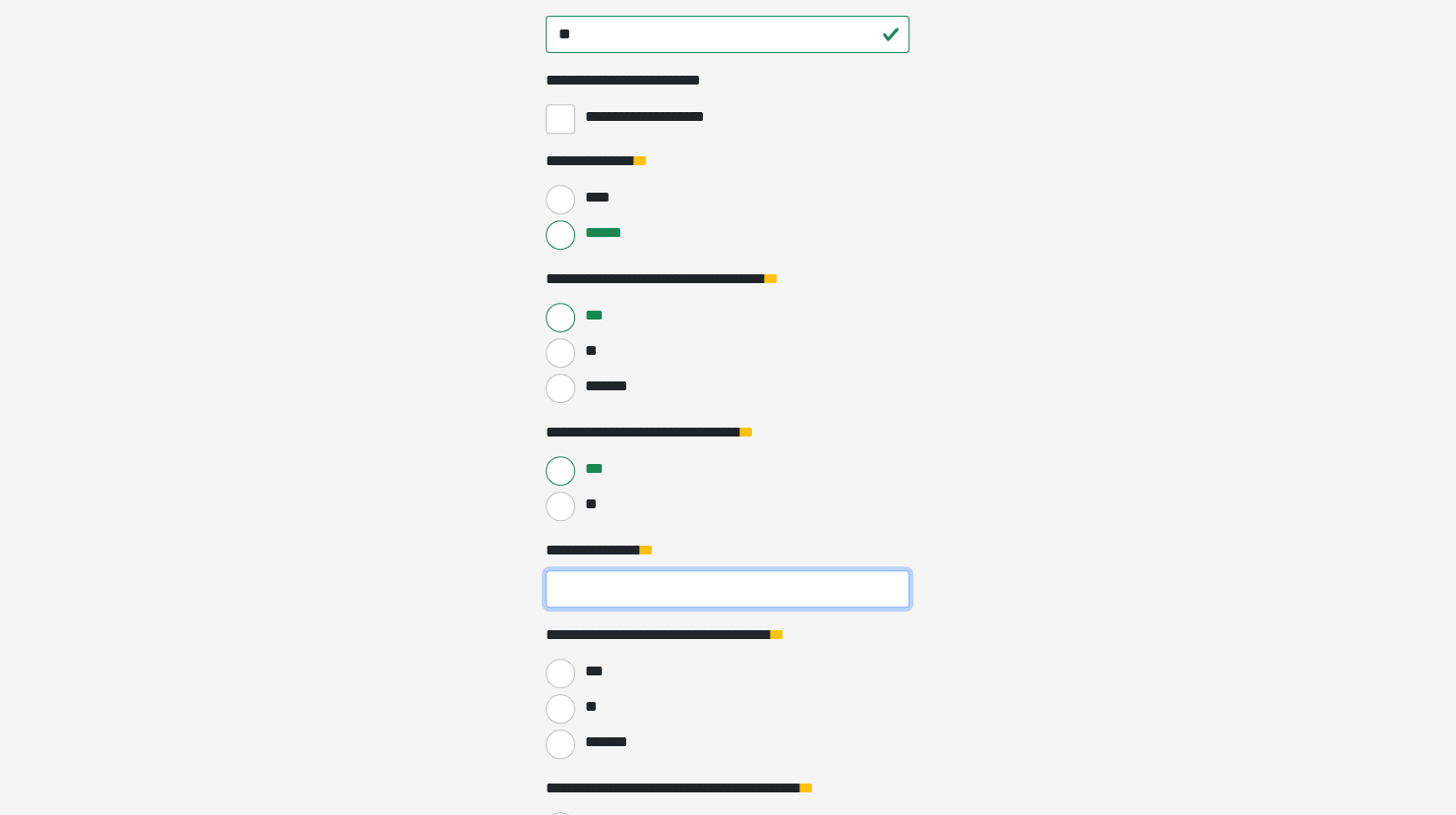 click on "**********" at bounding box center (728, 589) 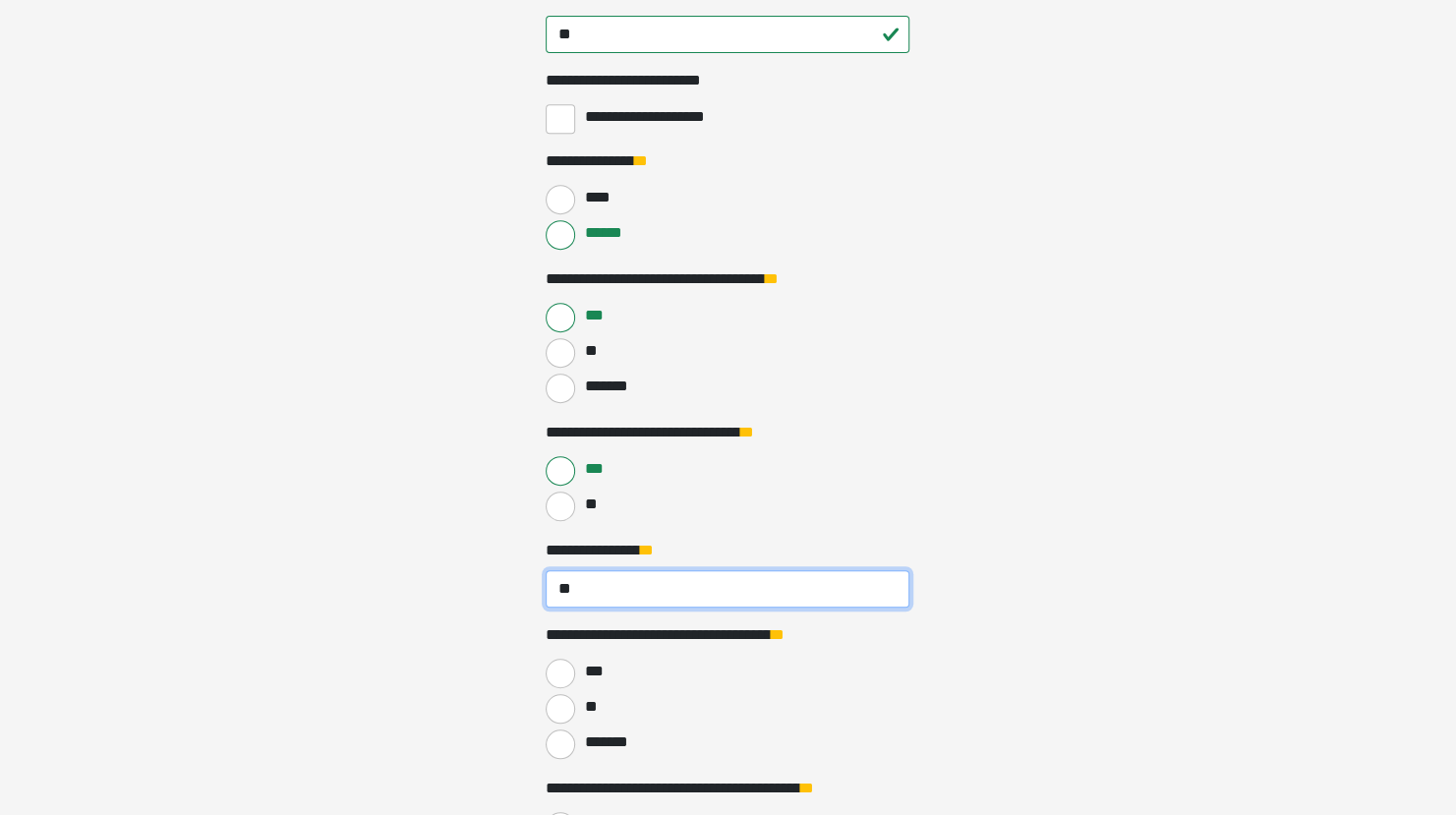 type on "**" 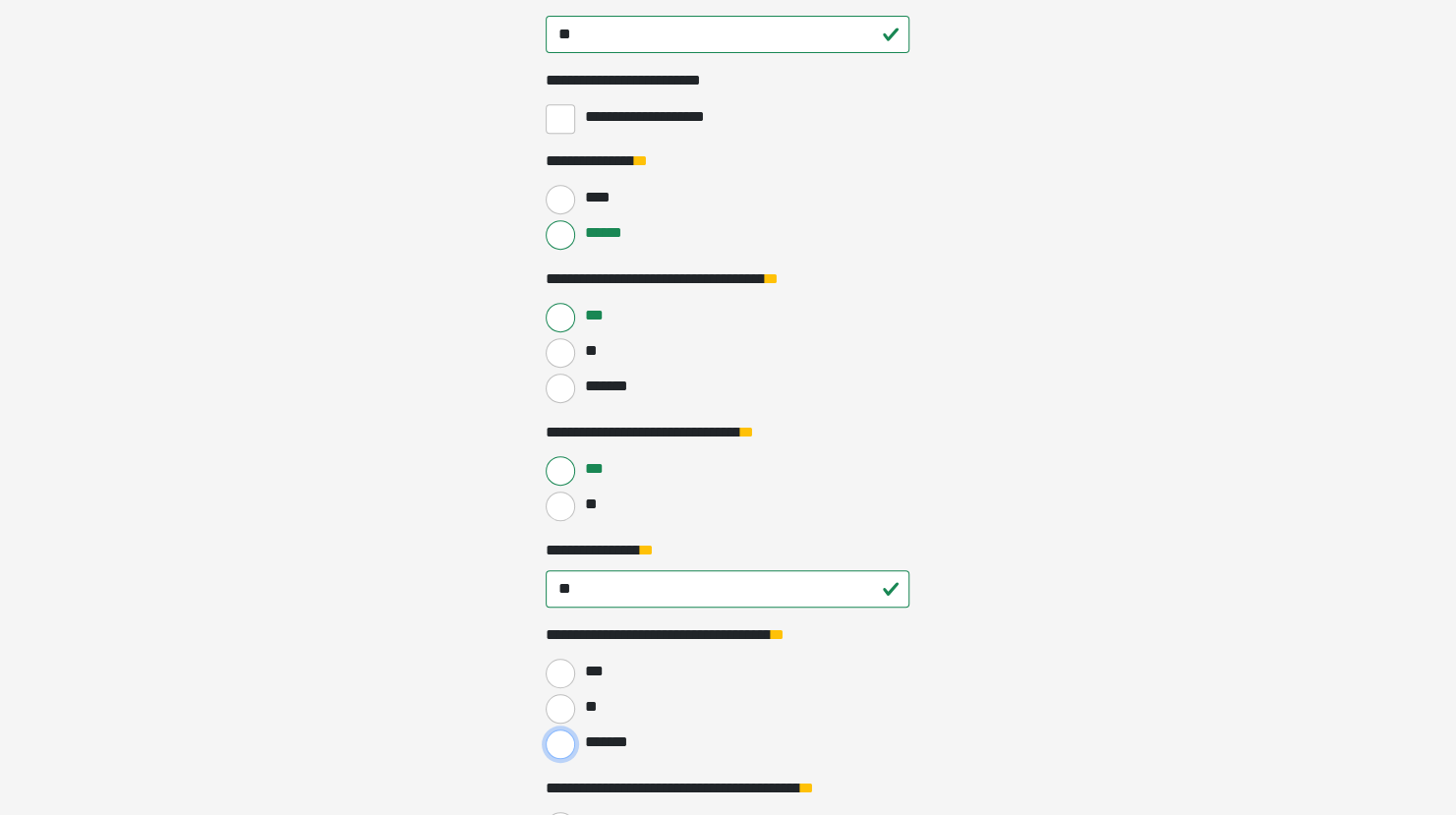 click on "*******" at bounding box center (560, 744) 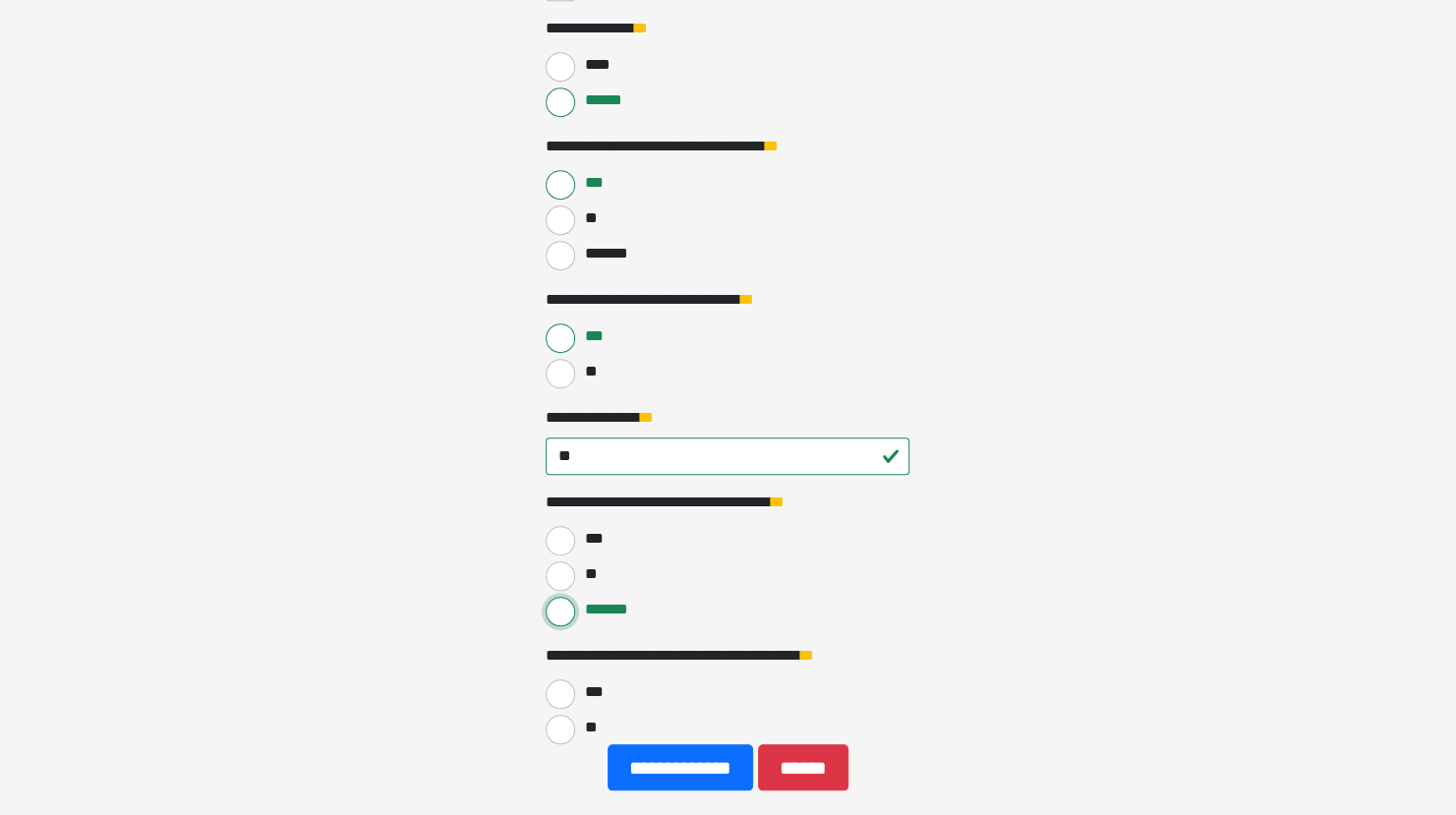 scroll, scrollTop: 720, scrollLeft: 0, axis: vertical 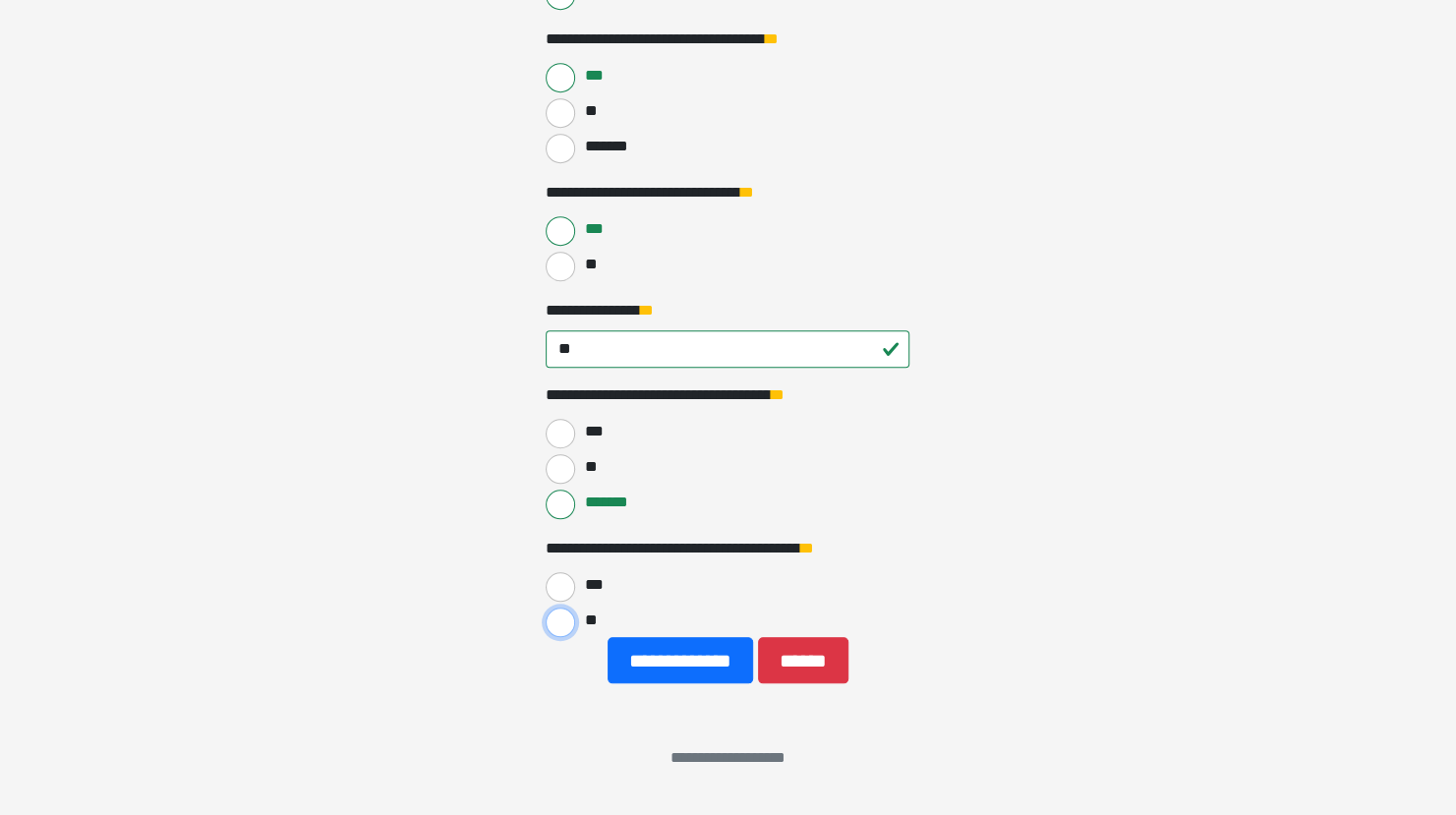 click on "**" at bounding box center (560, 622) 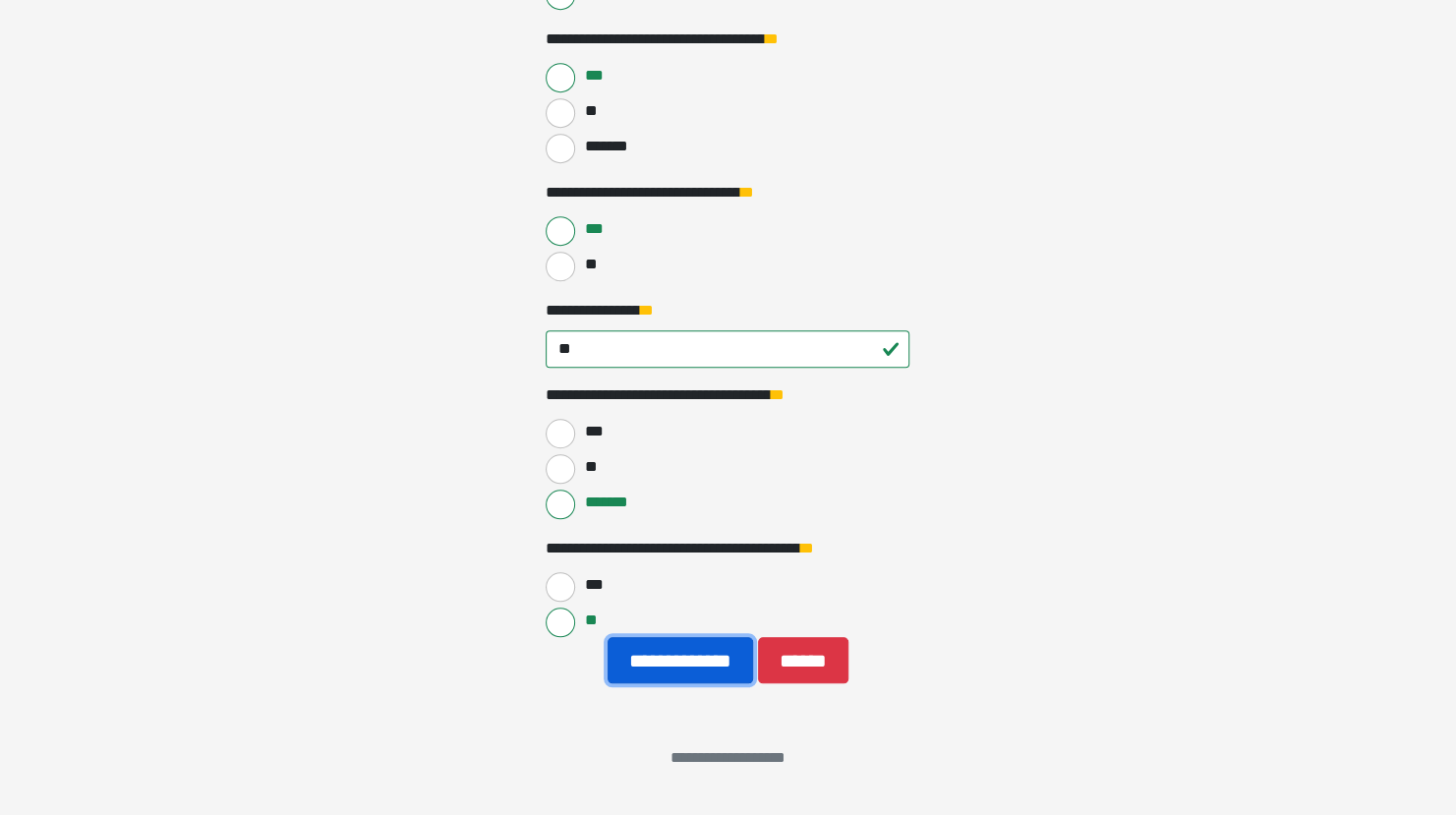 click on "**********" at bounding box center [680, 660] 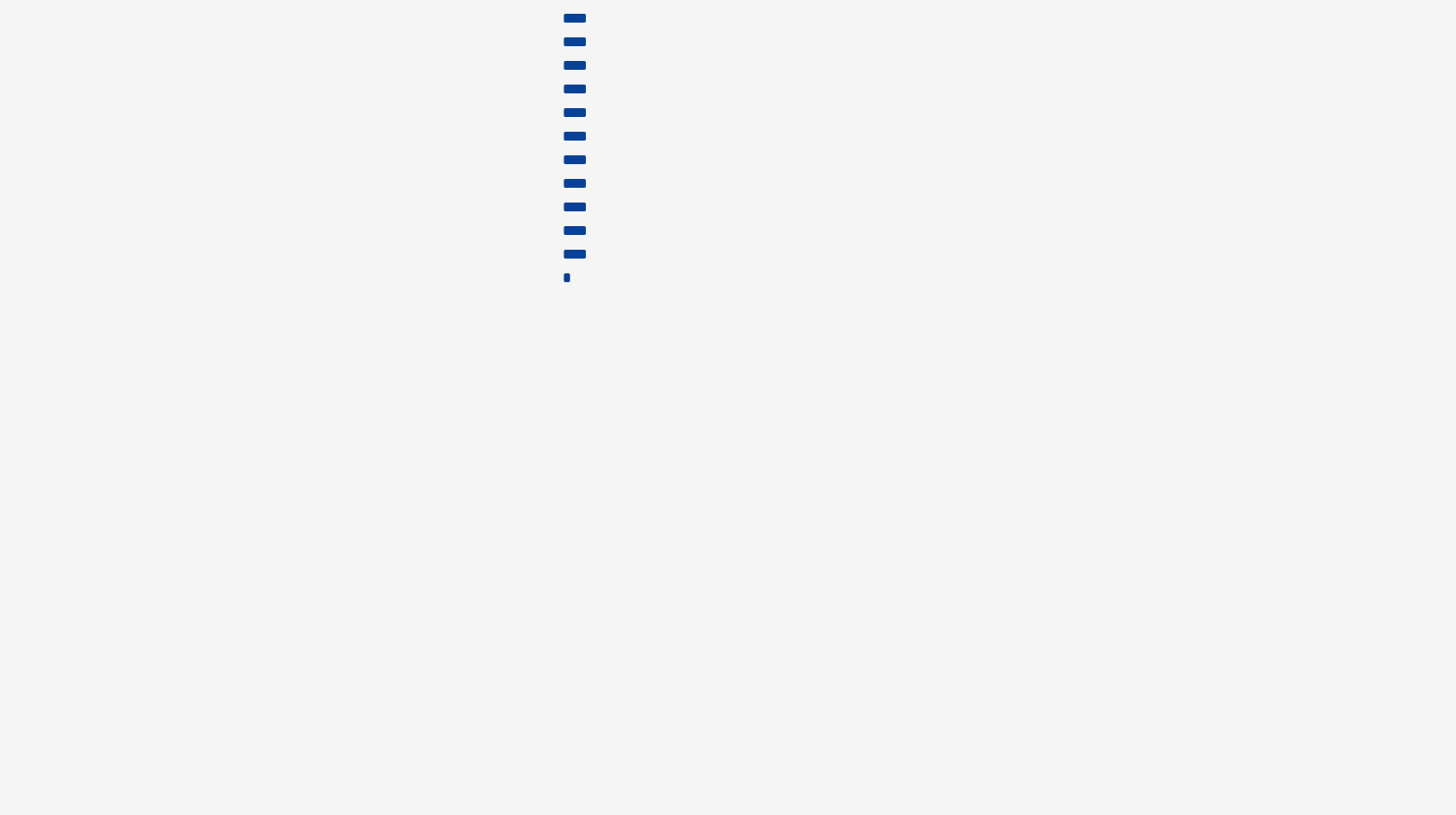 scroll, scrollTop: 0, scrollLeft: 0, axis: both 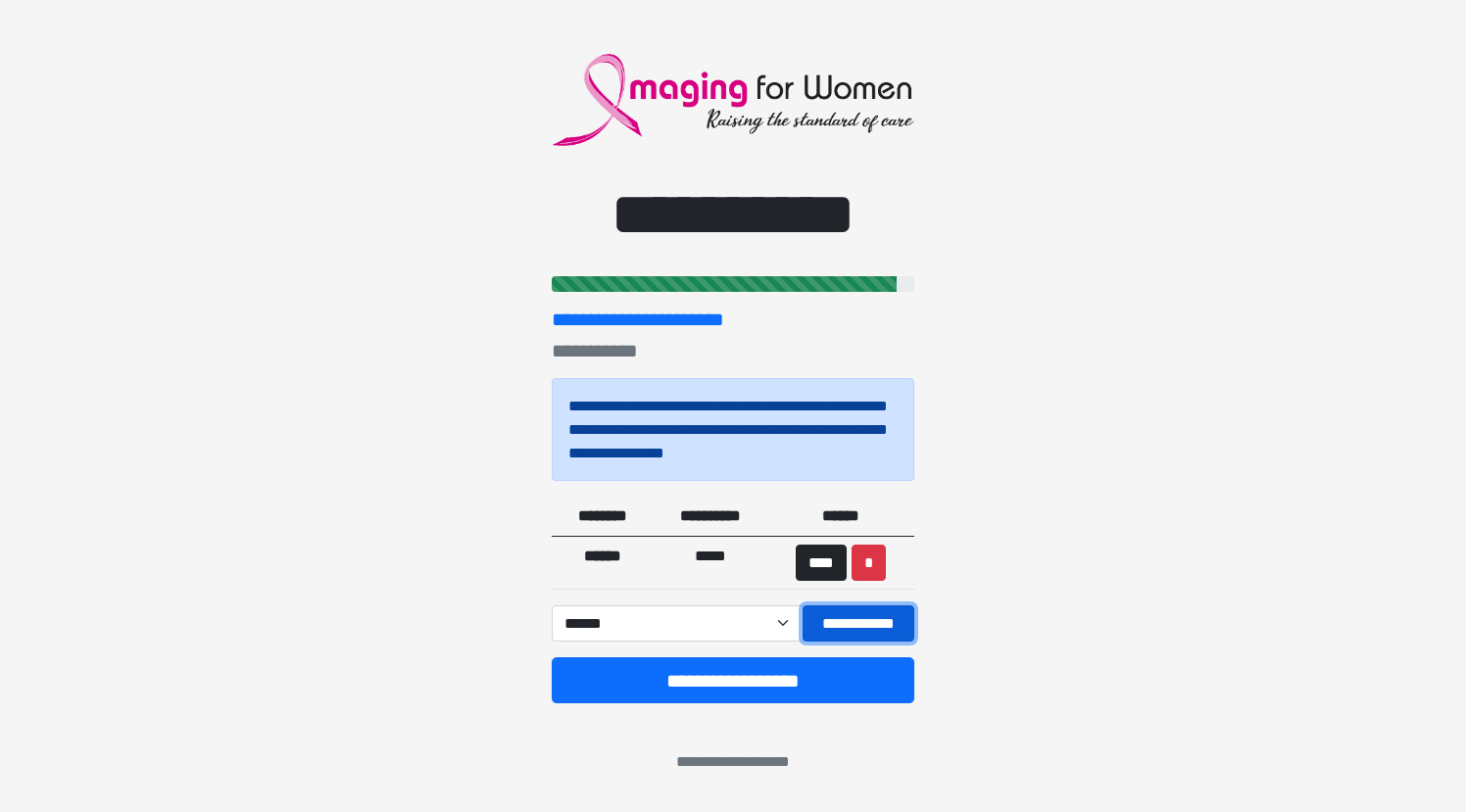 click on "**********" at bounding box center [858, 623] 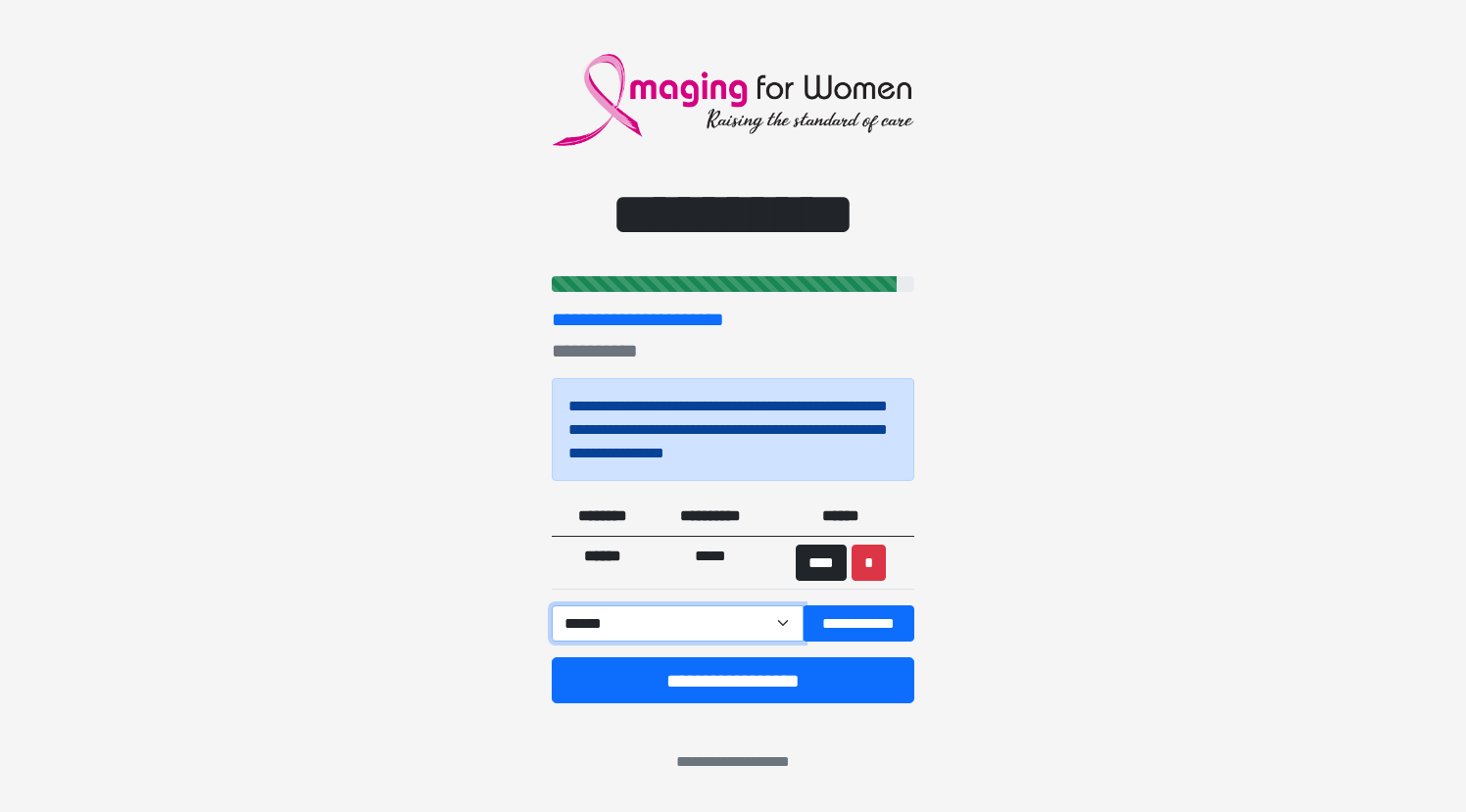 click on "**********" at bounding box center [677, 623] 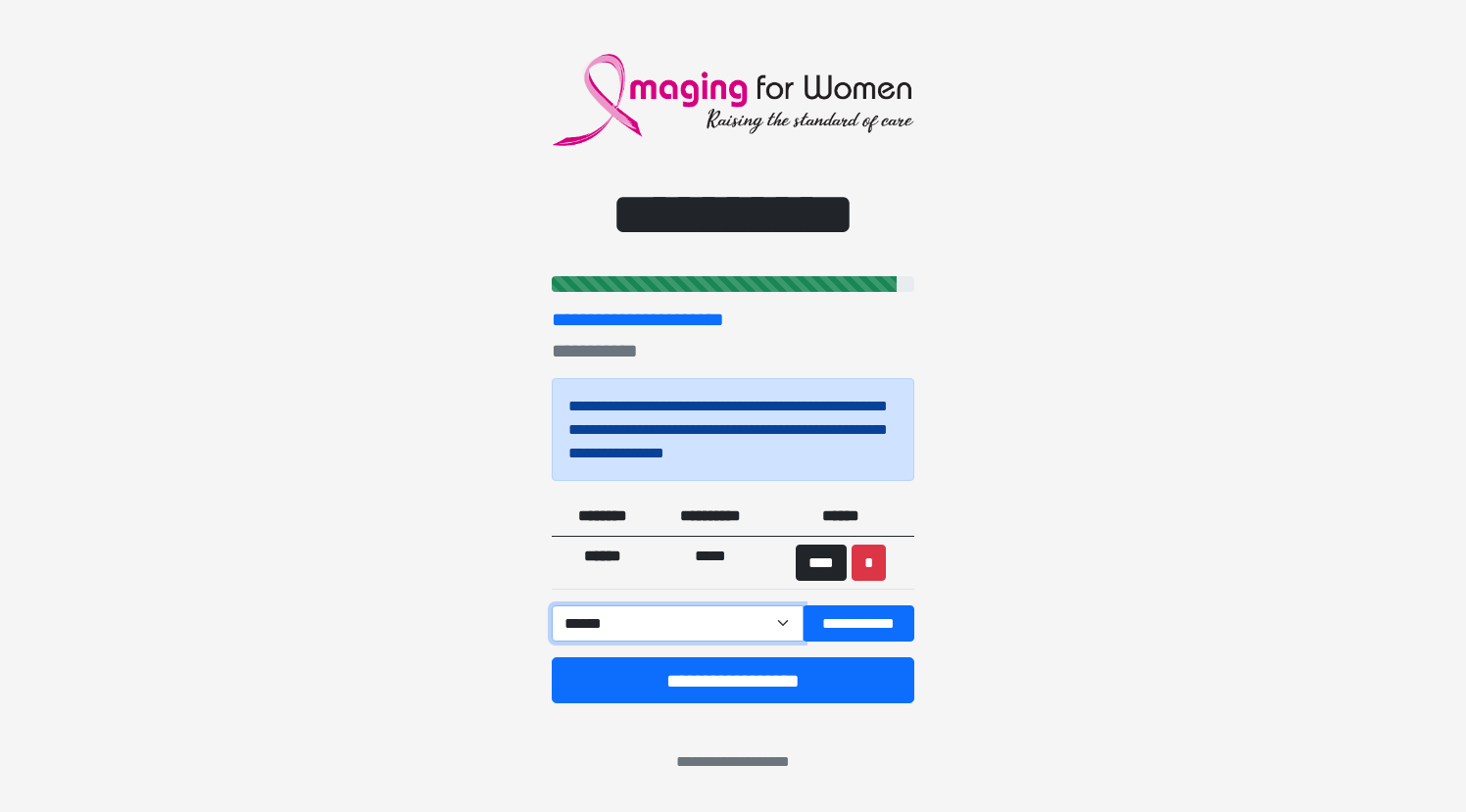 select on "****" 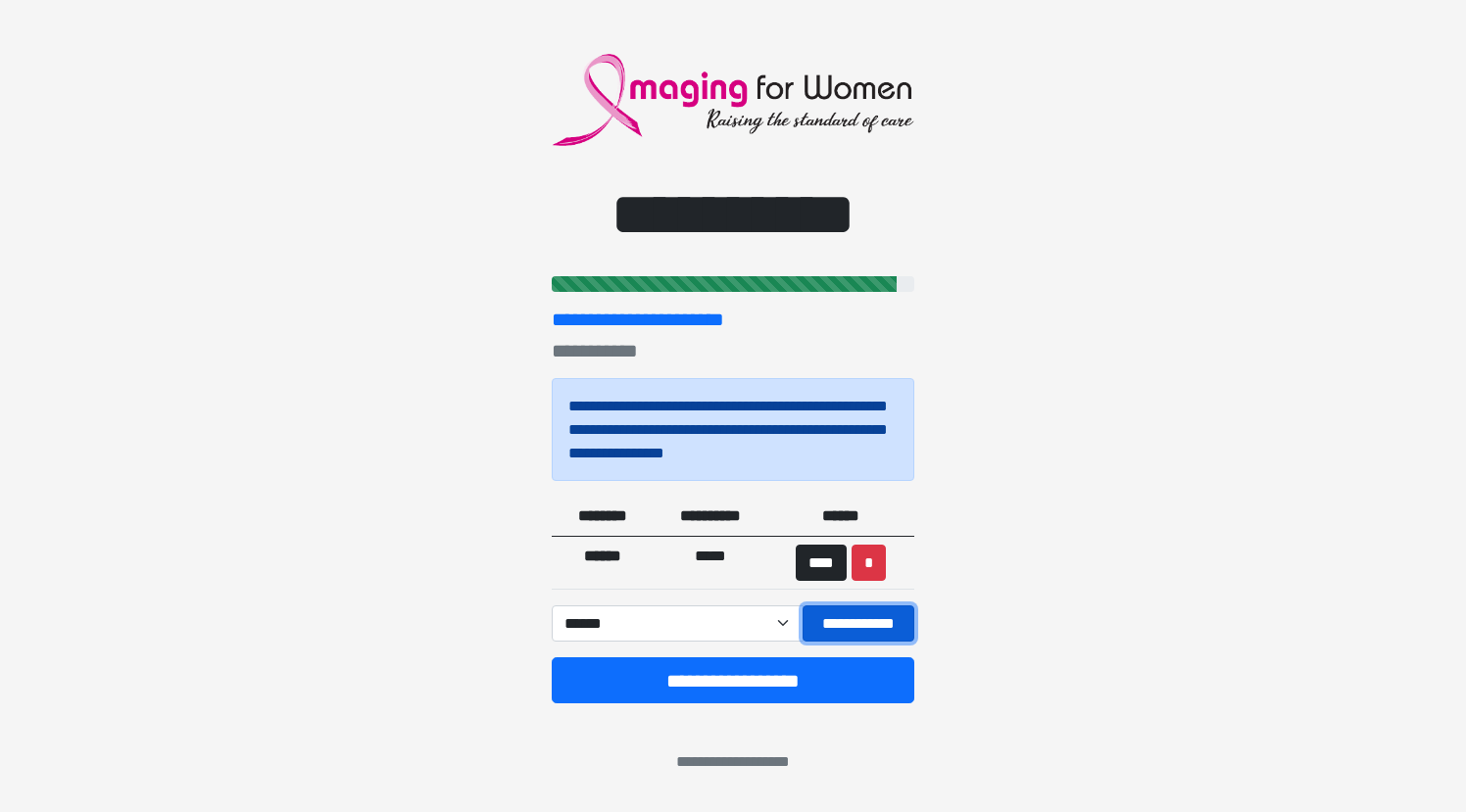 click on "**********" at bounding box center (858, 623) 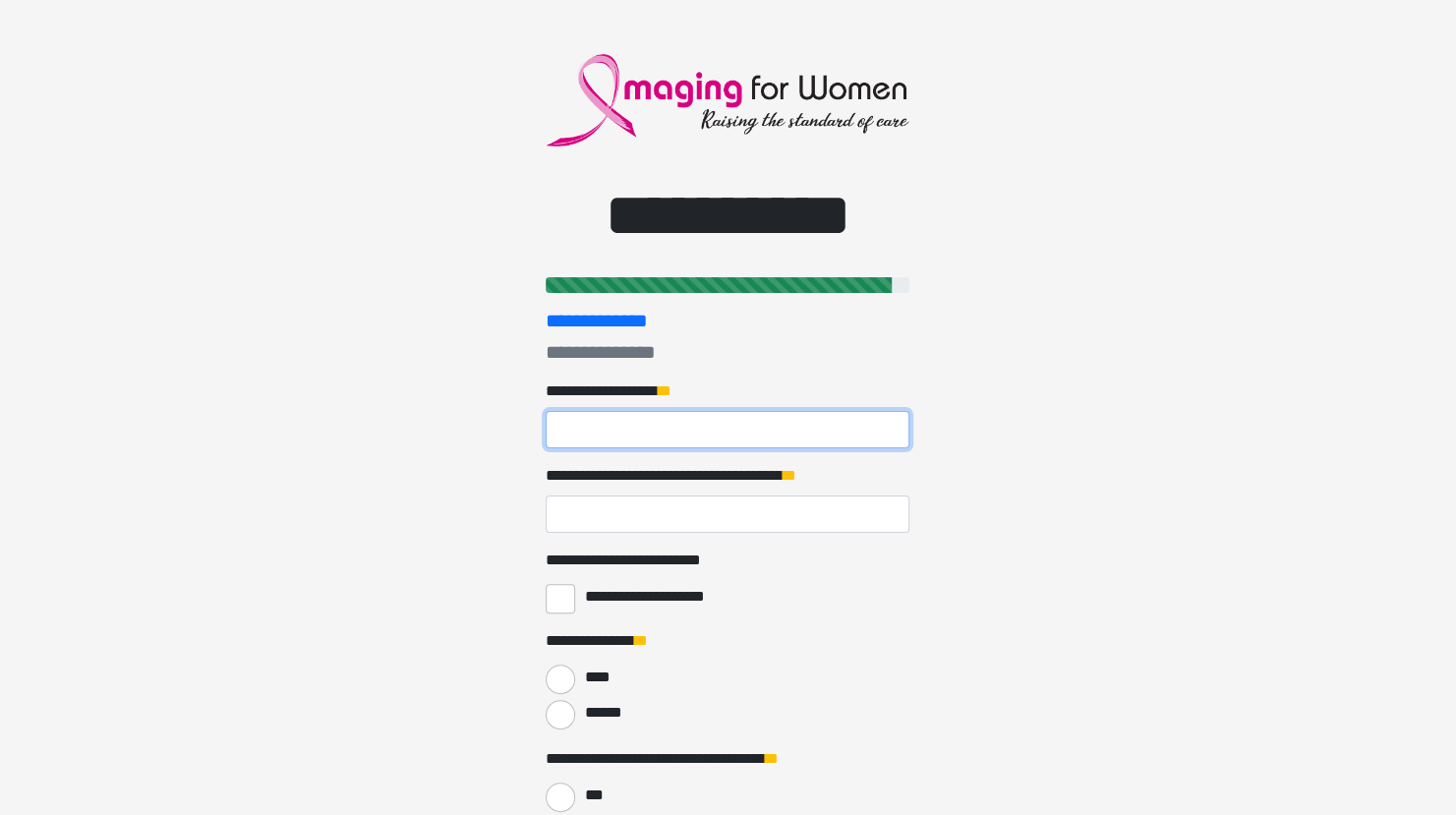 click on "**********" at bounding box center [728, 430] 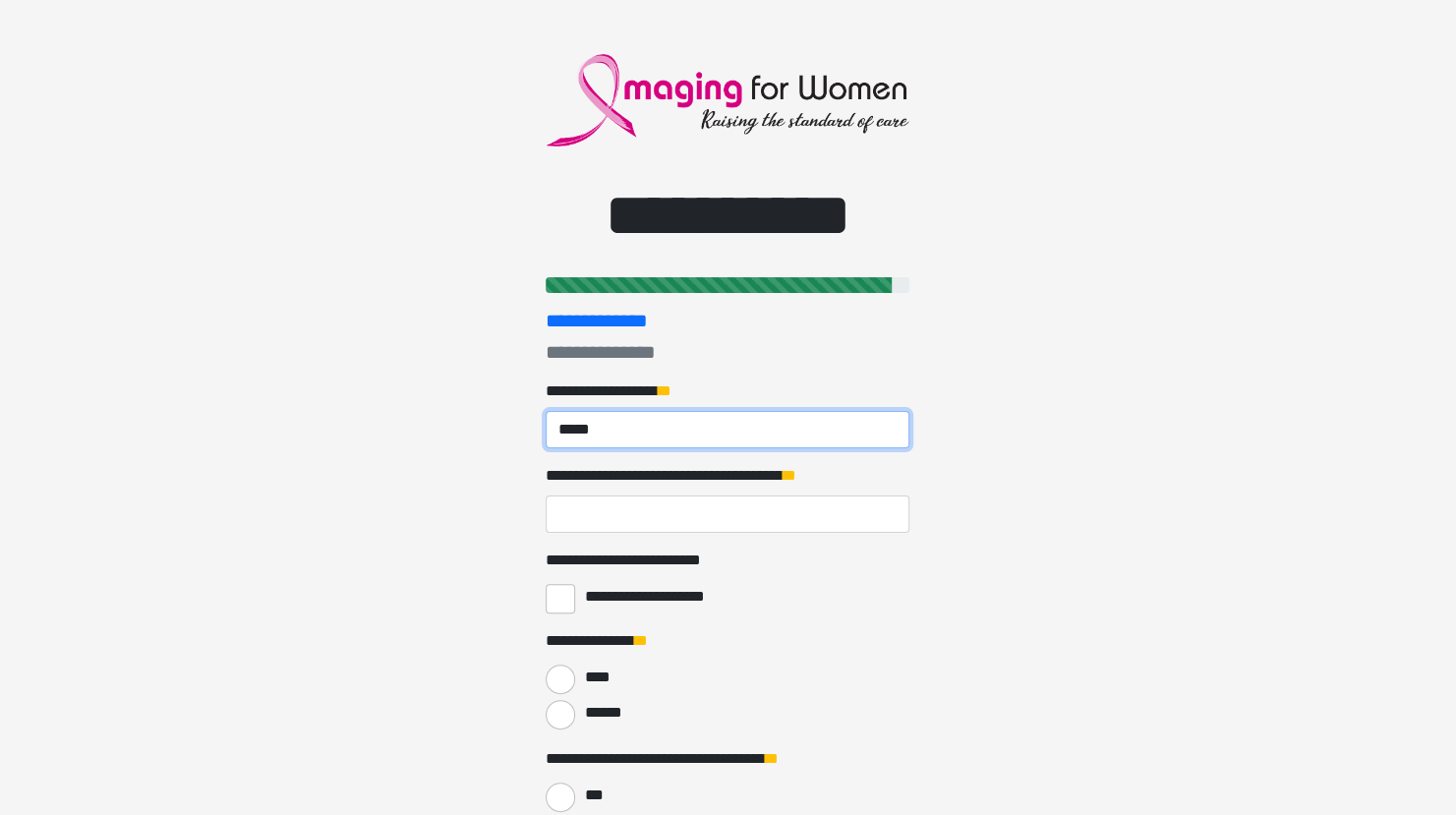type on "*****" 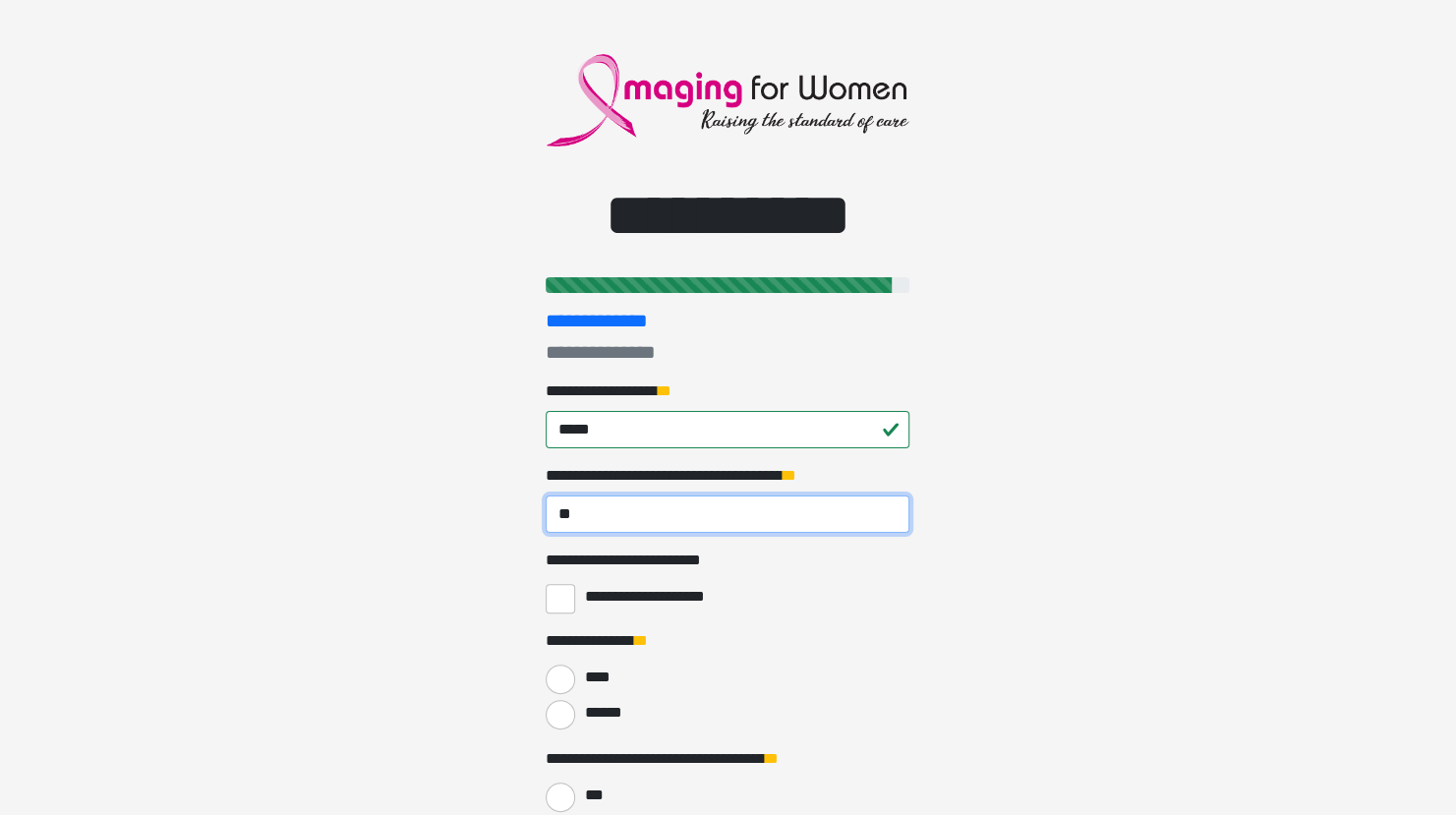 type on "**" 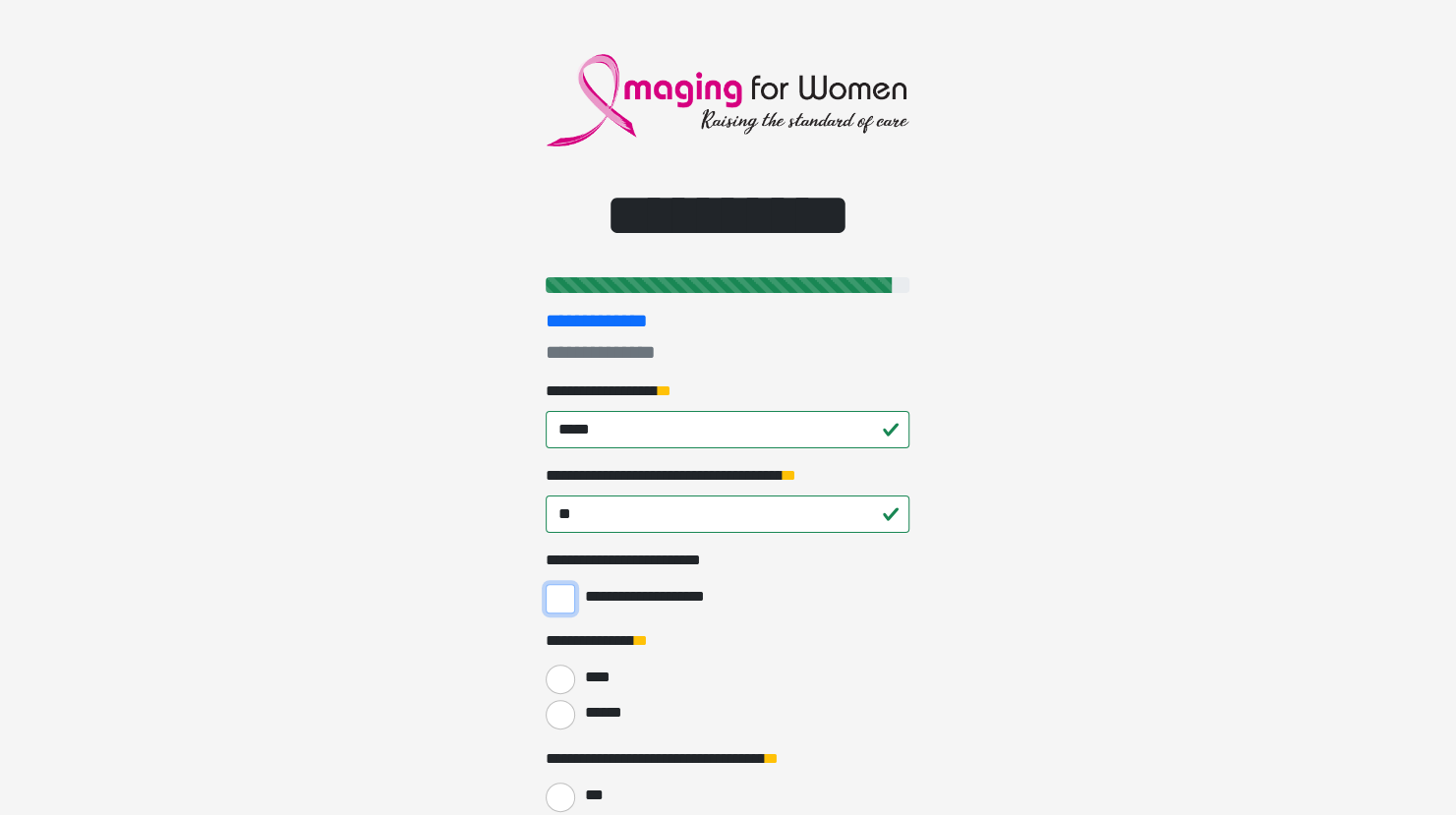 click on "**********" at bounding box center (560, 599) 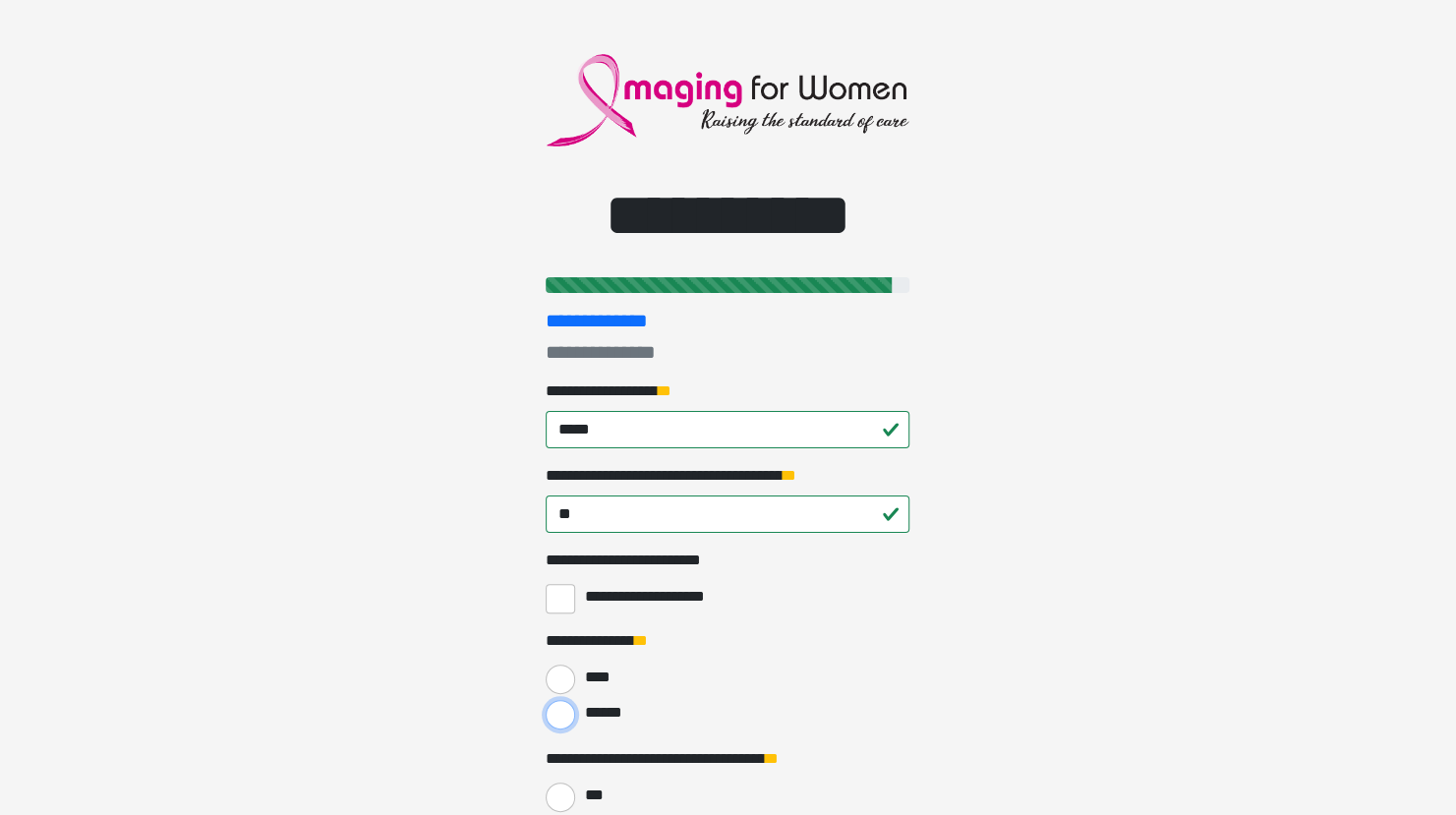 click on "******" at bounding box center [560, 715] 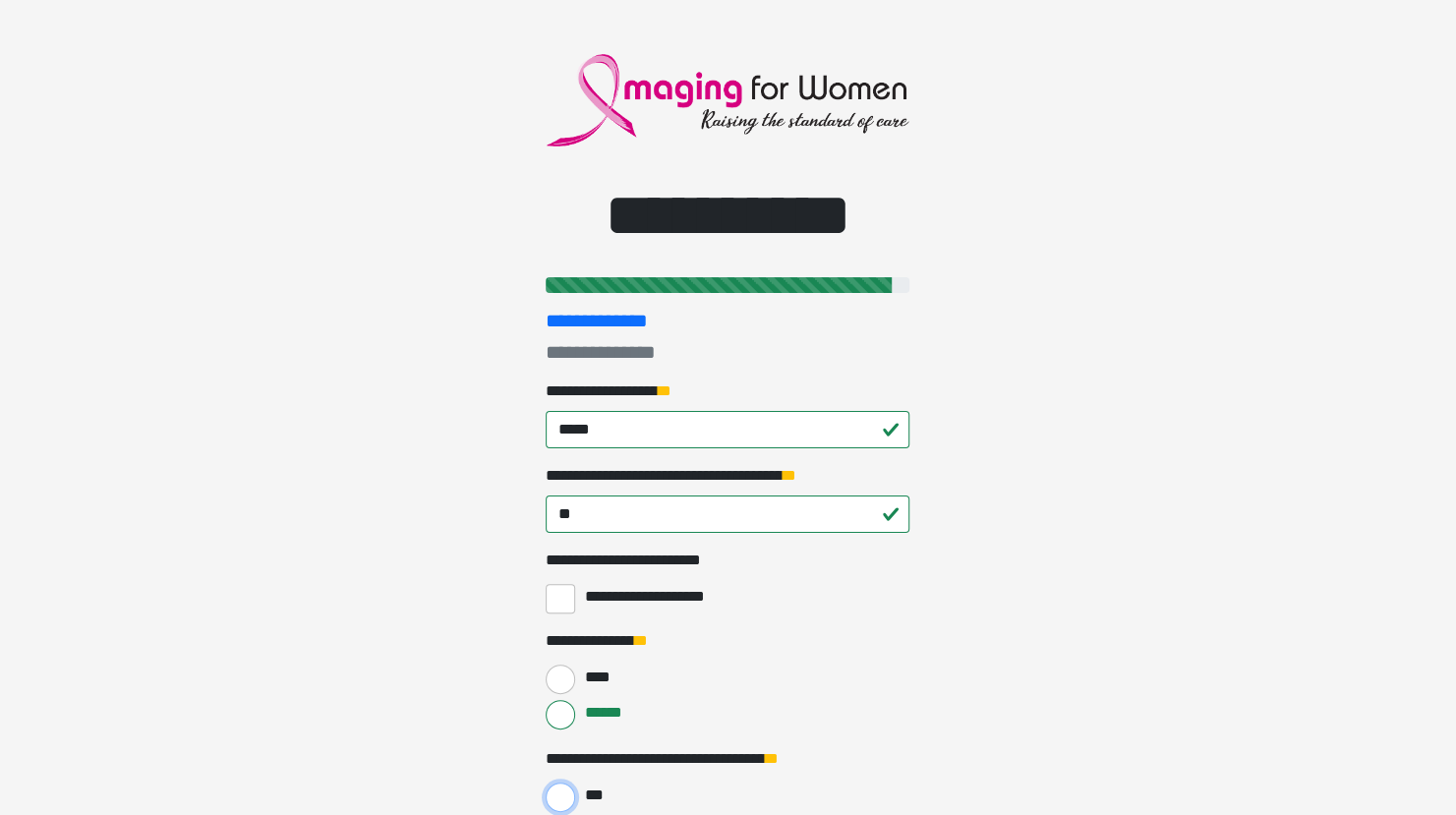 click on "***" at bounding box center (560, 797) 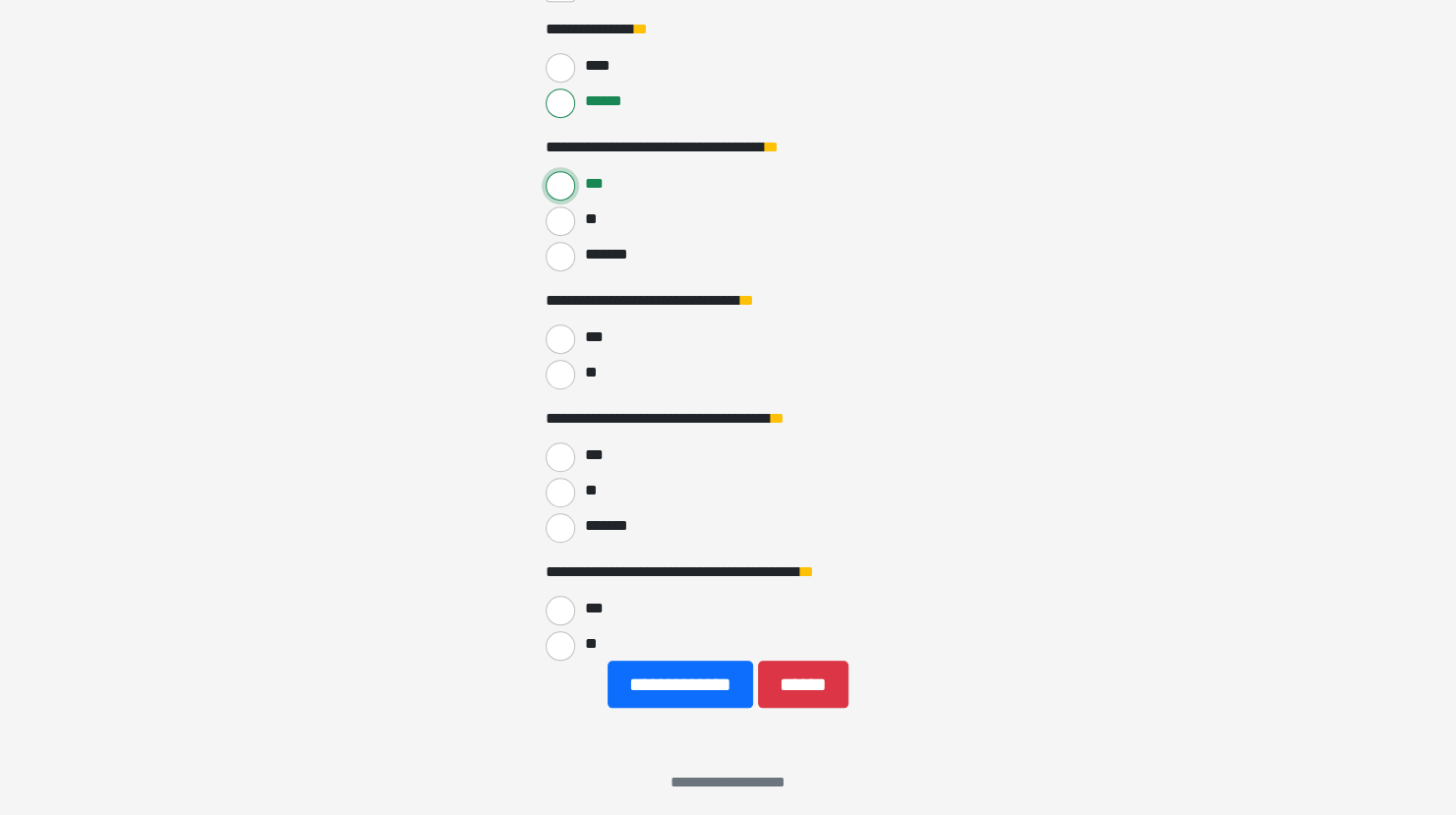 scroll, scrollTop: 617, scrollLeft: 0, axis: vertical 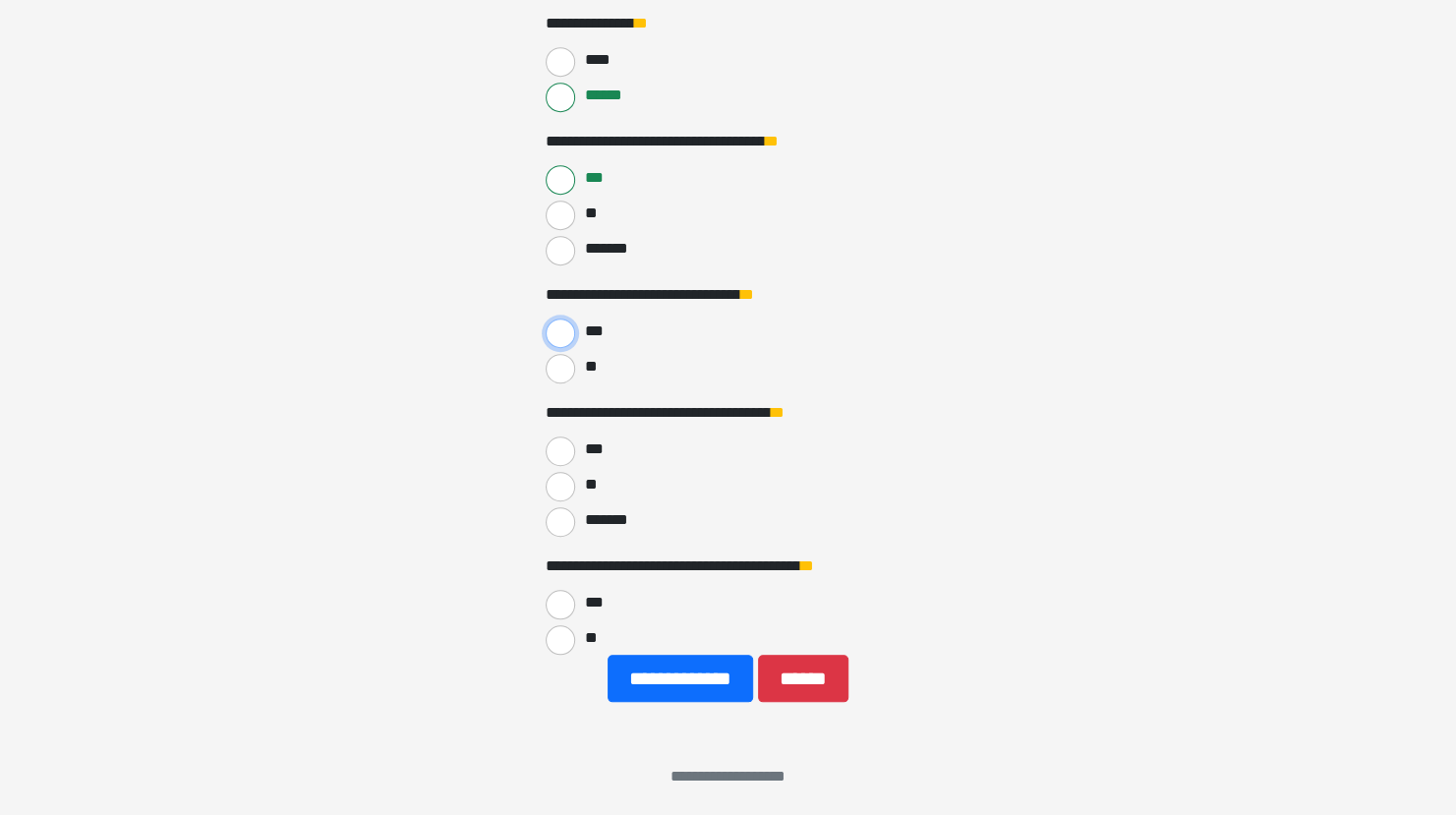 click on "***" at bounding box center (560, 333) 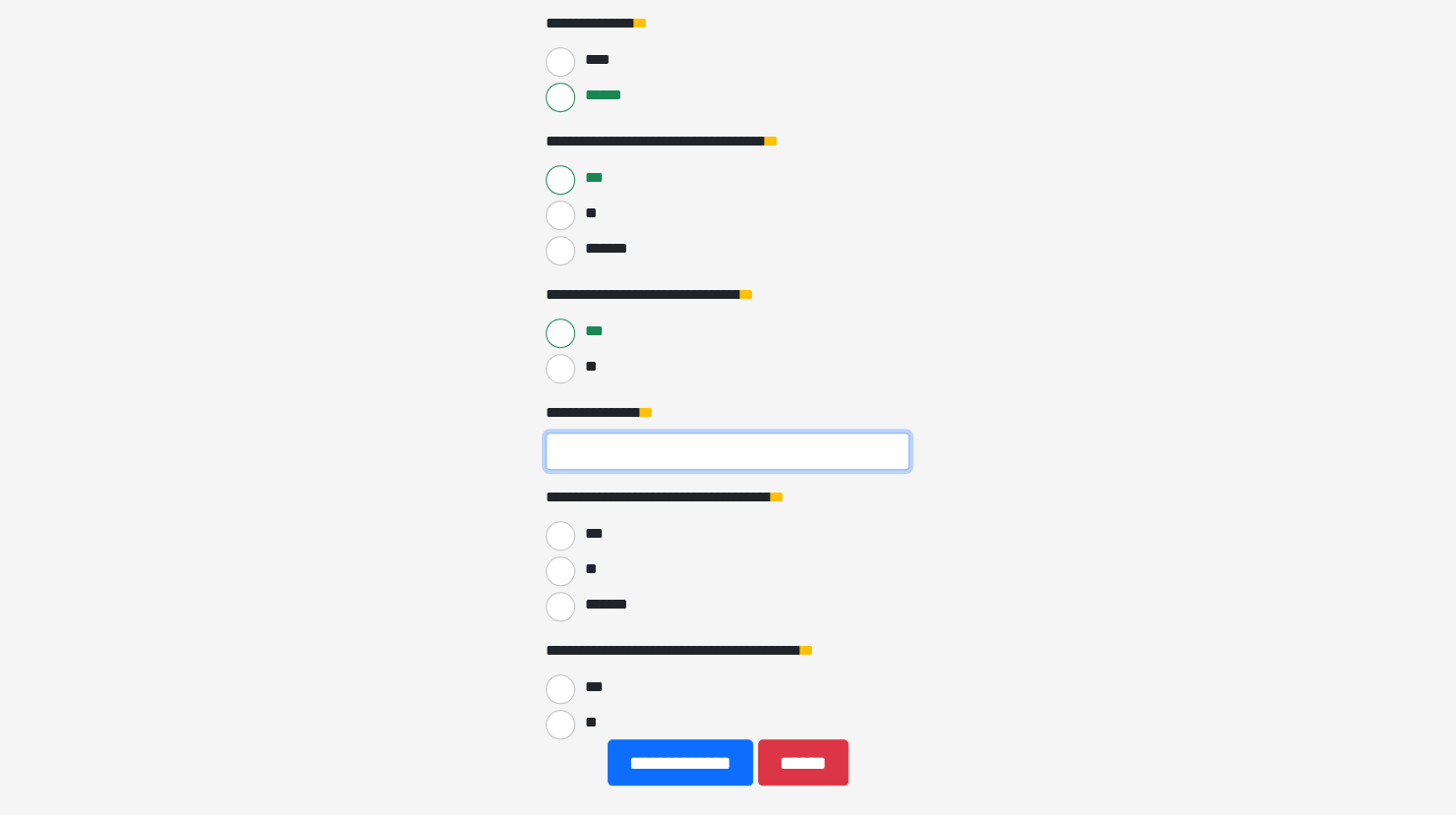 click on "**********" at bounding box center [728, 451] 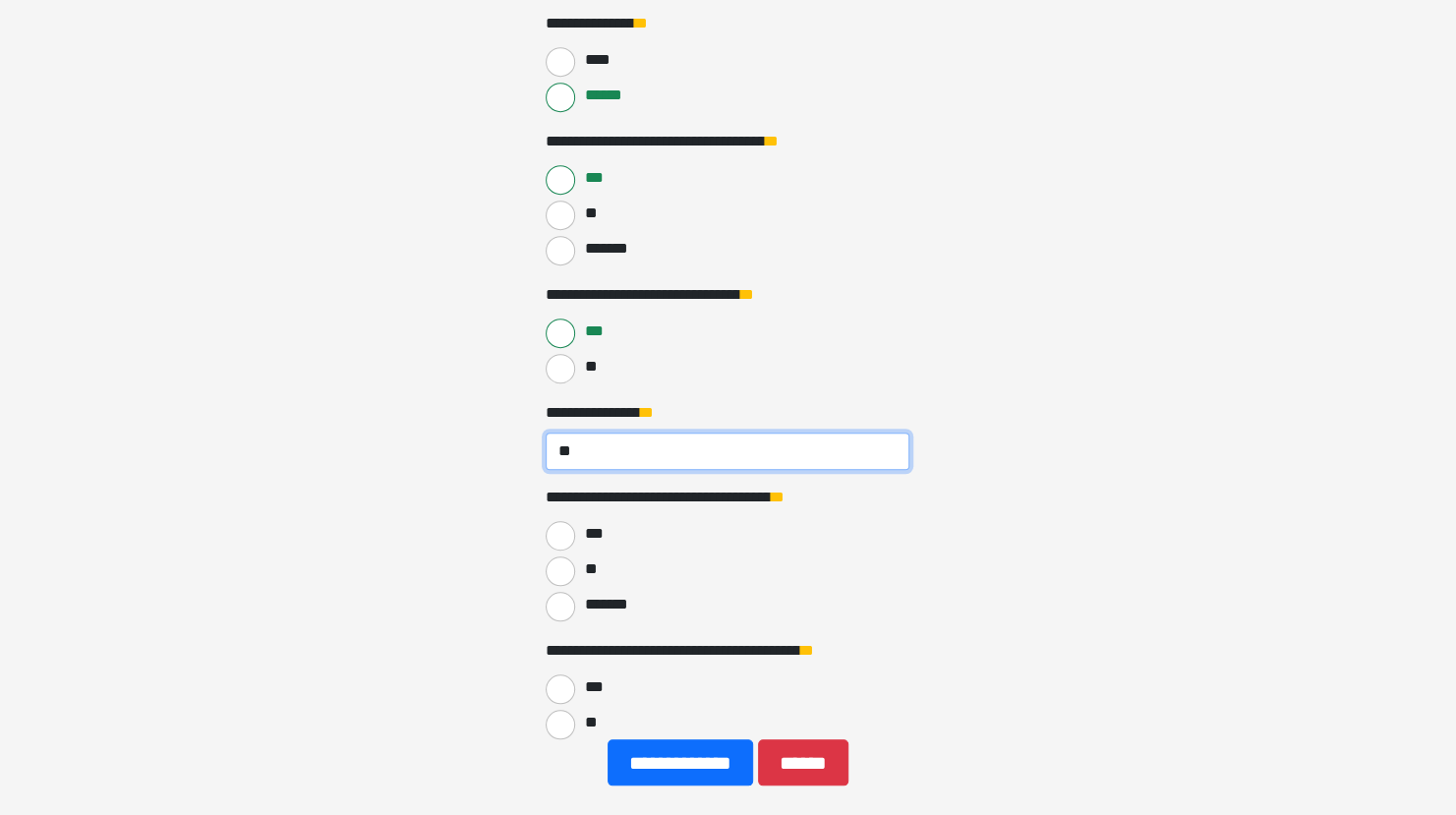 type on "**" 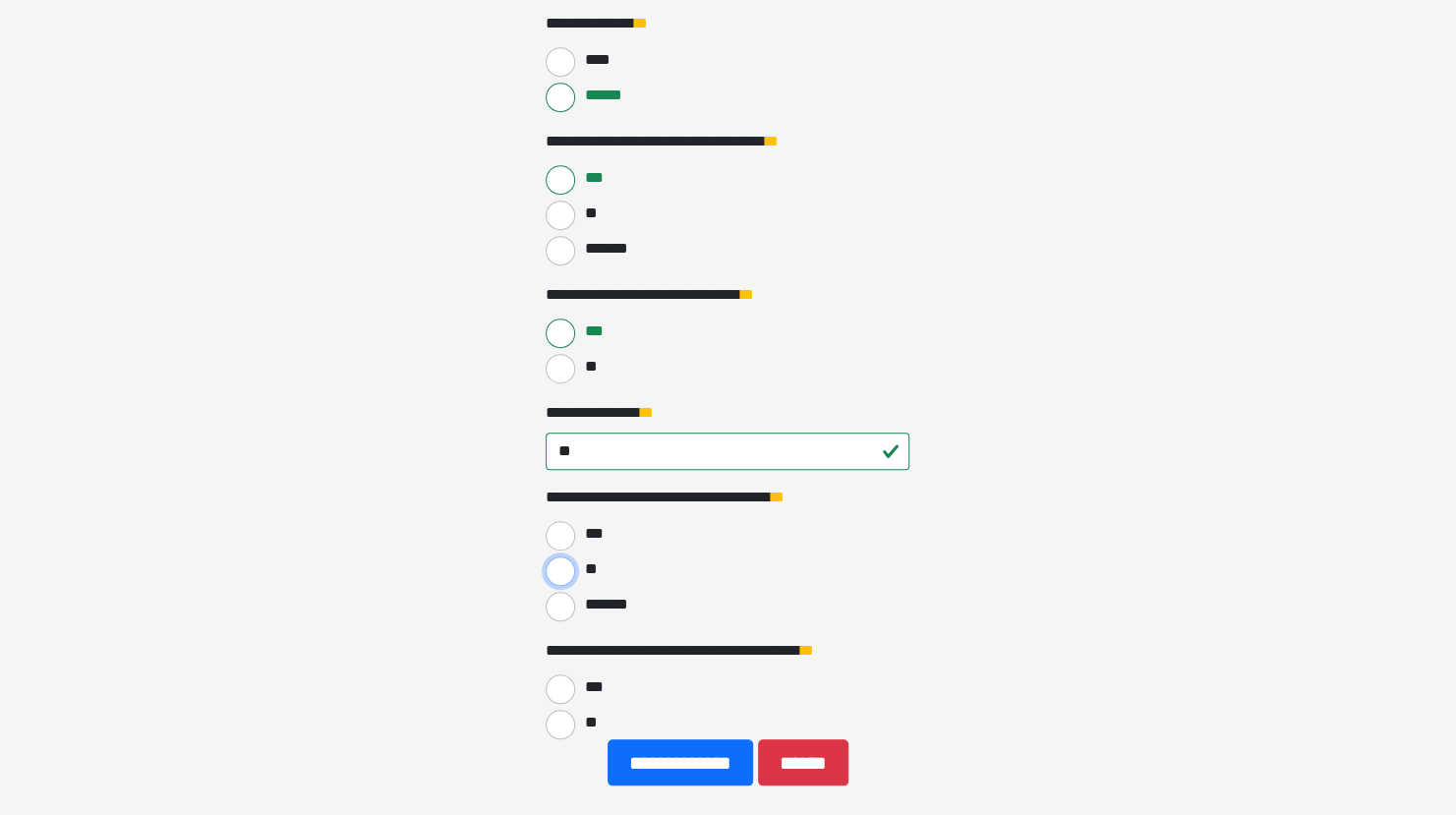 click on "**" at bounding box center [560, 571] 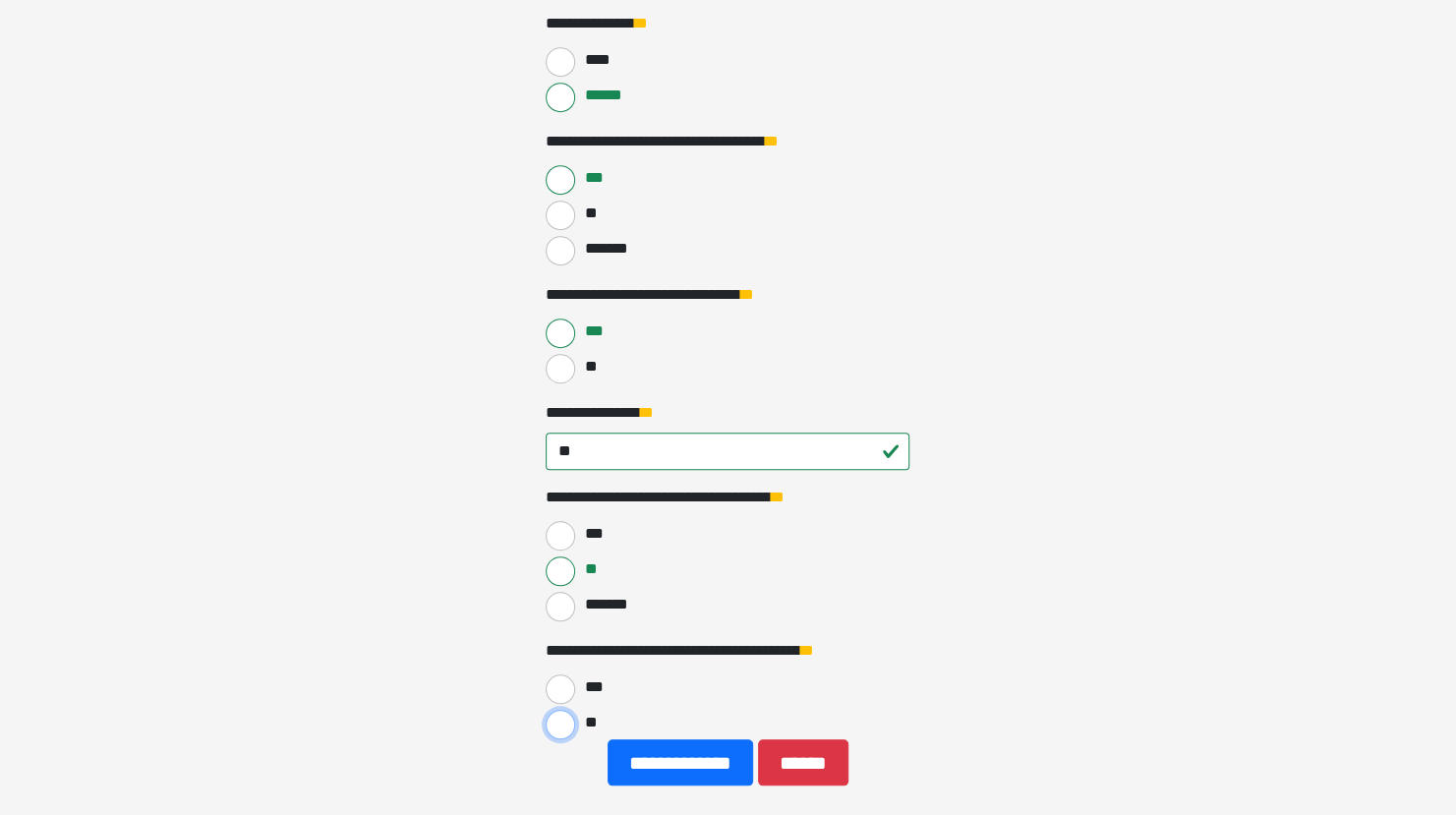 click on "**" at bounding box center (560, 725) 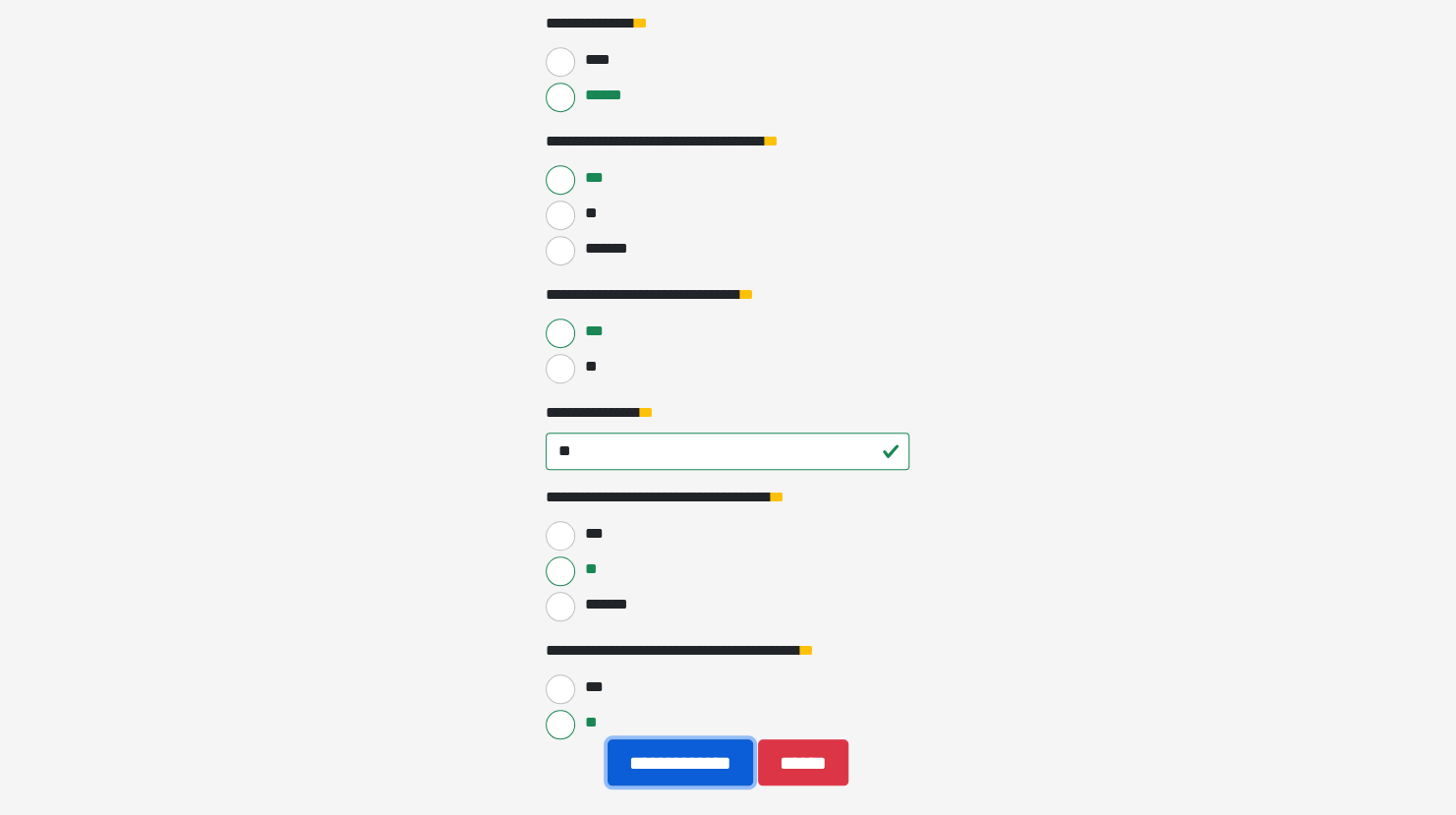 click on "**********" at bounding box center (680, 762) 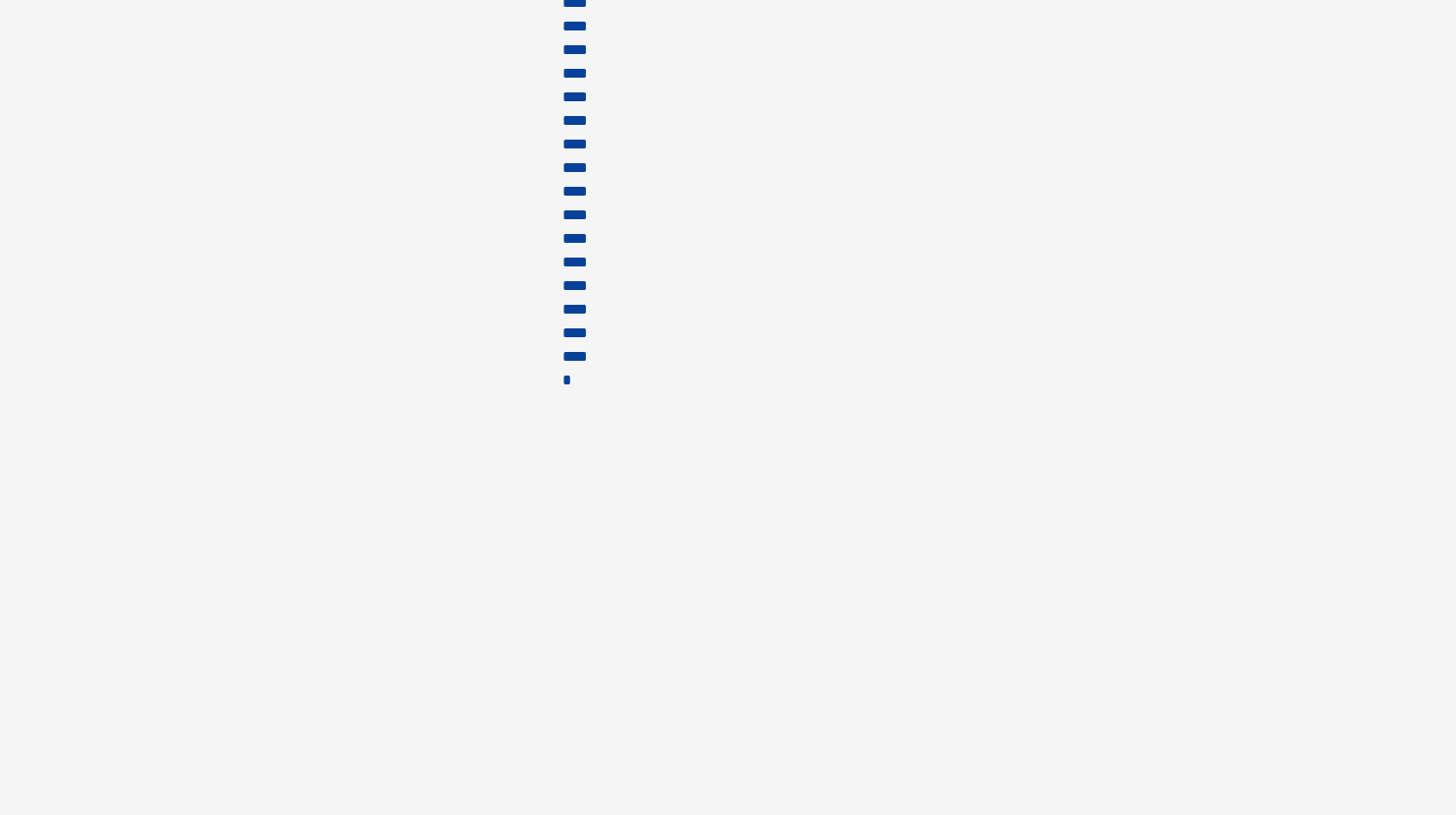scroll, scrollTop: 45, scrollLeft: 0, axis: vertical 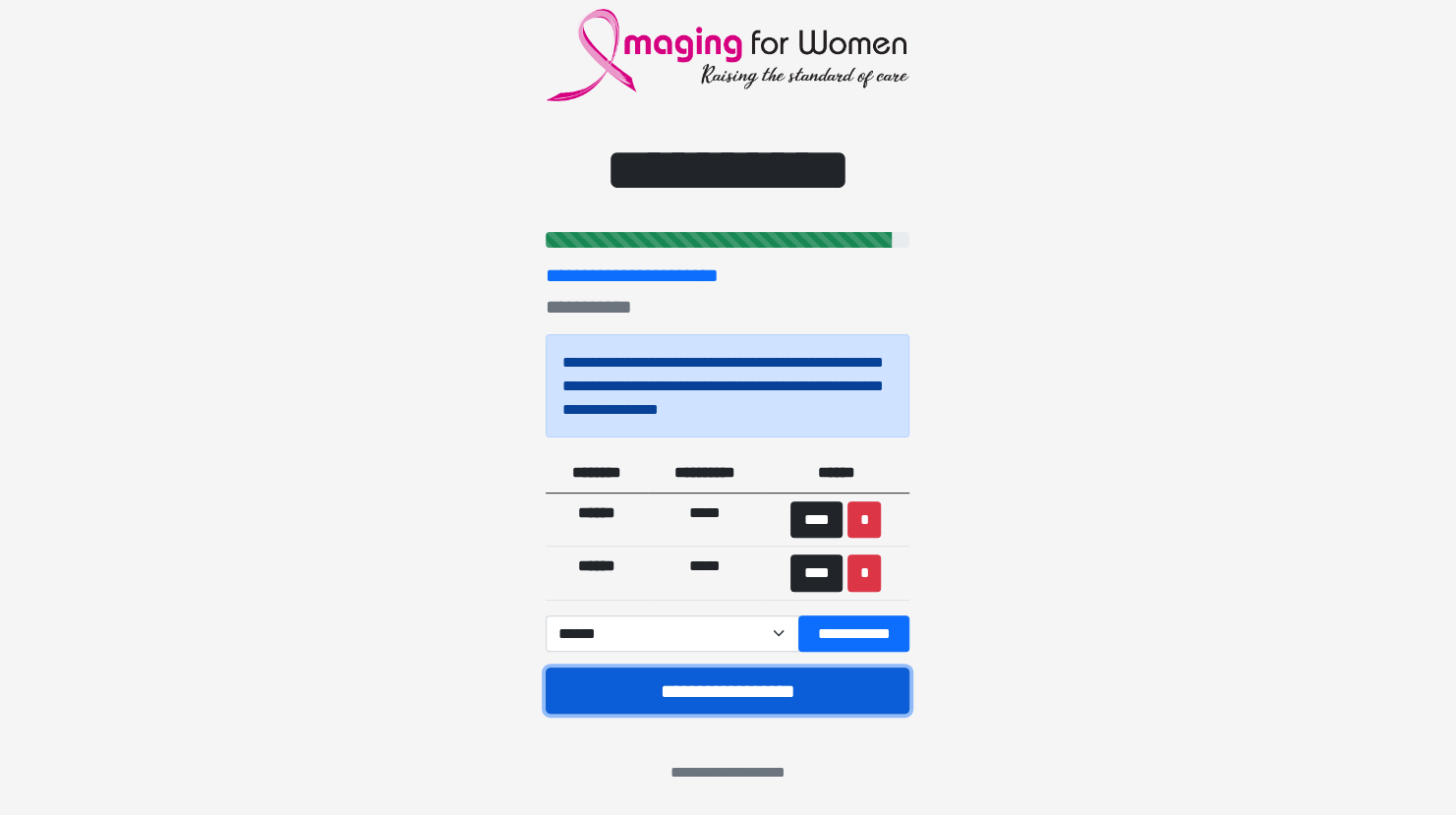 click on "**********" at bounding box center (728, 690) 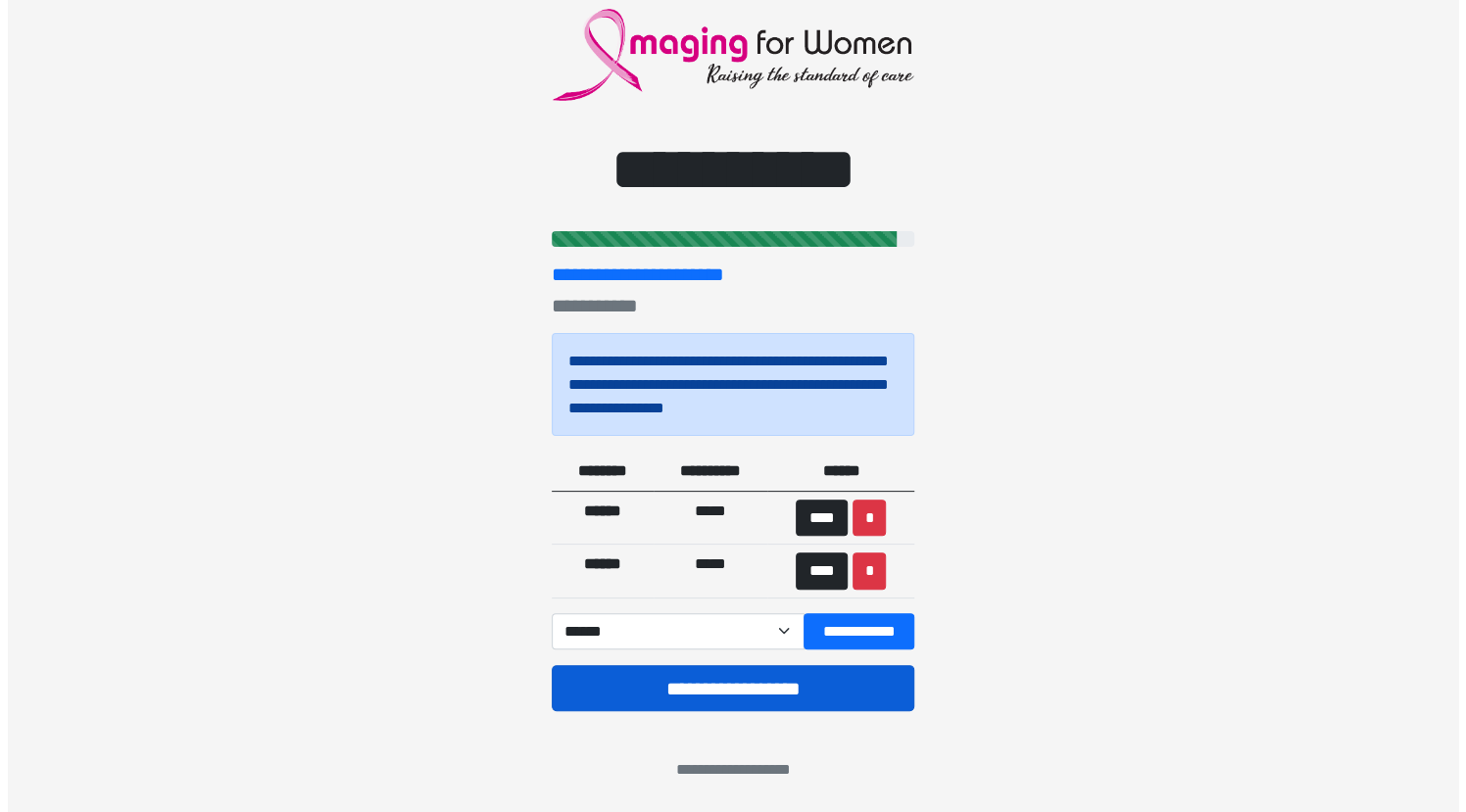 scroll, scrollTop: 0, scrollLeft: 0, axis: both 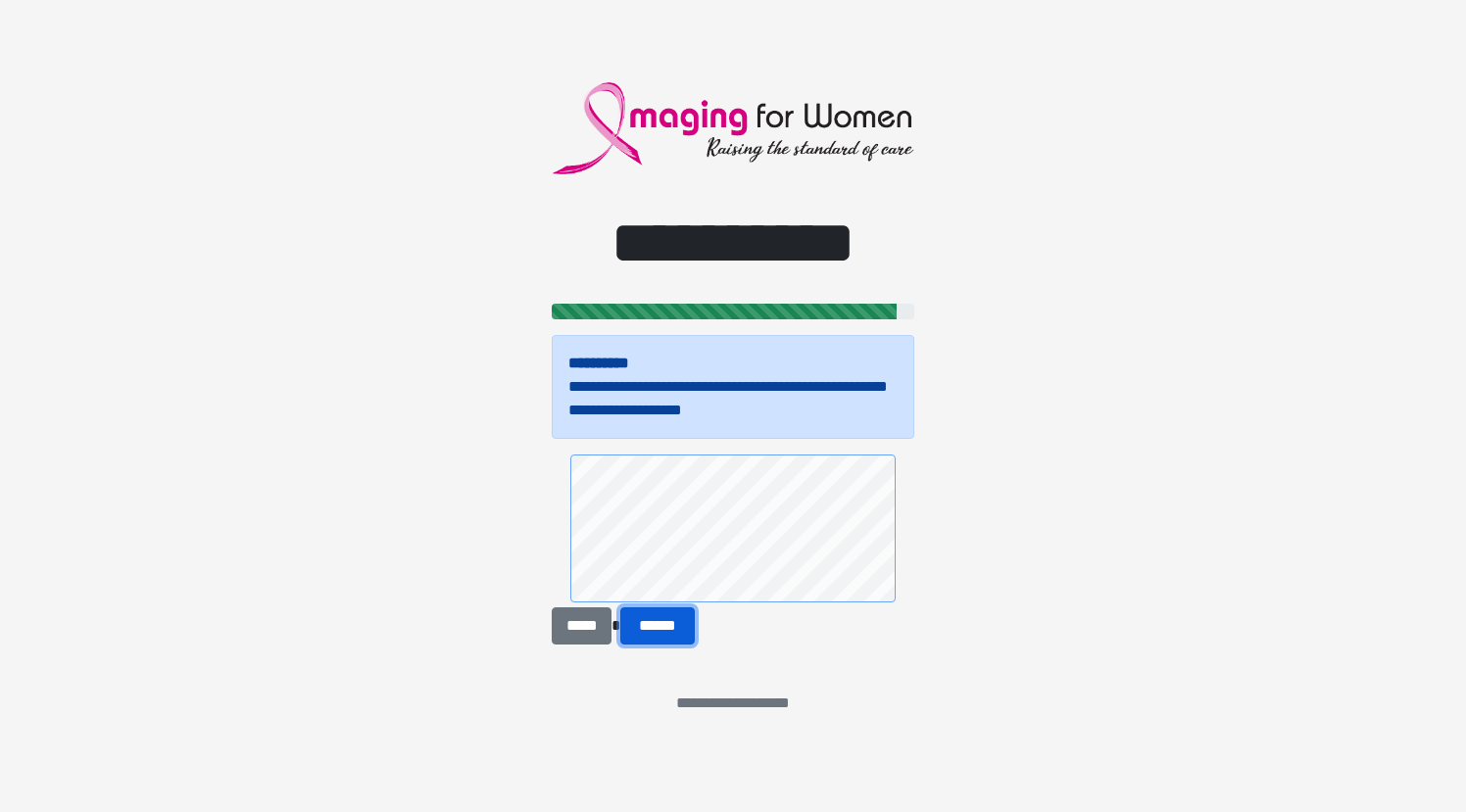 click on "******" at bounding box center (657, 625) 